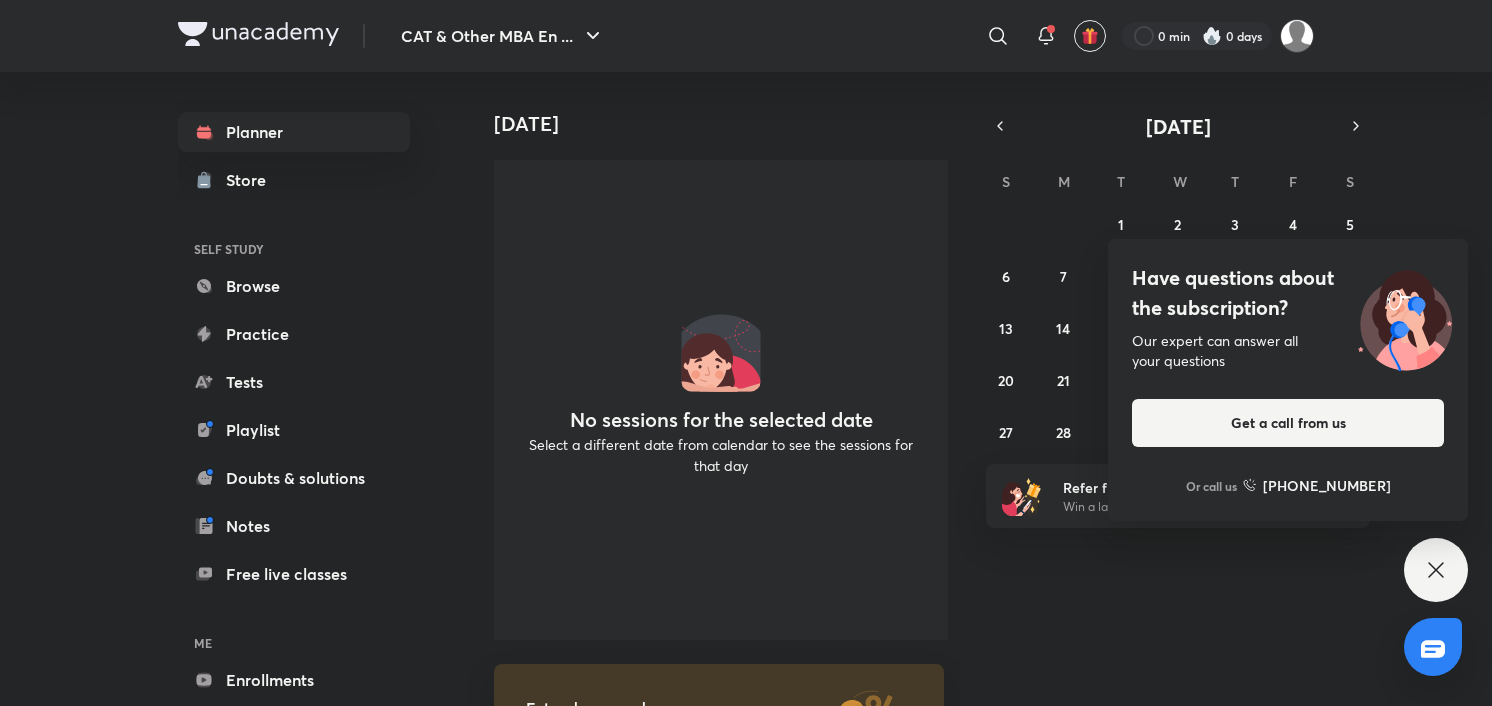 scroll, scrollTop: 0, scrollLeft: 0, axis: both 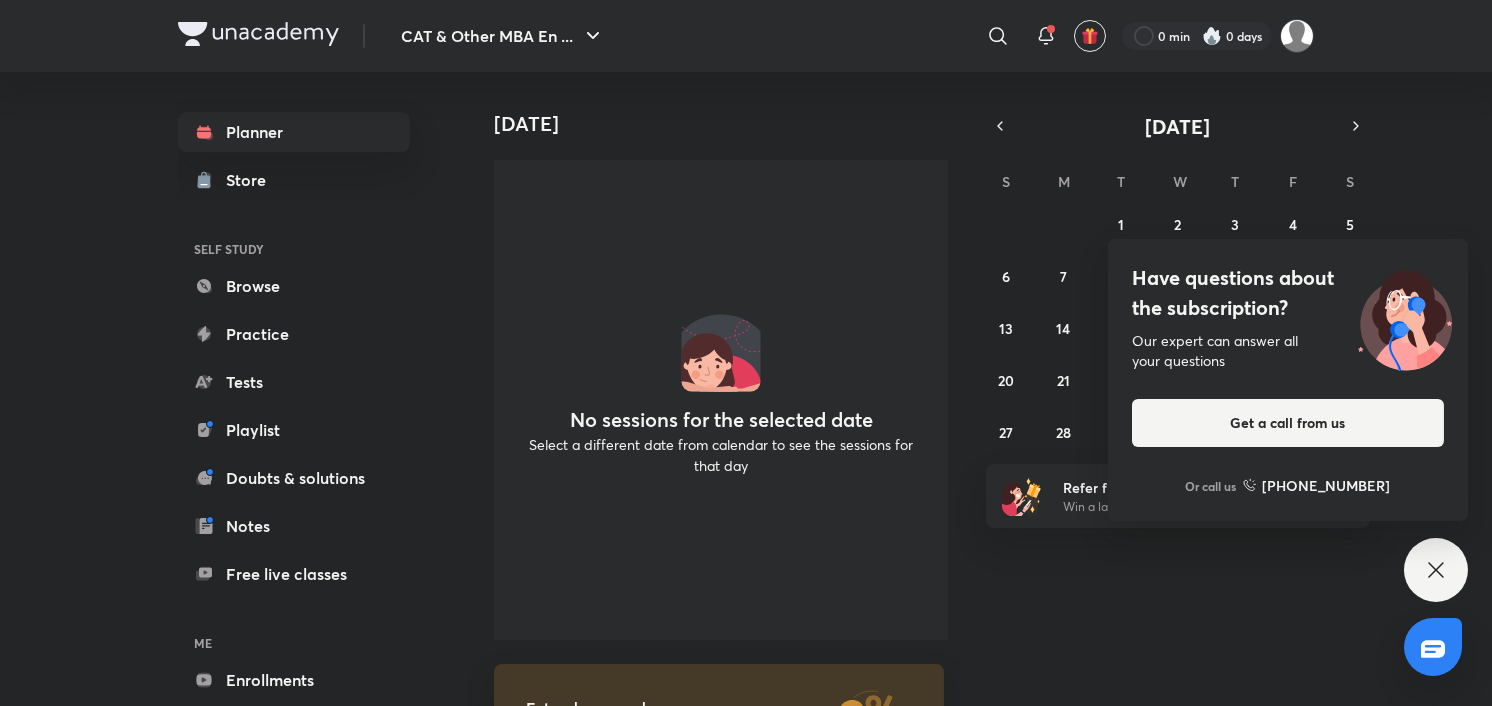 click on "Today No sessions for the selected date Select a different date from calendar to see the sessions for that day Extend now and save more Get 20% off up to ₹14999 if you extend today Use code    RENEW20 Extend" at bounding box center (713, 389) 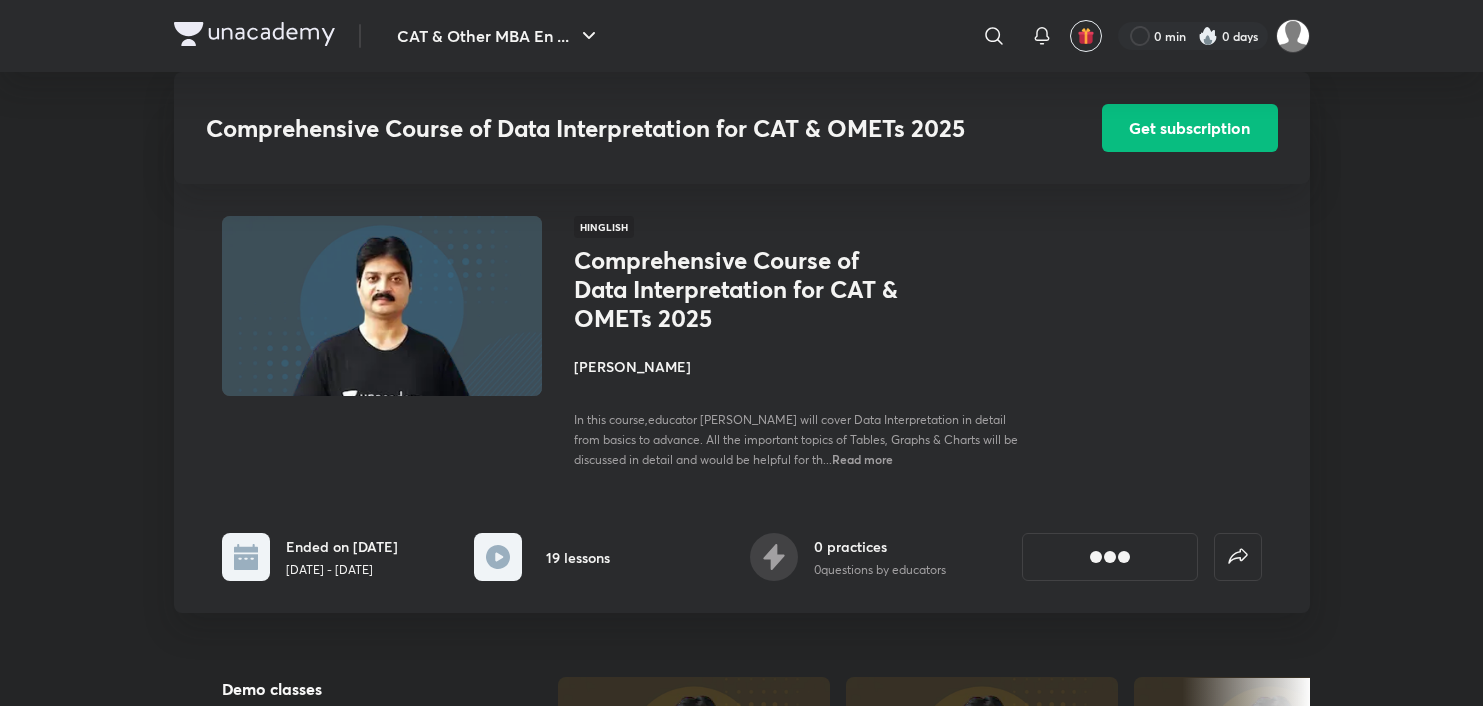 scroll, scrollTop: 900, scrollLeft: 0, axis: vertical 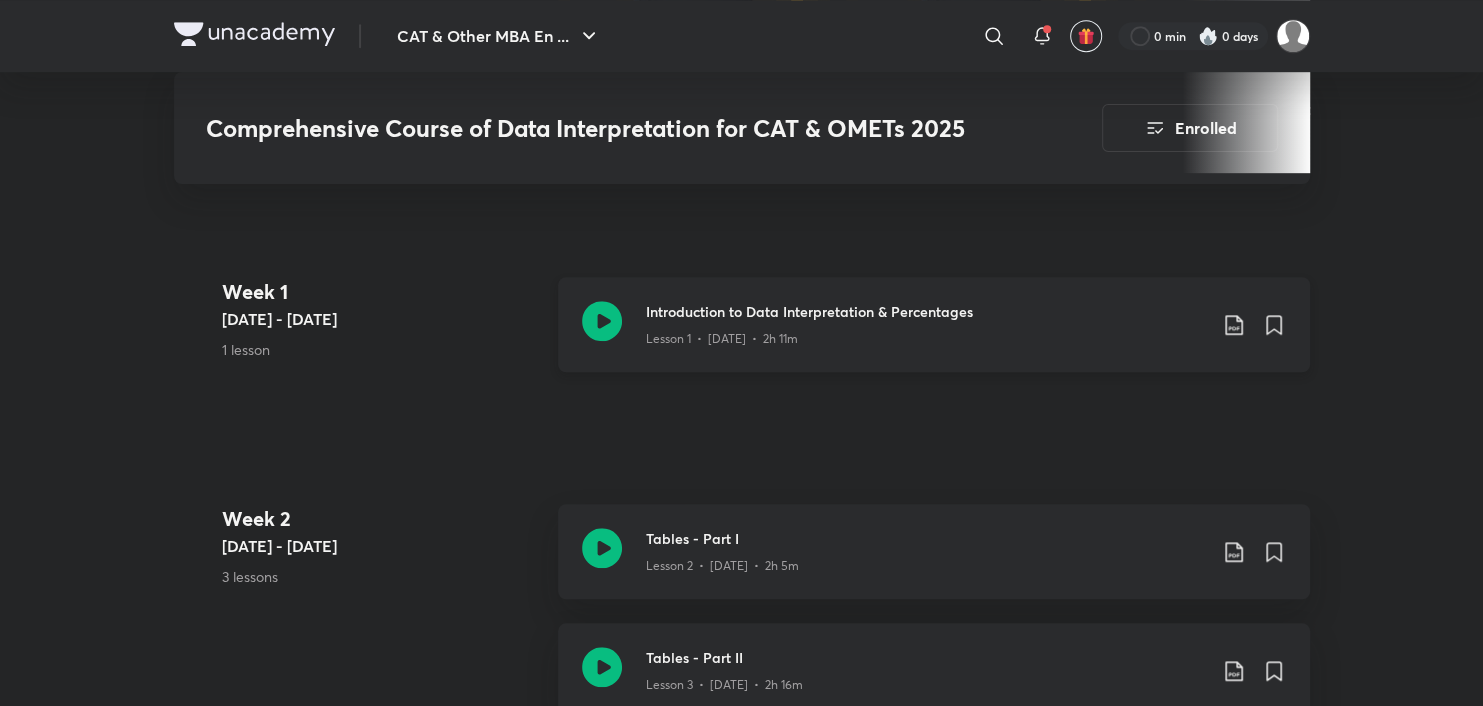 click on "Introduction to Data Interpretation & Percentages Lesson 1  •  [DATE]  •  2h 11m" at bounding box center (966, 324) 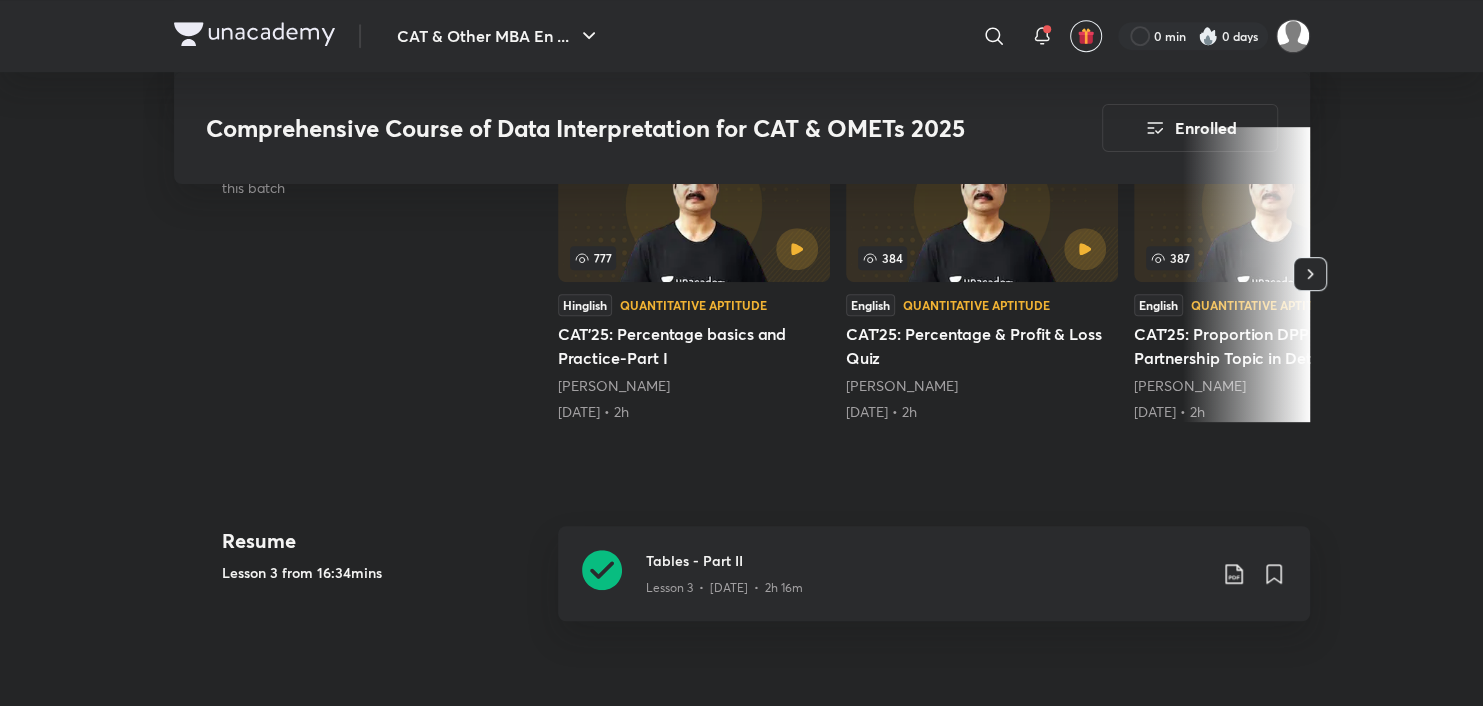 scroll, scrollTop: 500, scrollLeft: 0, axis: vertical 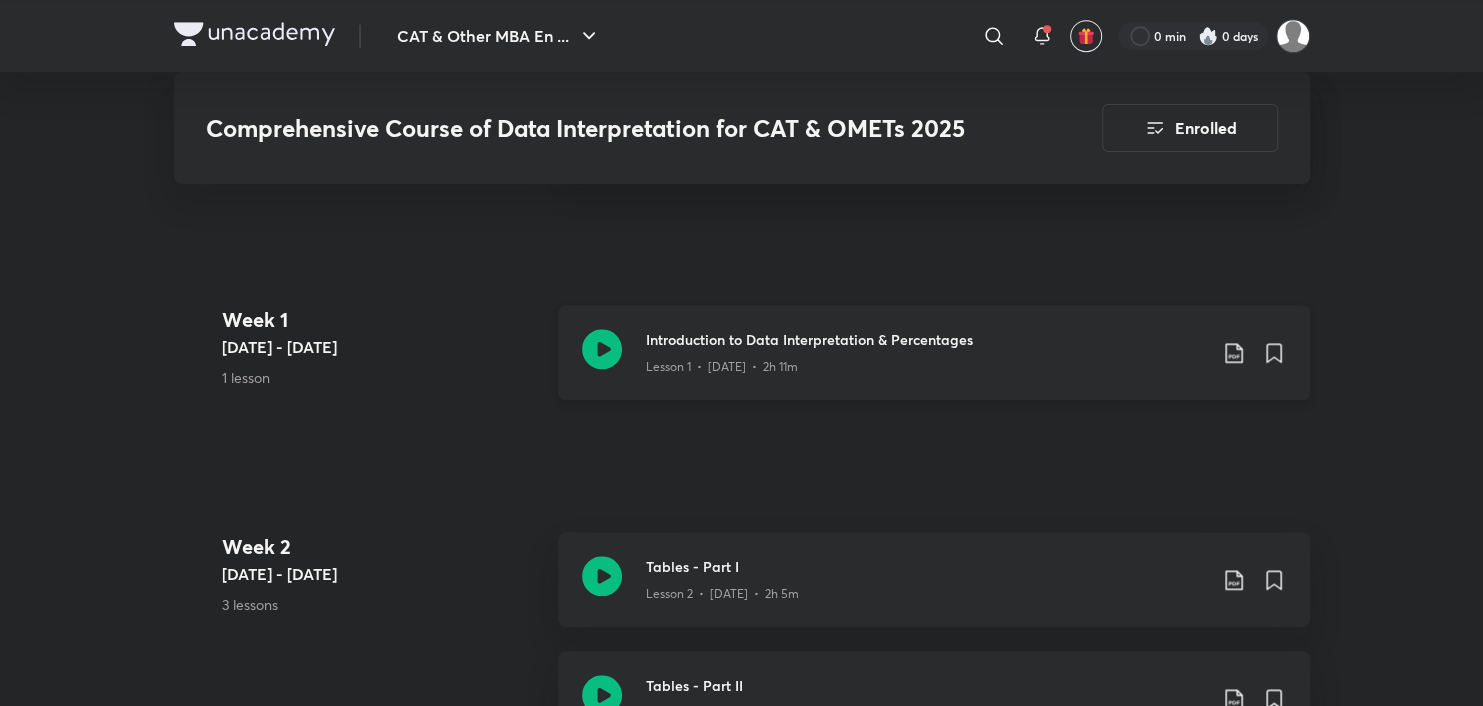 click 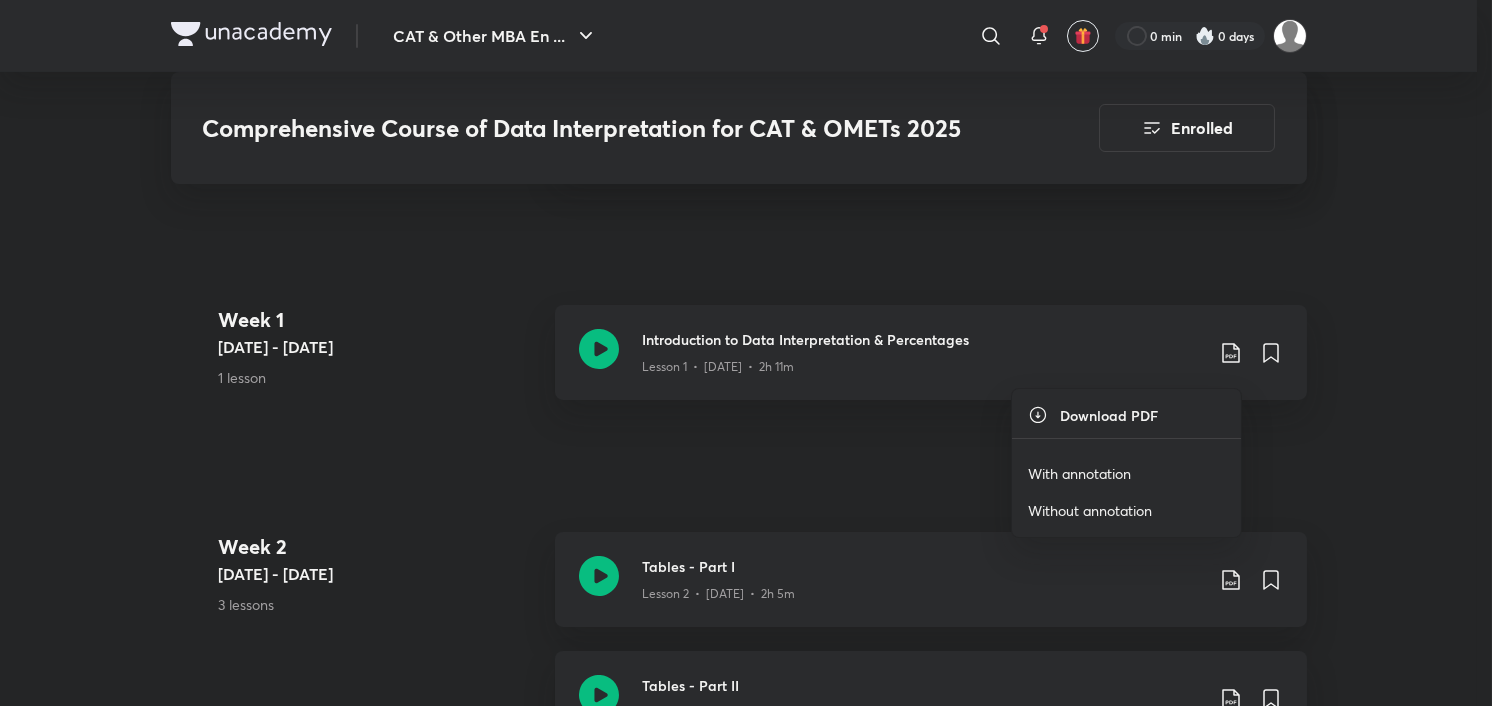 click on "With annotation" at bounding box center [1079, 473] 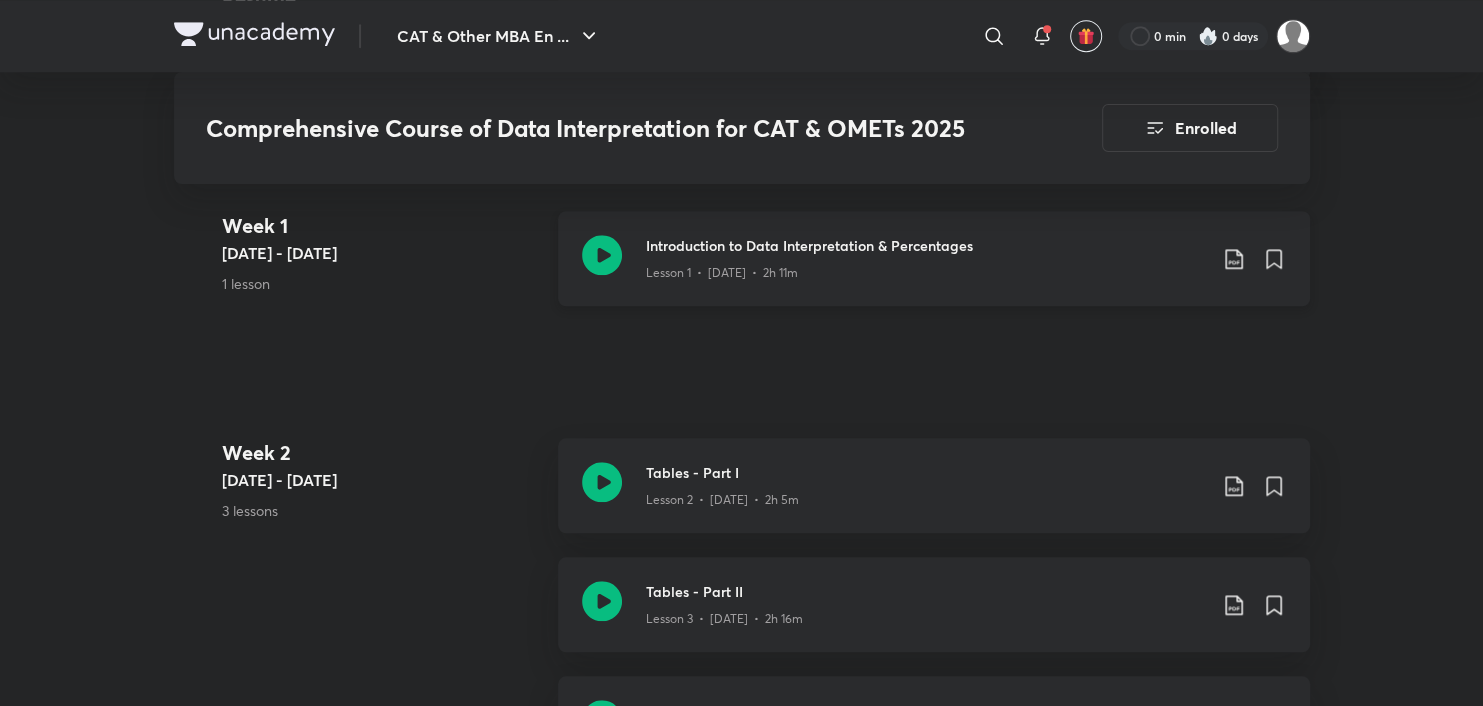 scroll, scrollTop: 1300, scrollLeft: 0, axis: vertical 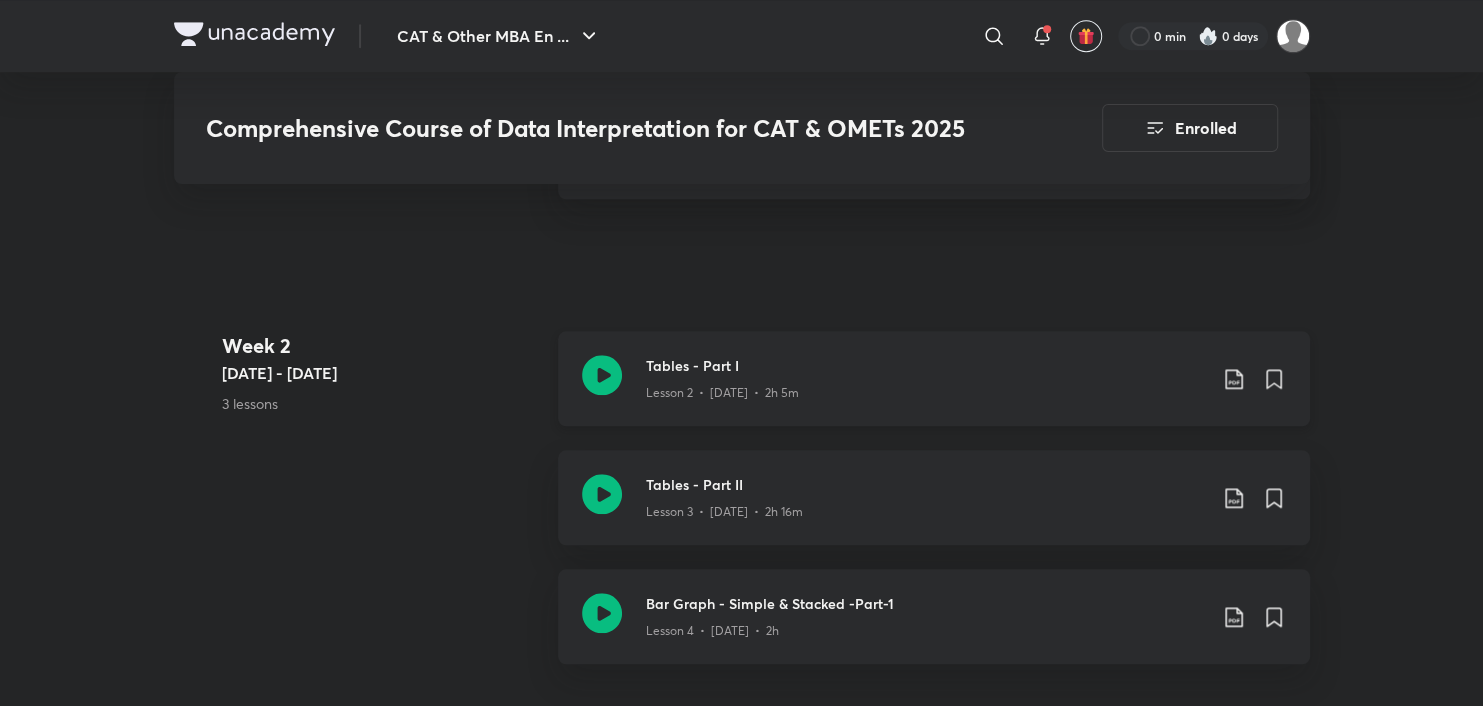click 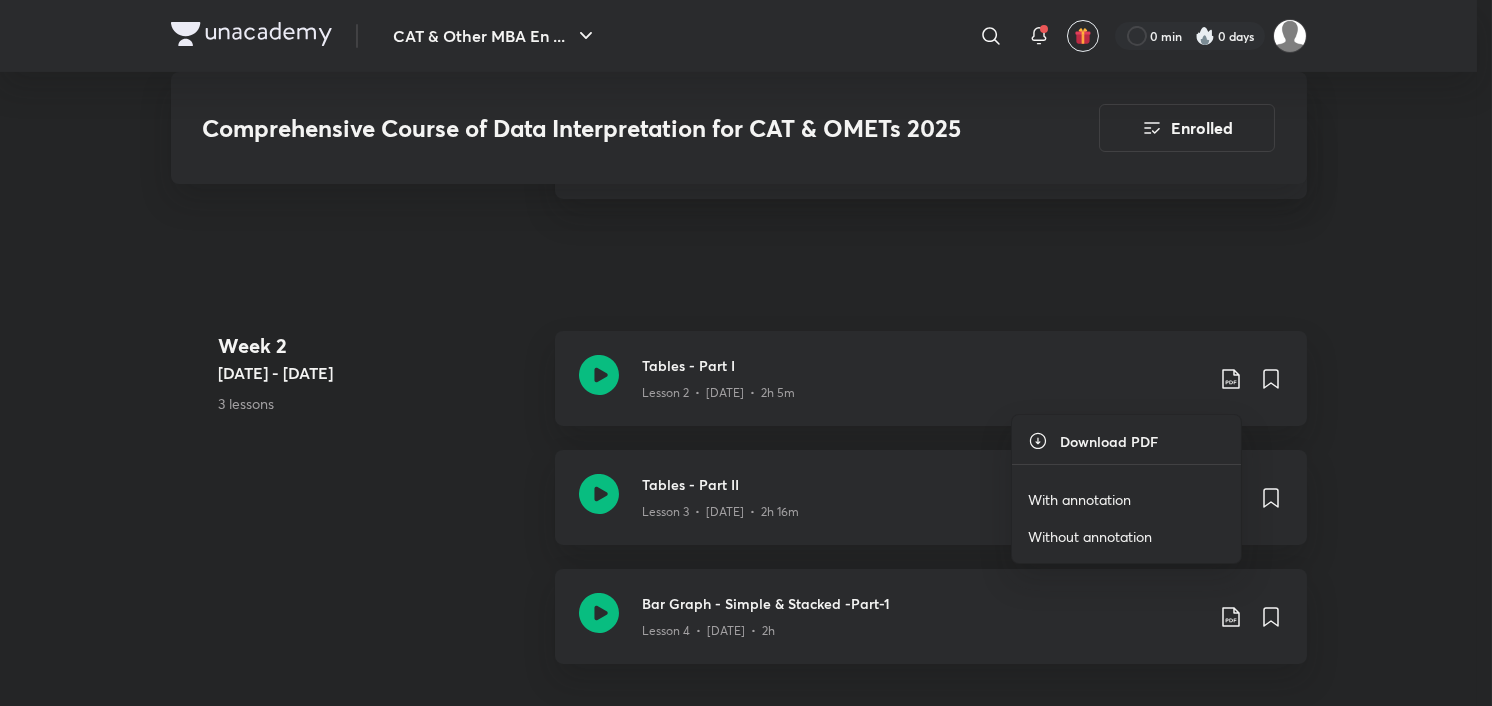 click on "With annotation" at bounding box center (1079, 499) 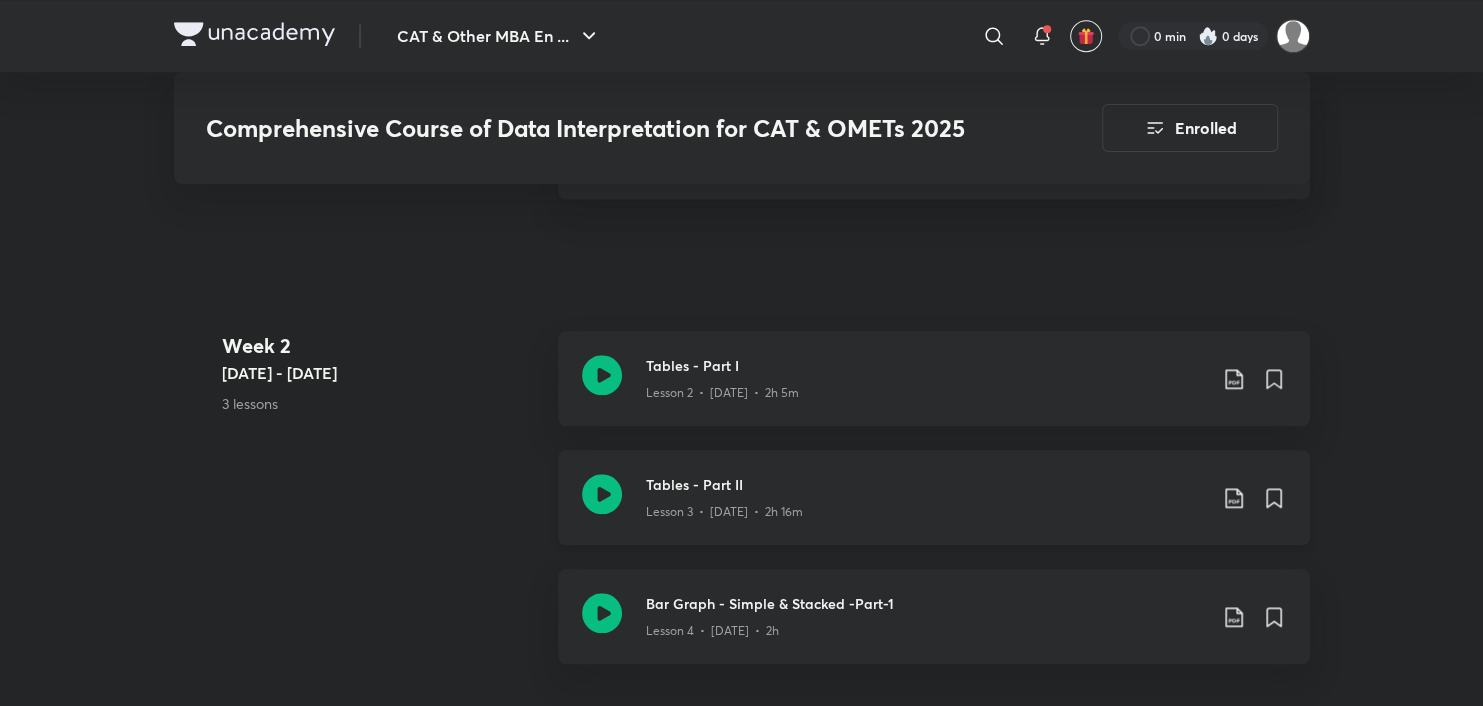 click 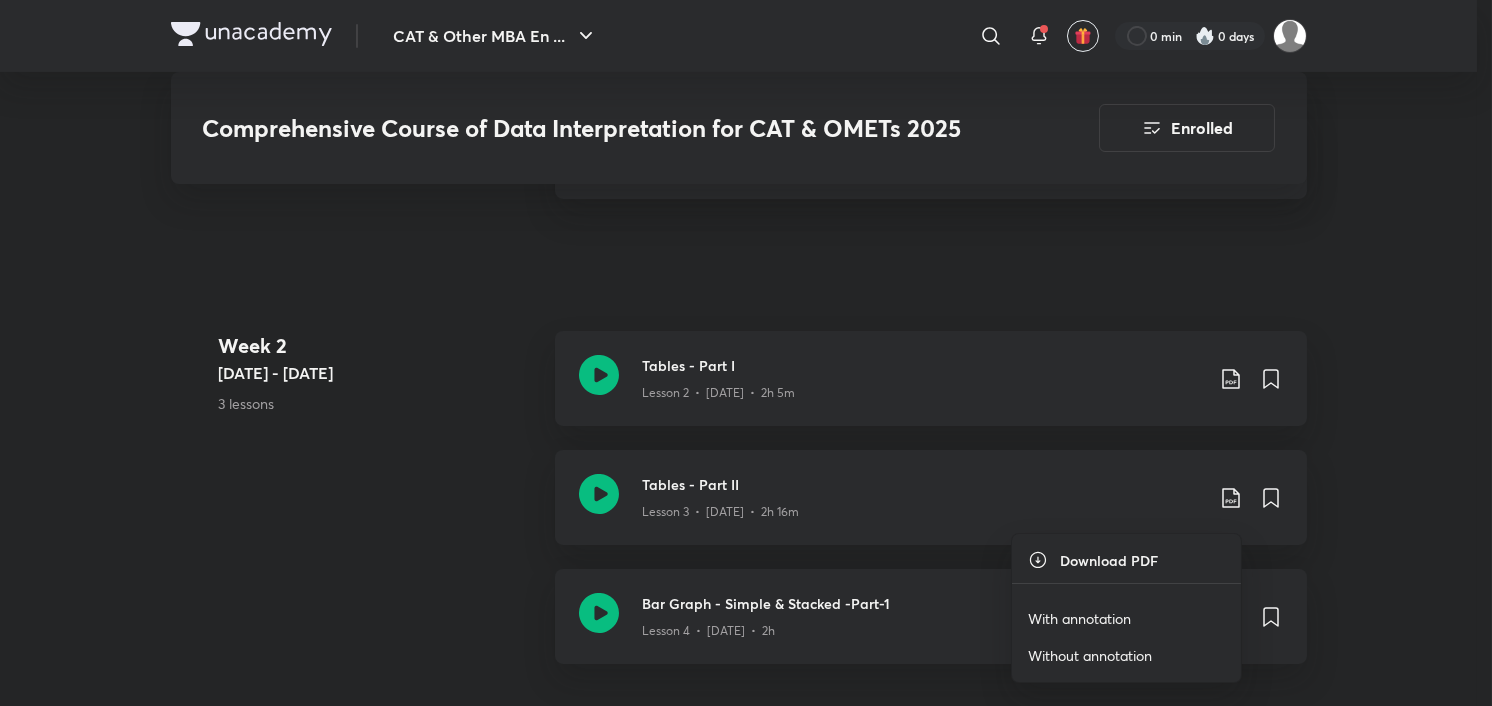 click on "With annotation" at bounding box center [1079, 618] 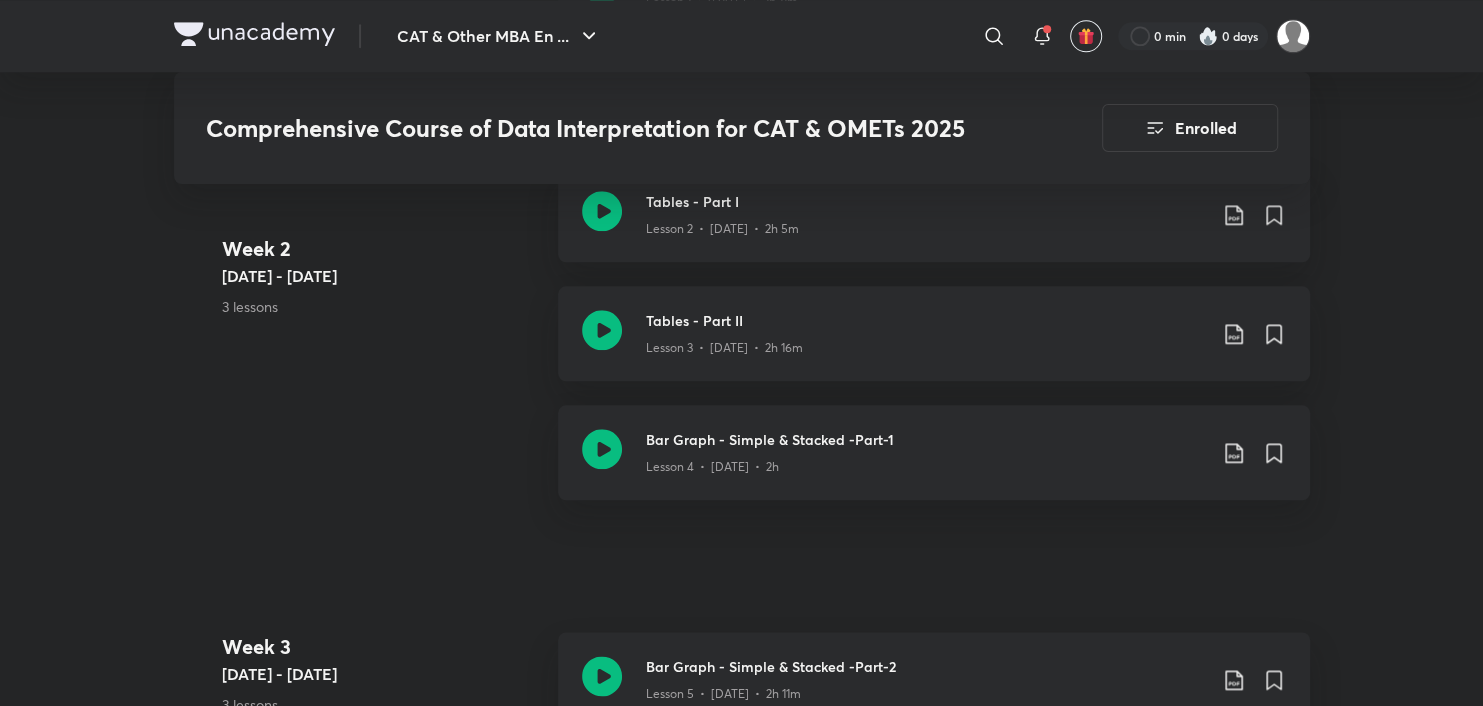 scroll, scrollTop: 1499, scrollLeft: 0, axis: vertical 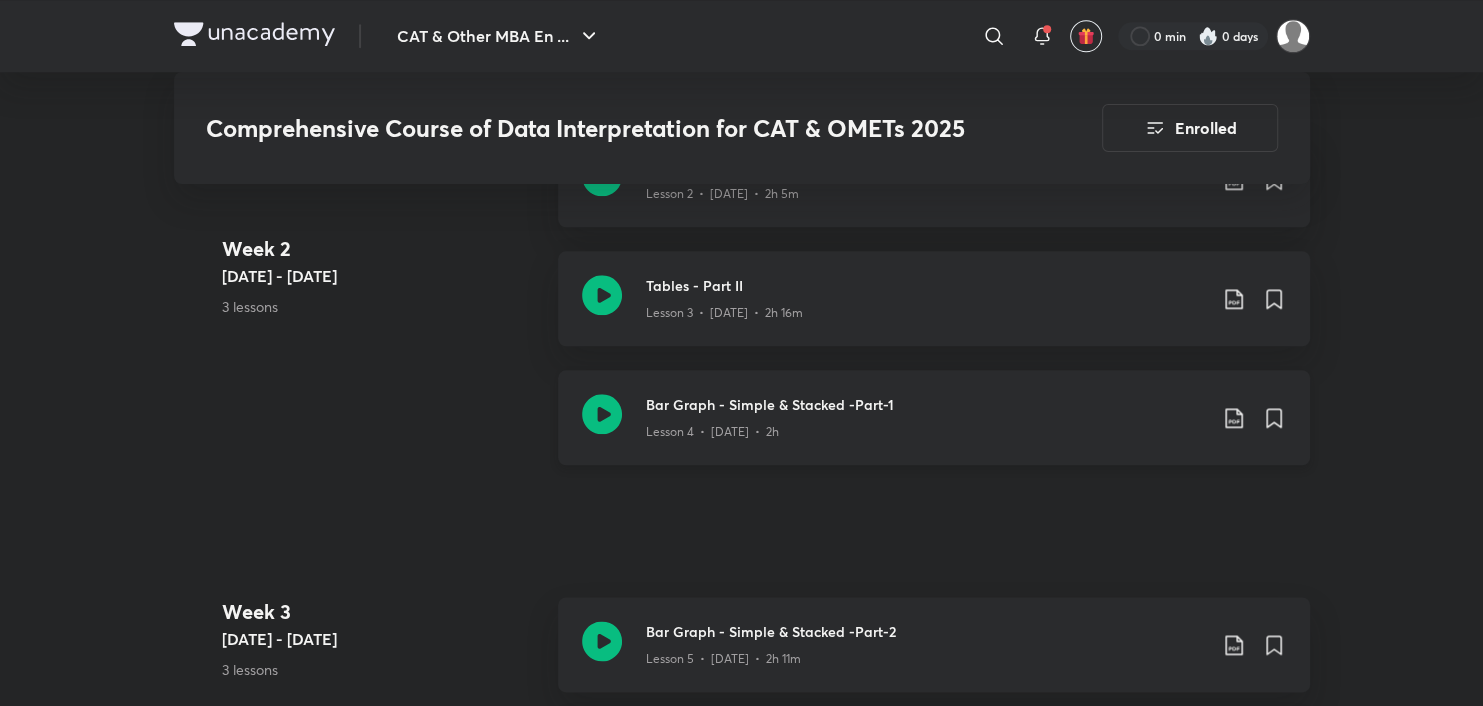 click on "Bar Graph - Simple & Stacked -Part-1 Lesson 4  •  Apr 26  •  2h" at bounding box center (966, 417) 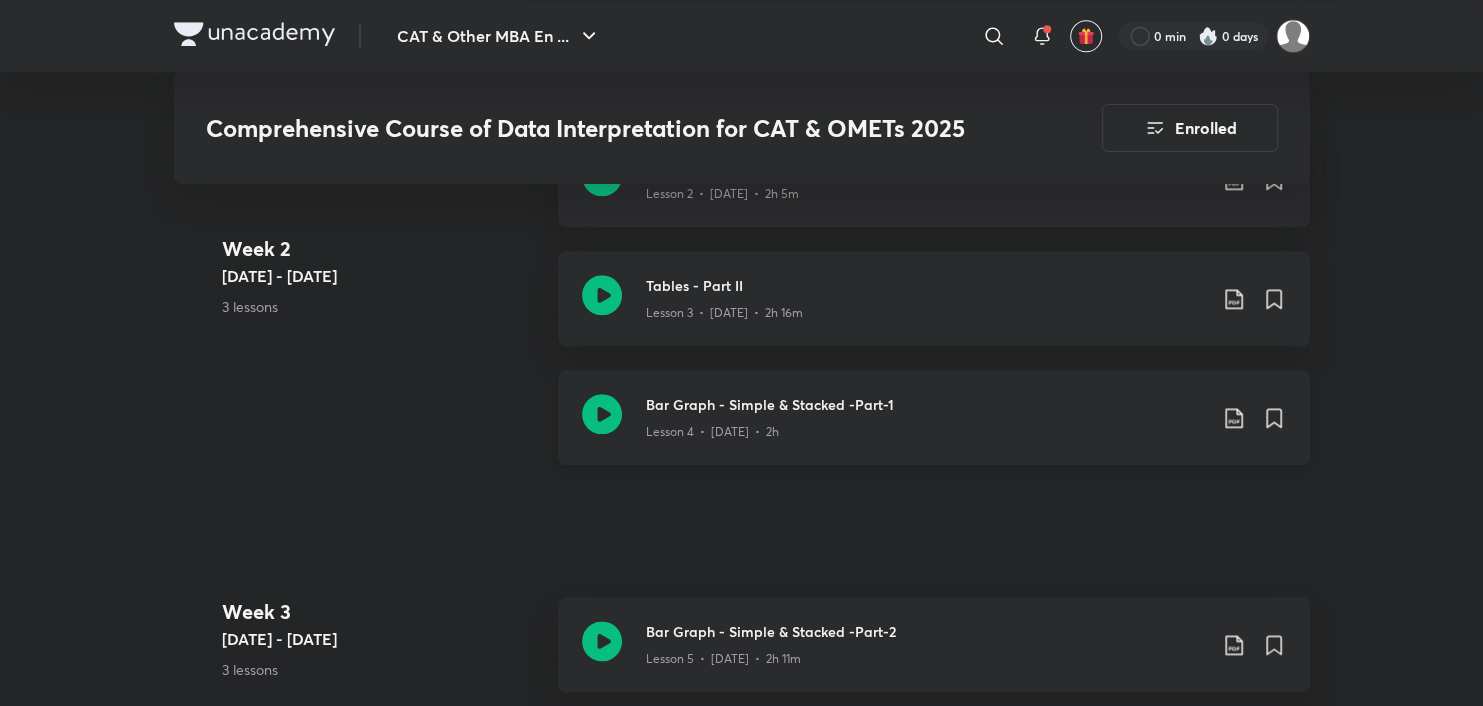 click 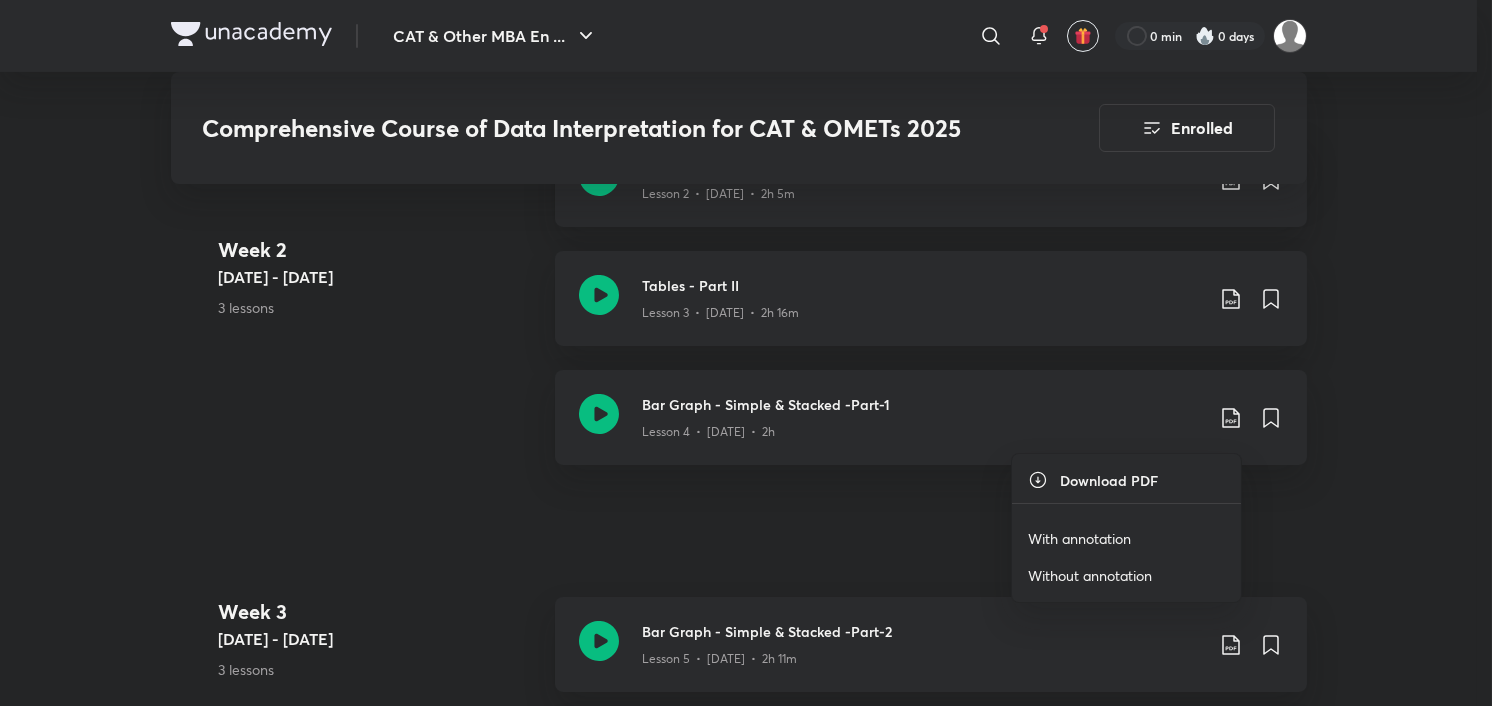 click on "With annotation" at bounding box center (1079, 538) 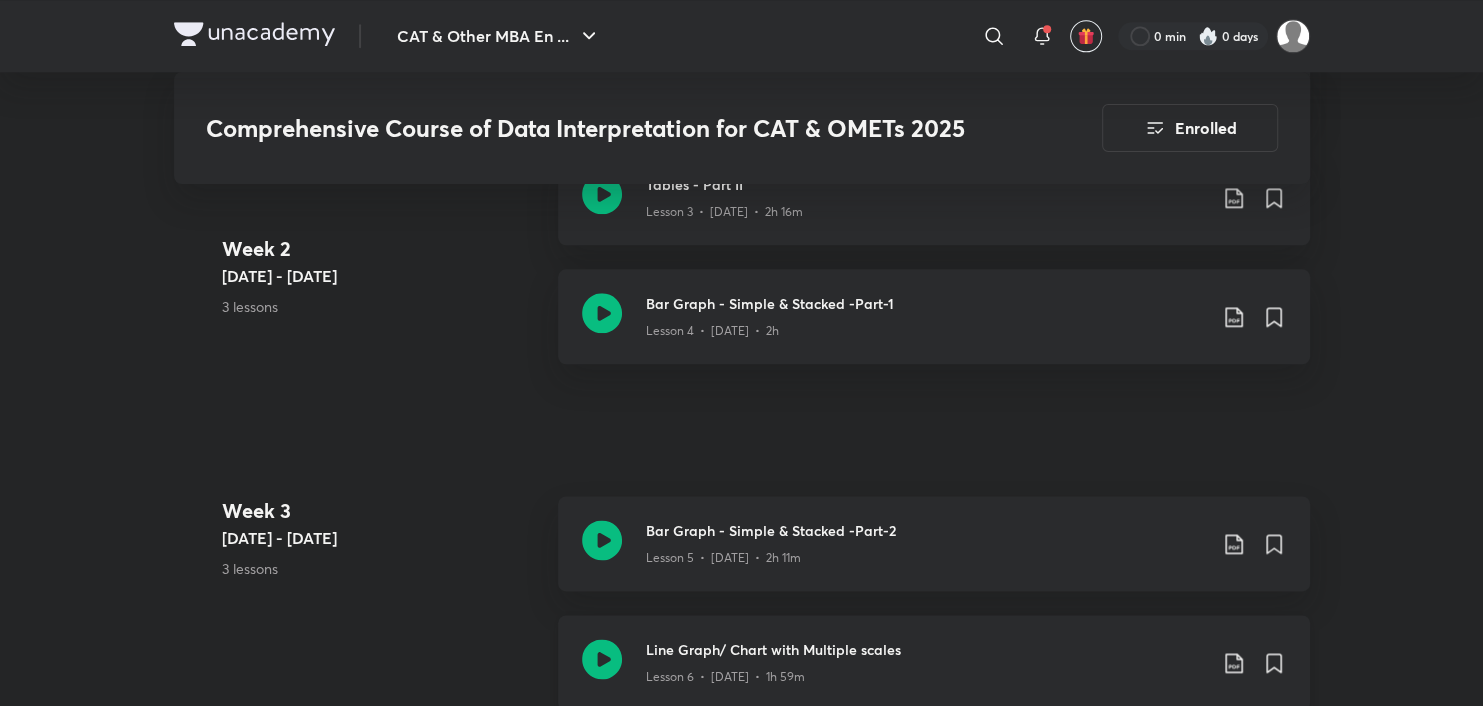 scroll, scrollTop: 1700, scrollLeft: 0, axis: vertical 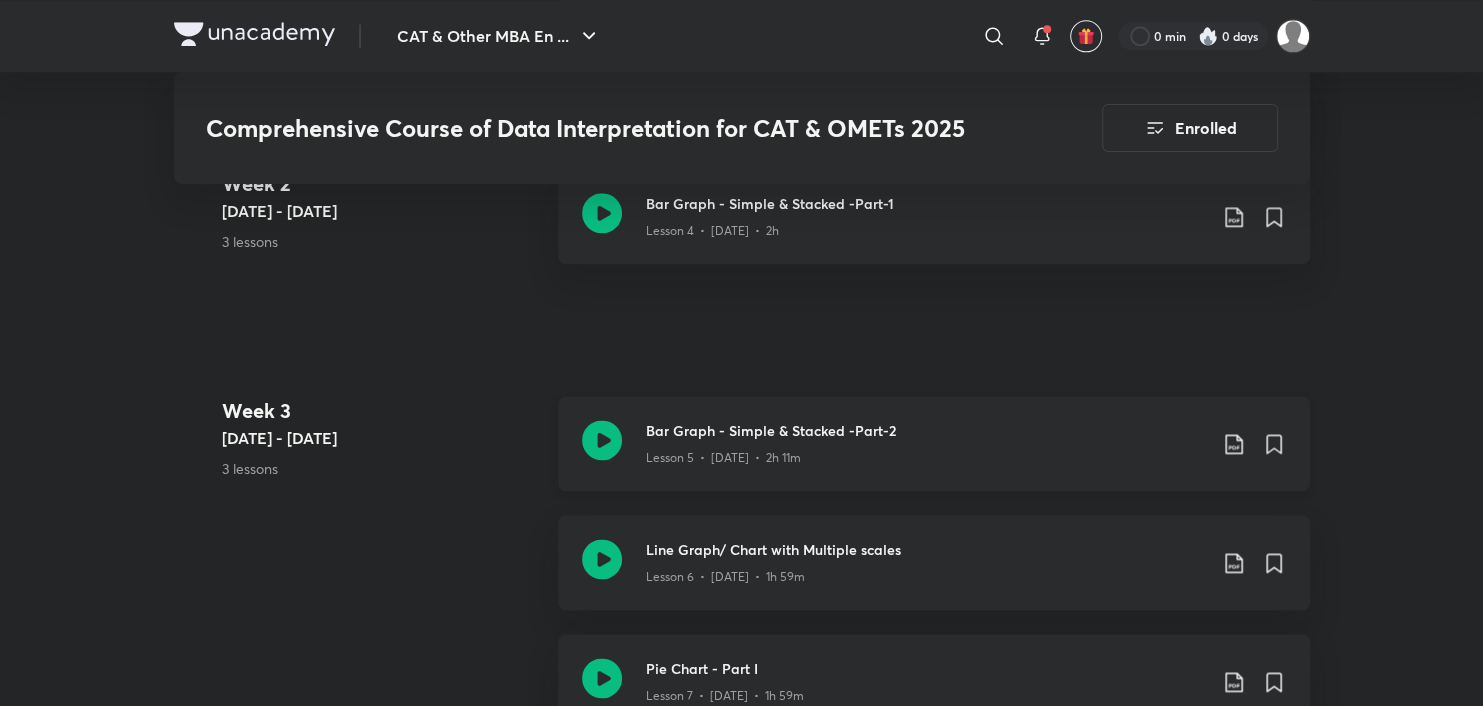 click 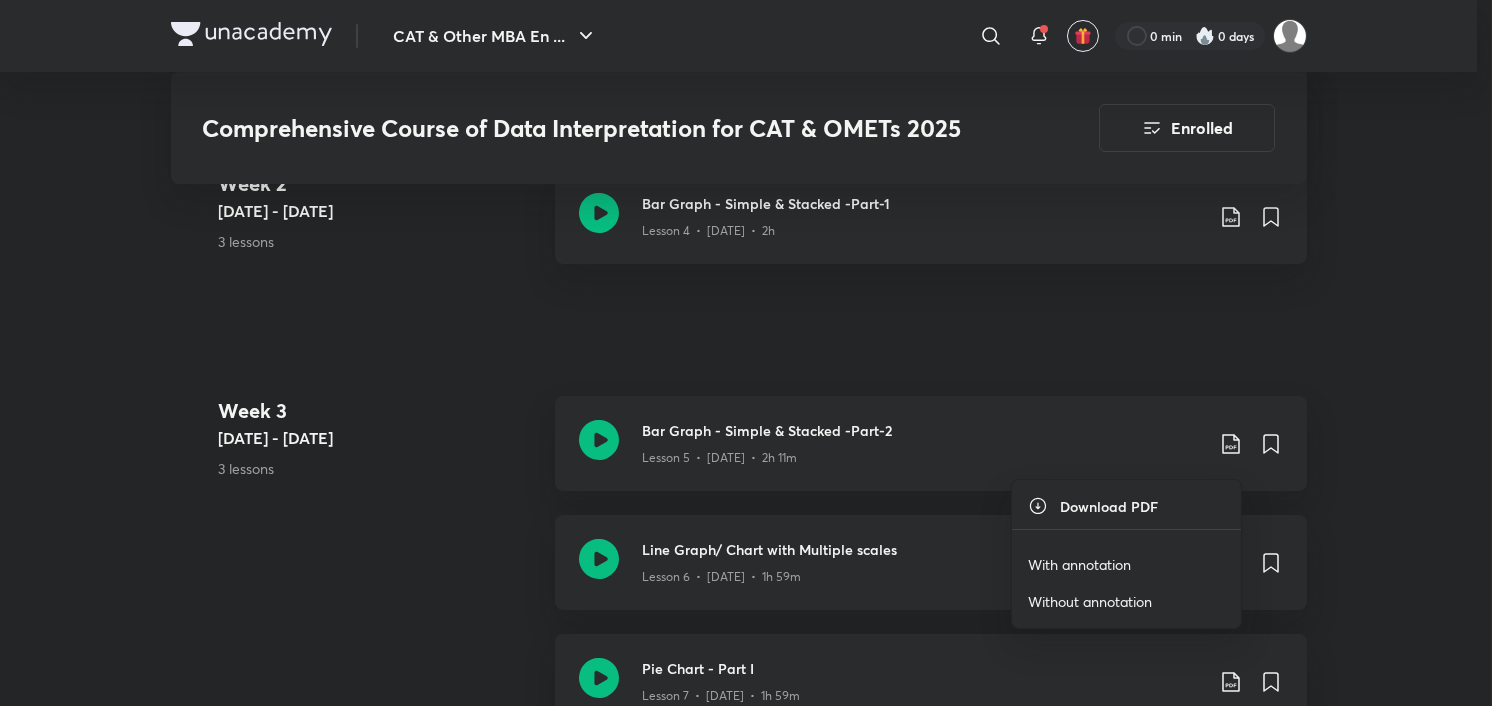 click on "With annotation" at bounding box center [1126, 564] 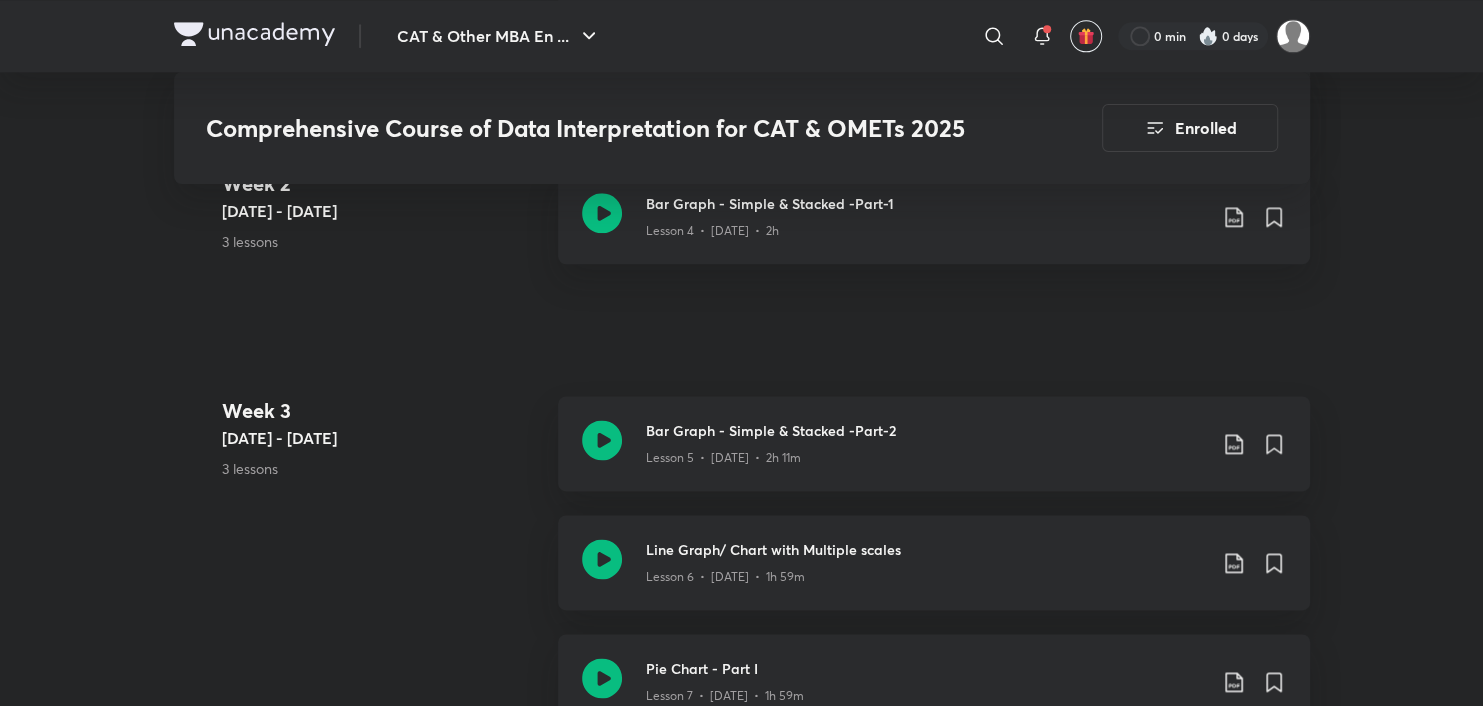 click on "CAT & Other MBA En ... ​ 0 min 0 days Comprehensive Course of Data Interpretation for CAT & OMETs 2025 Enrolled CAT & Other MBA Entrance Tests Plus Syllabus DI and LR Hinglish Comprehensive Course of Data Interpretation for CAT & OMETs 2025 Lokesh Agarwal In this course,educator Lokesh Agarwal will cover Data Interpretation in detail from basics to advance. All the important topics of Tables, Graphs & Charts will be discussed in detail and would be helpful for th...  Read more Updates About Enrolled Learn everyday from planner Choose a preferred time & watch these classes right from your planner Add to Planner Demo classes   Watch free classes by the educators of this batch   777 Hinglish Quantitative Aptitude CAT'25: Percentage basics and Practice-Part I Lokesh Agarwal 20th Apr • 2h    384 English Quantitative Aptitude CAT'25: Percentage & Profit & Loss Quiz Lokesh Agarwal 27th Apr • 2h    387 English Quantitative Aptitude CAT'25: Proportion DPP Doubts & Partnership Topic in Detail Lokesh Agarwal   249" at bounding box center [741, 1063] 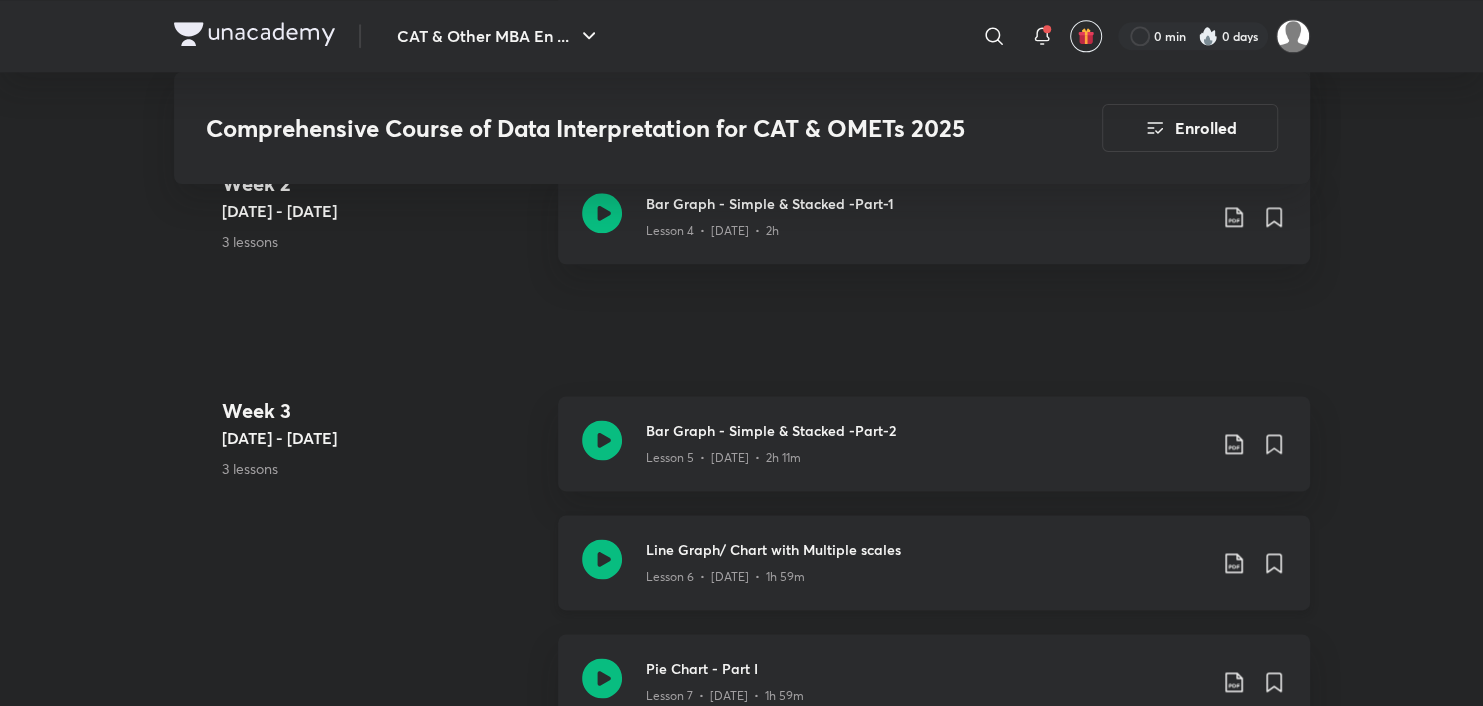 click 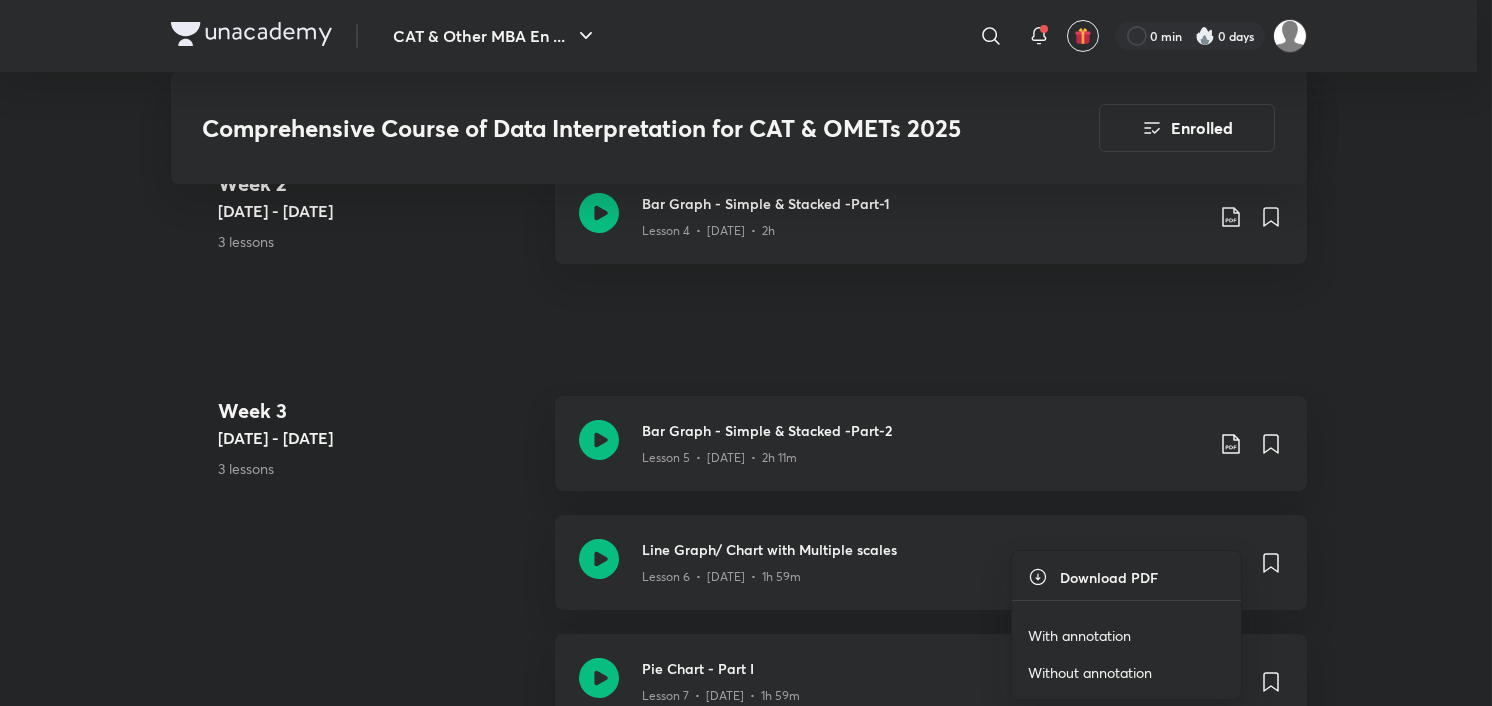 click on "With annotation" at bounding box center [1079, 635] 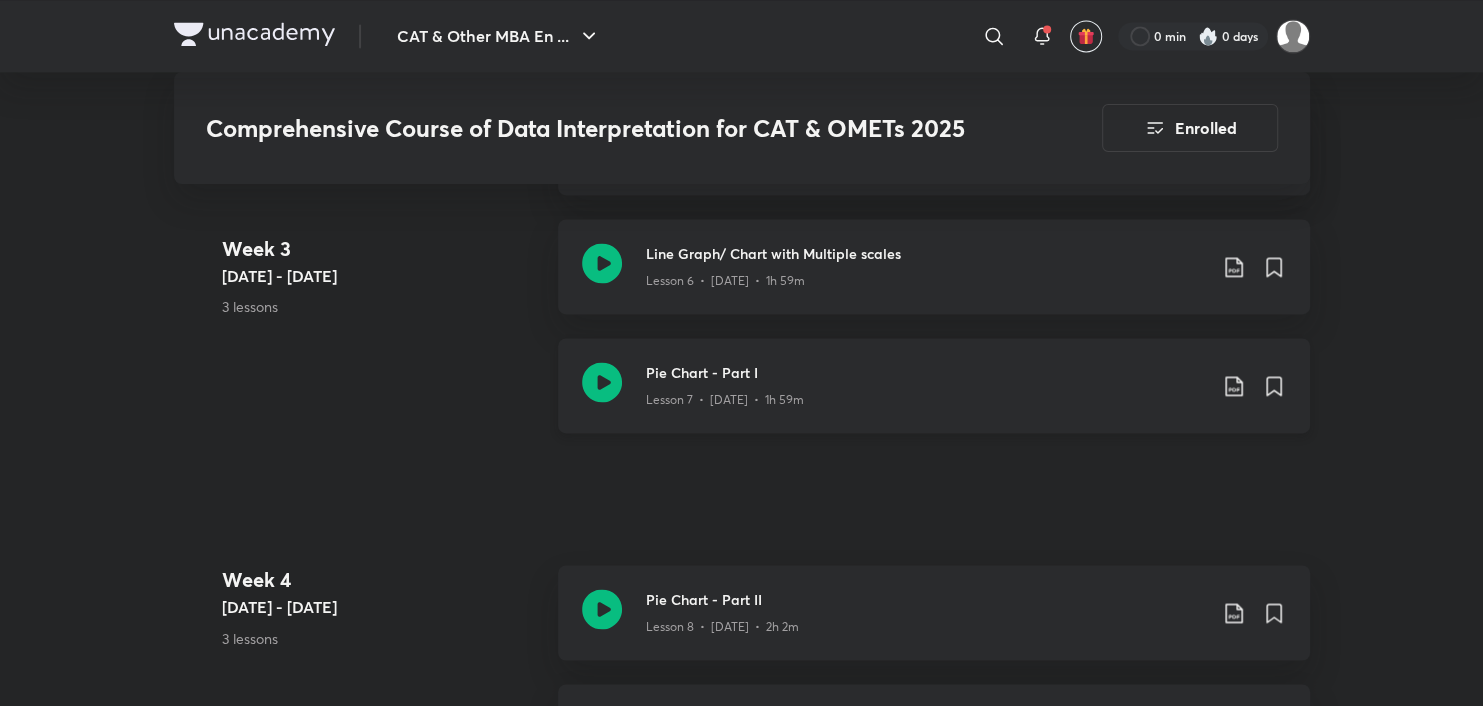 scroll, scrollTop: 2000, scrollLeft: 0, axis: vertical 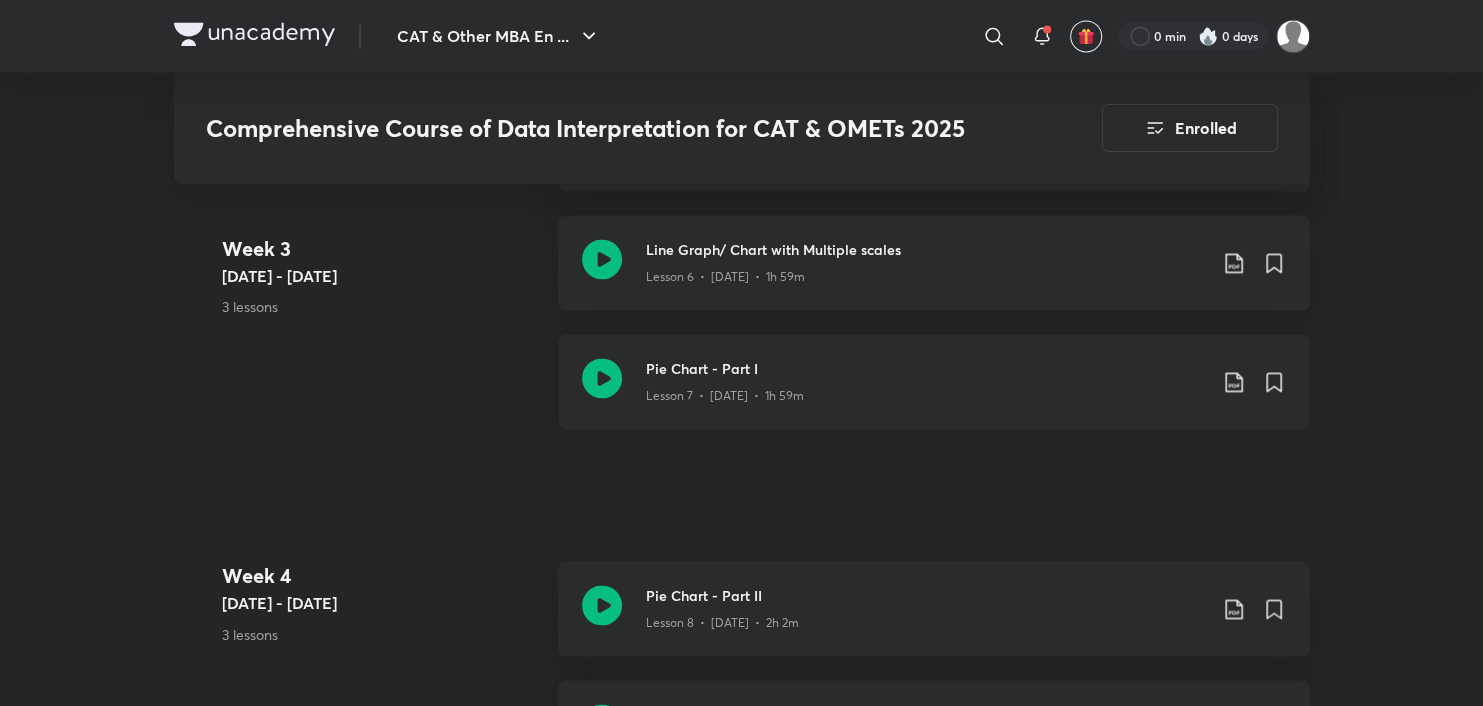 click on "Pie Chart - Part I Lesson 7  •  May 3  •  1h 59m" at bounding box center [966, 381] 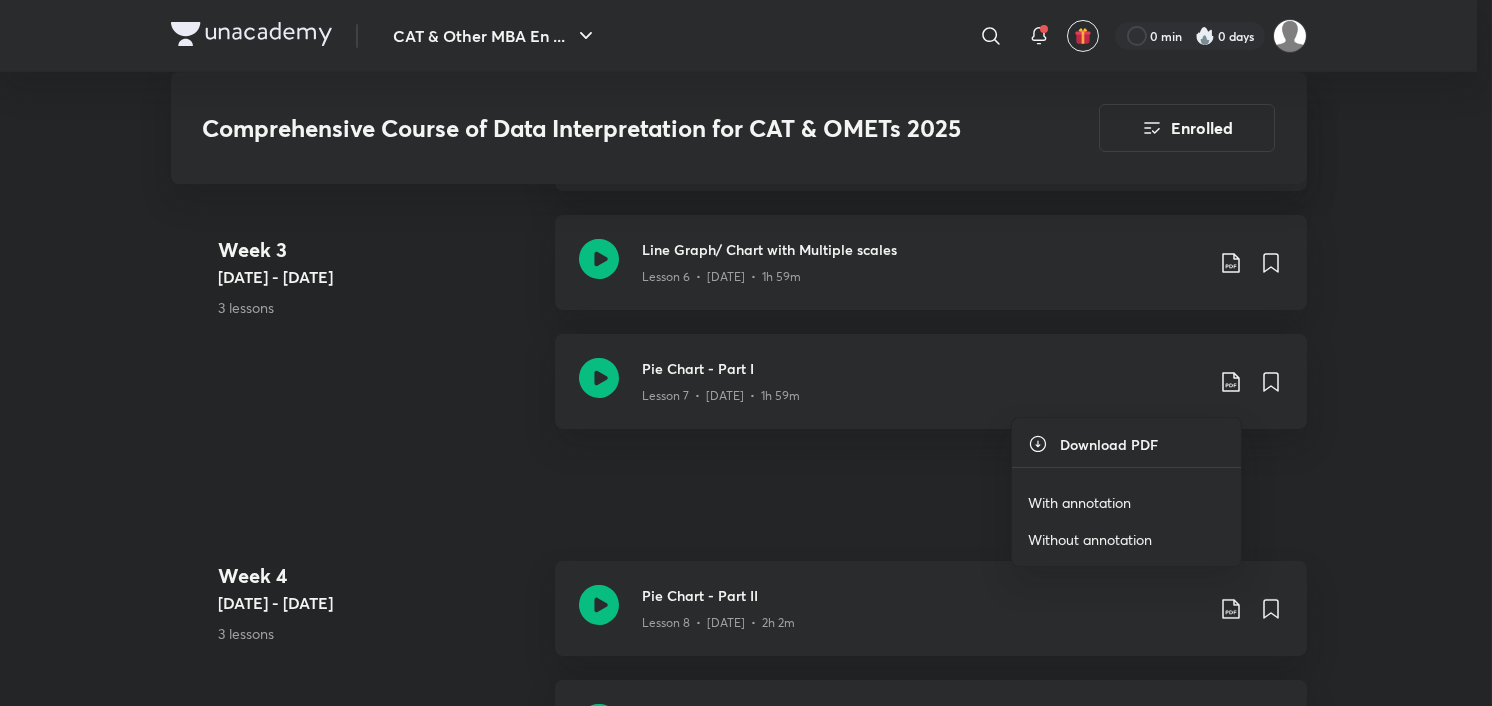 click on "With annotation" at bounding box center (1079, 502) 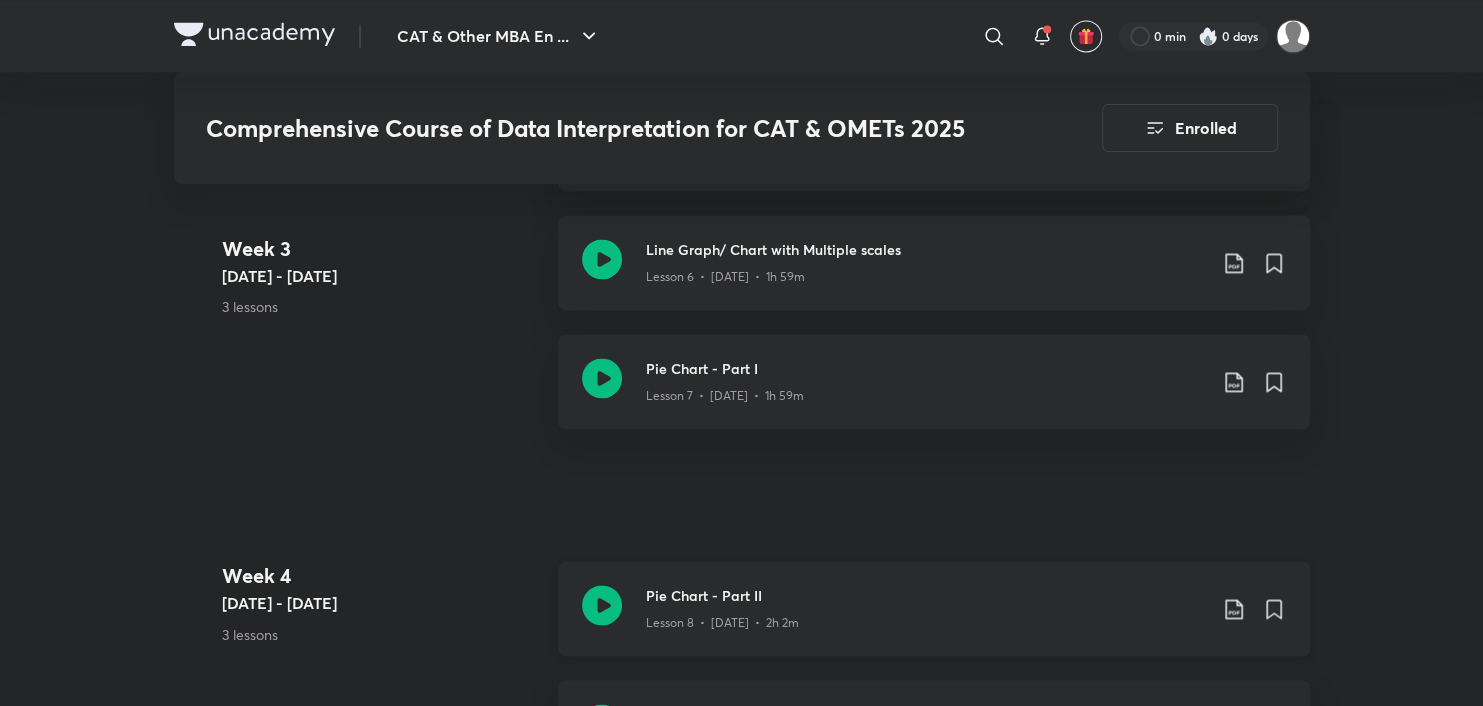 click 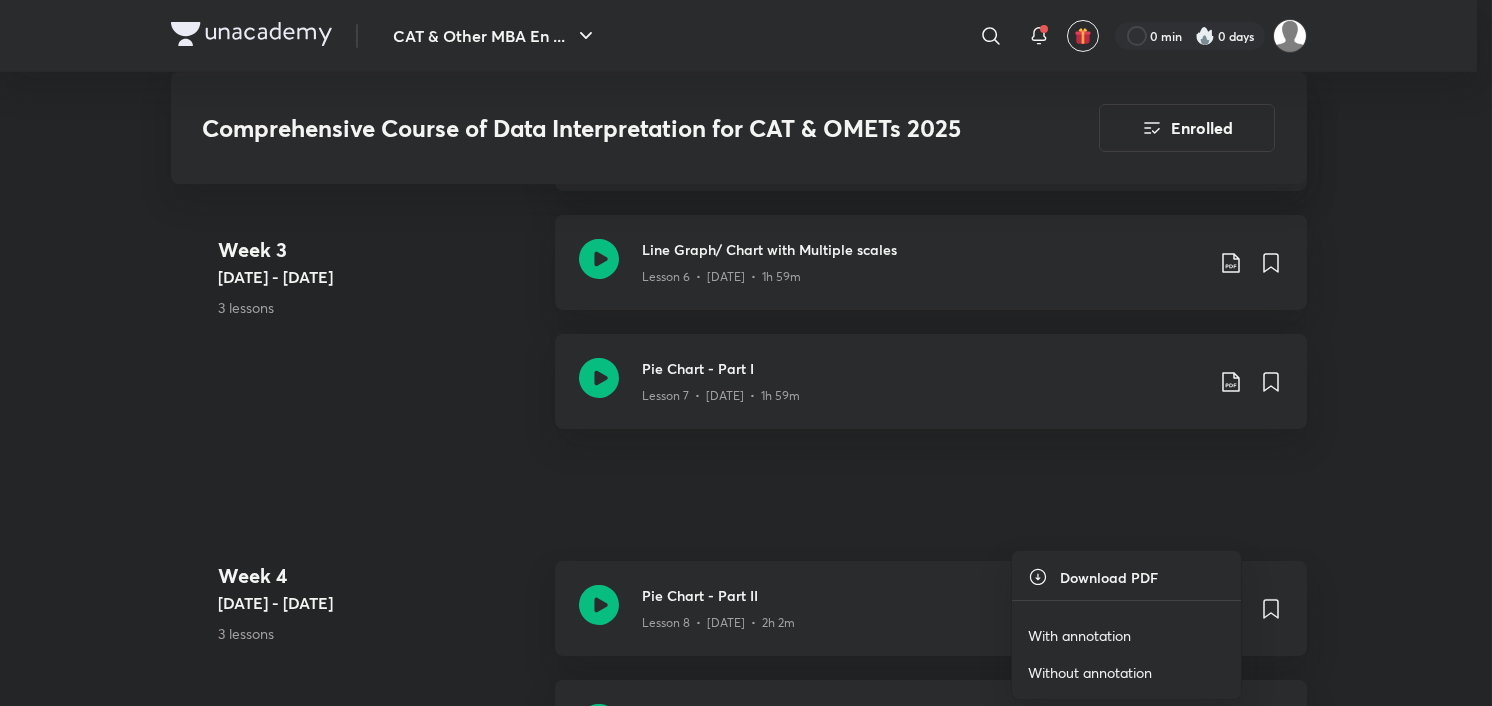 click on "With annotation" at bounding box center [1126, 635] 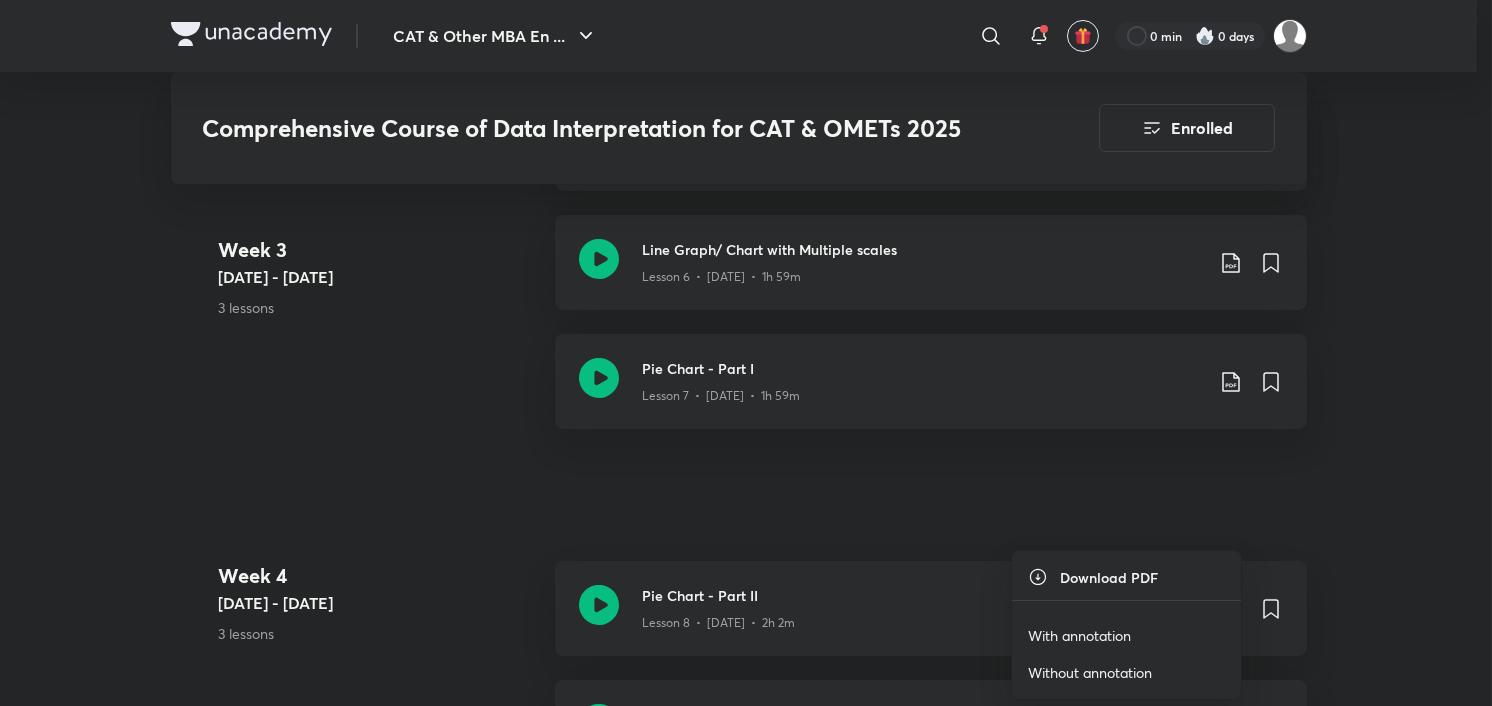 click on "With annotation" at bounding box center [1079, 635] 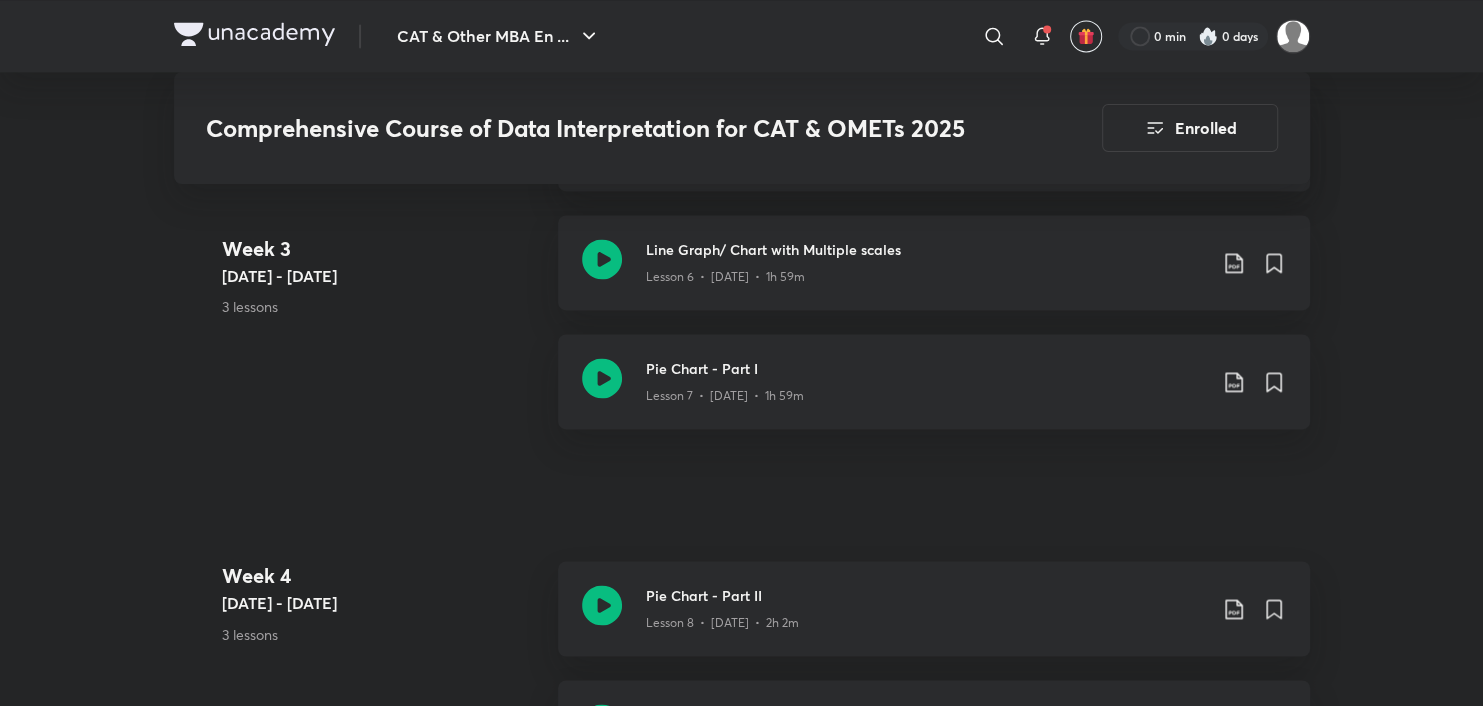 scroll, scrollTop: 2200, scrollLeft: 0, axis: vertical 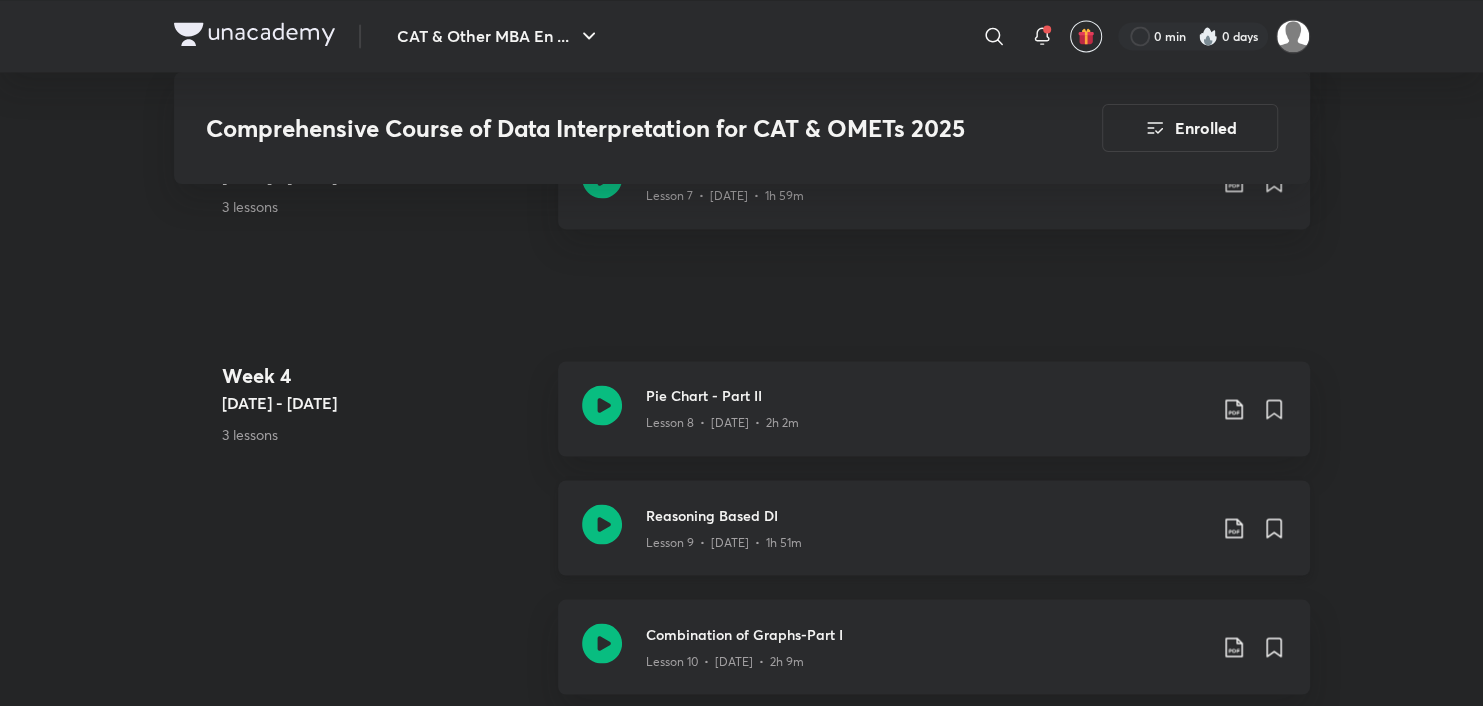 click 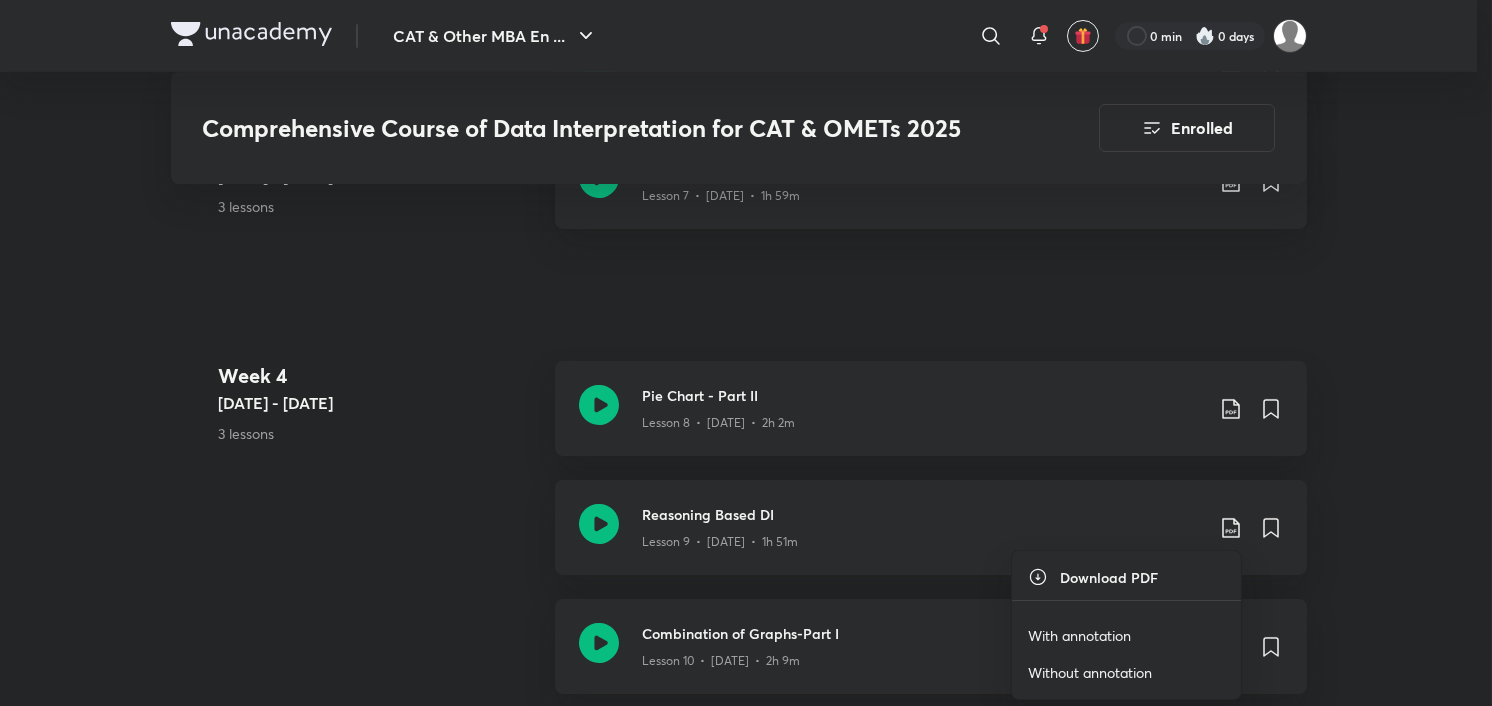 click on "With annotation" at bounding box center (1079, 635) 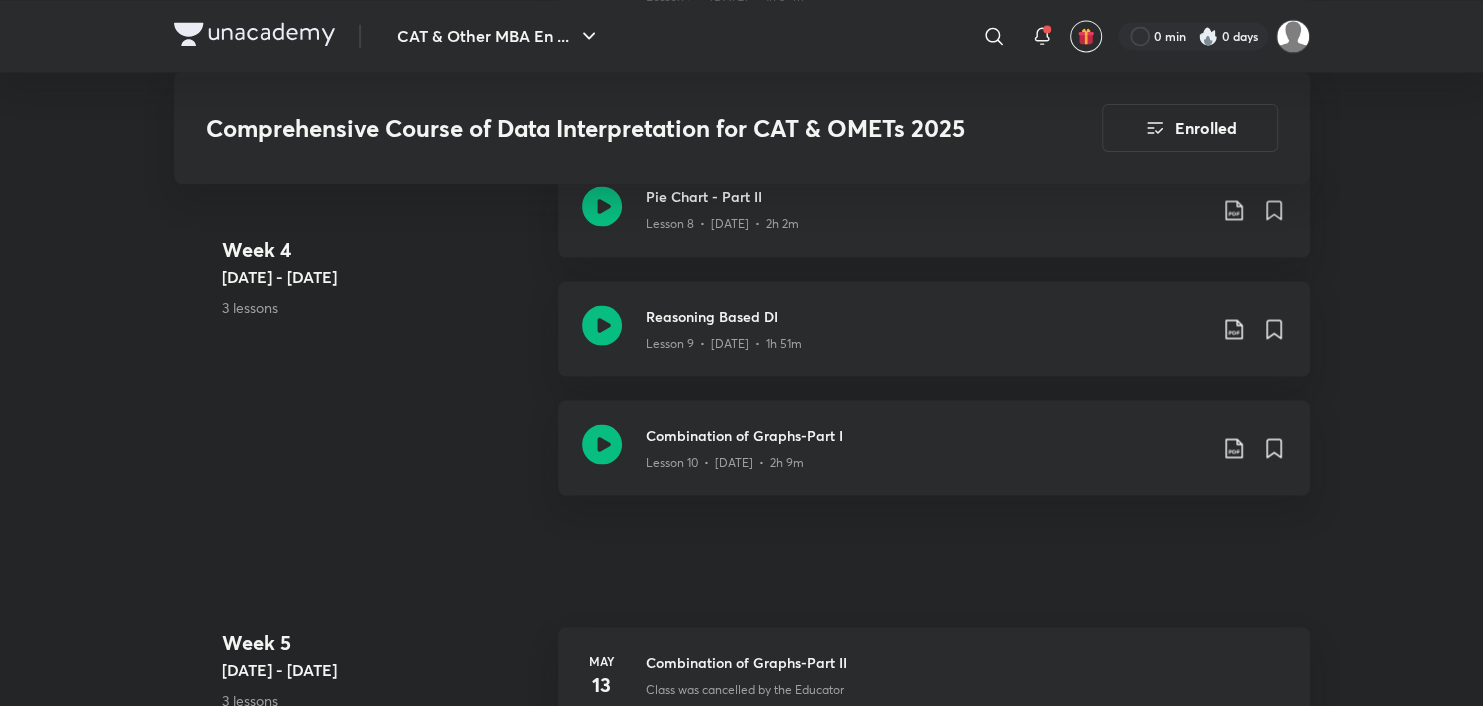 scroll, scrollTop: 2400, scrollLeft: 0, axis: vertical 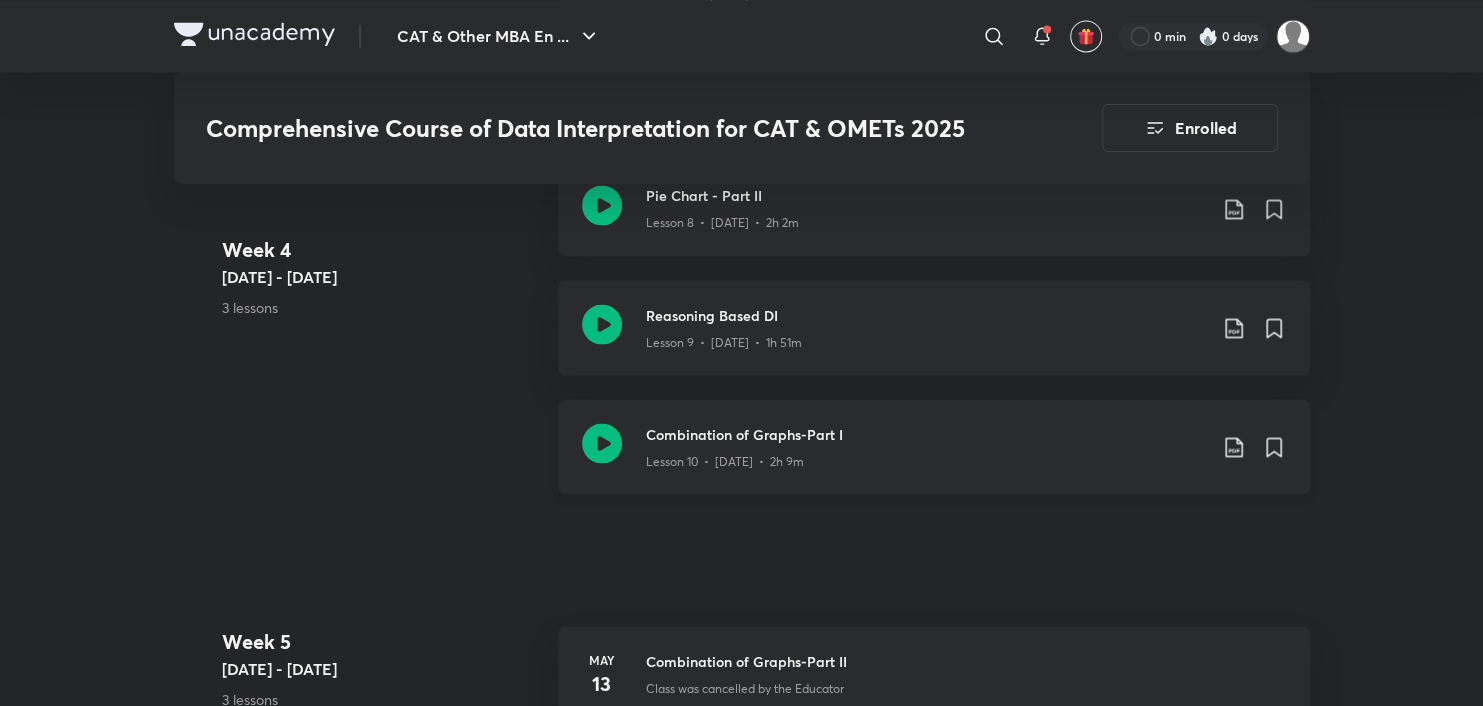 click on "Combination of Graphs-Part I Lesson 10  •  May 10  •  2h 9m" at bounding box center [966, 446] 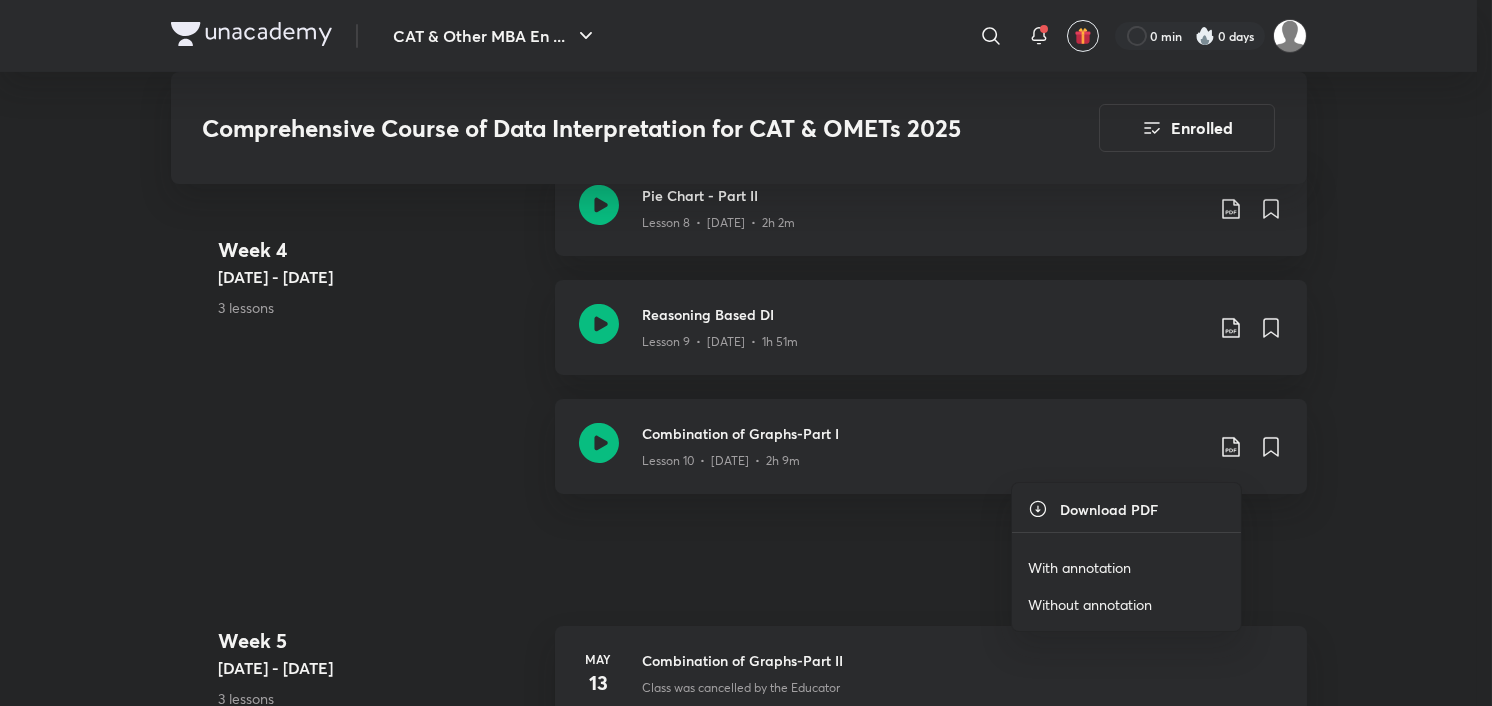 click on "With annotation" at bounding box center [1079, 567] 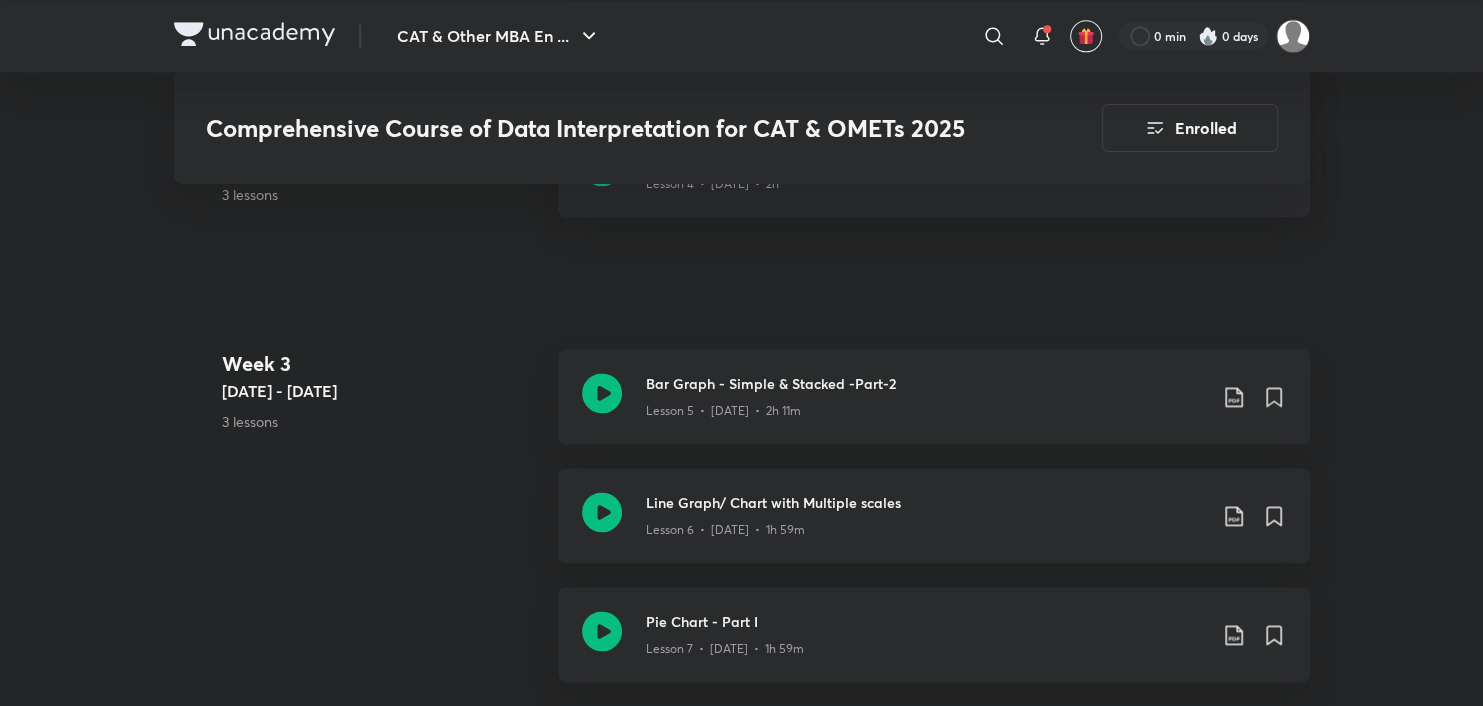 scroll, scrollTop: 0, scrollLeft: 0, axis: both 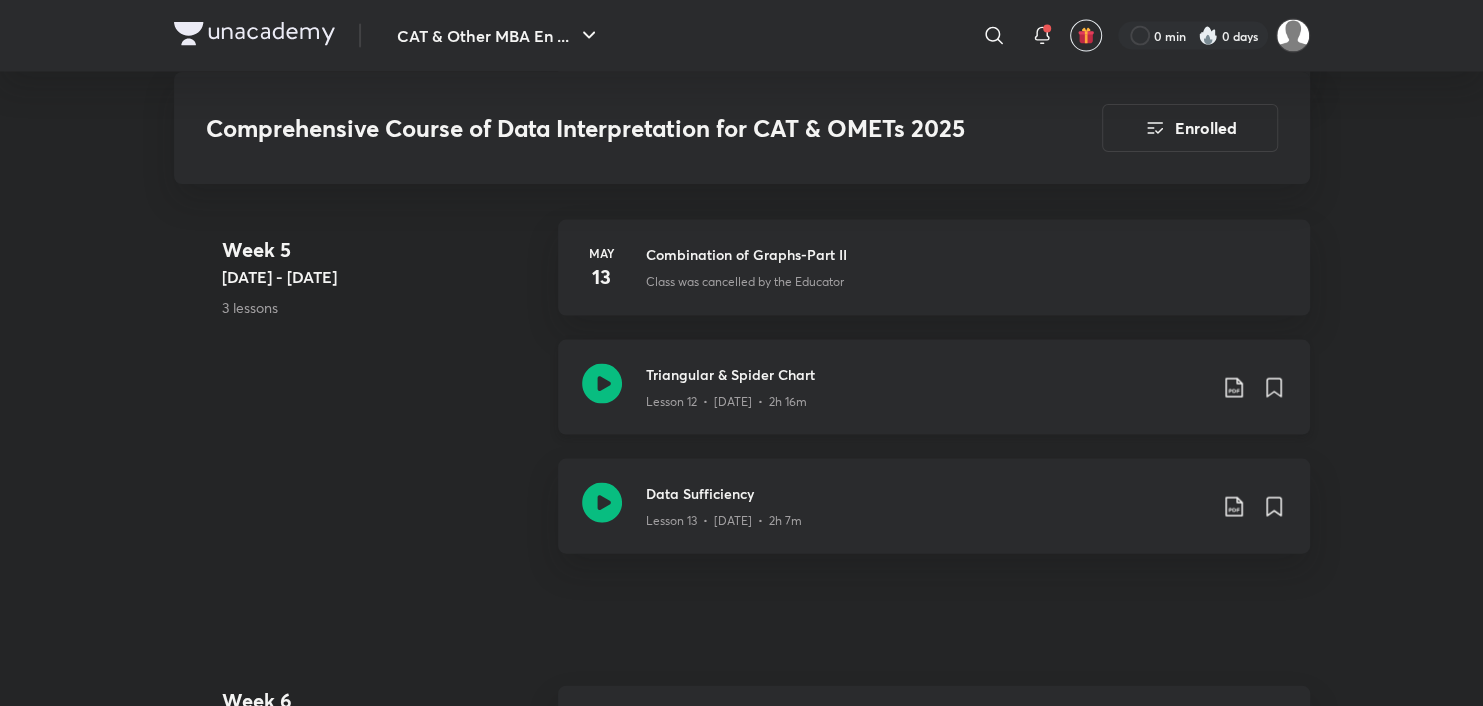 click 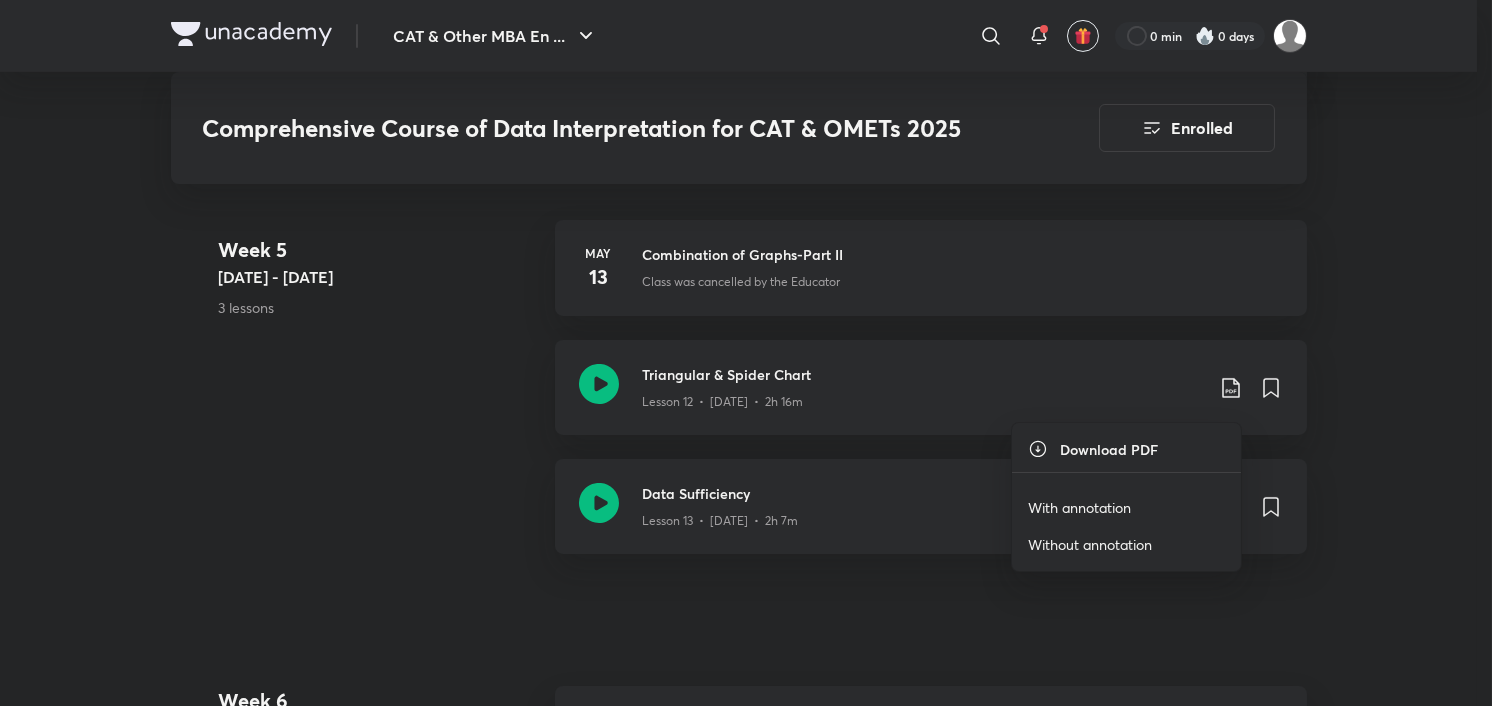 click on "With annotation" at bounding box center (1079, 507) 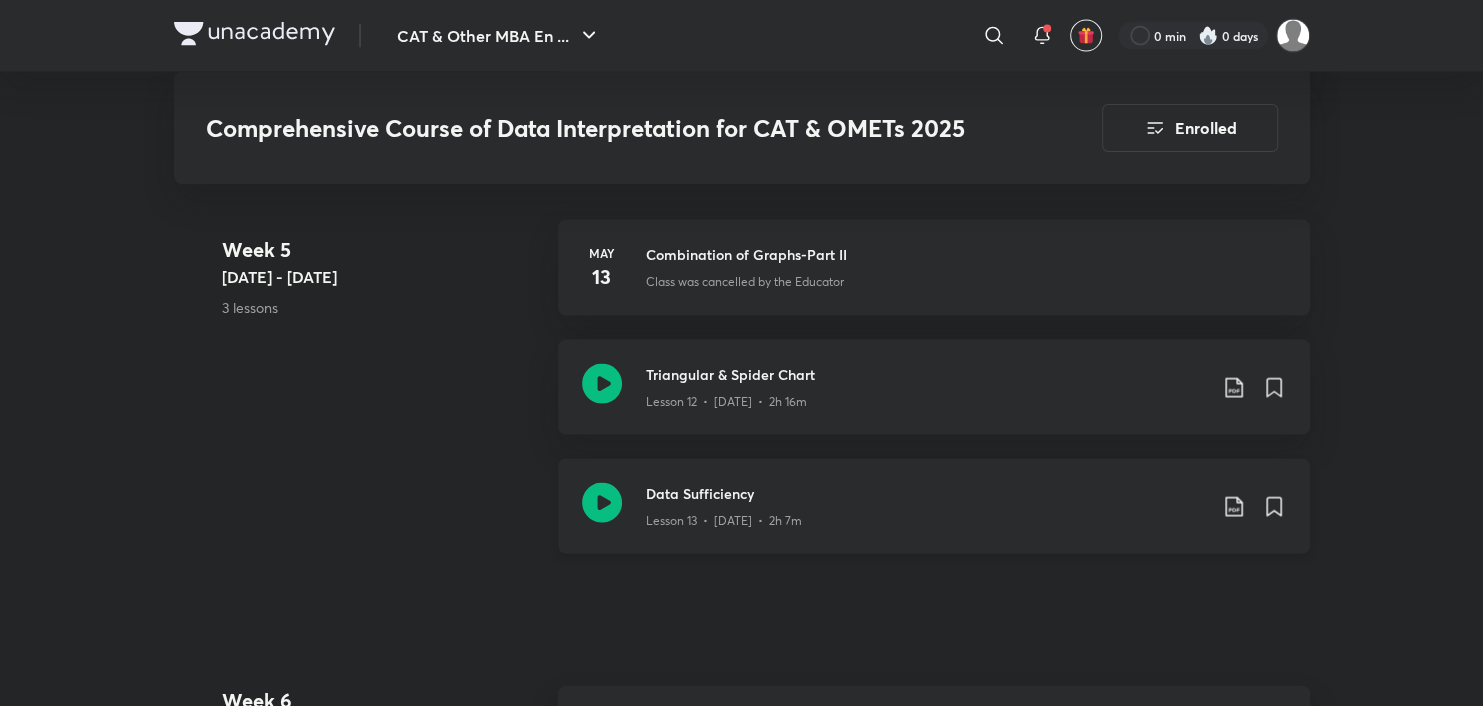 click 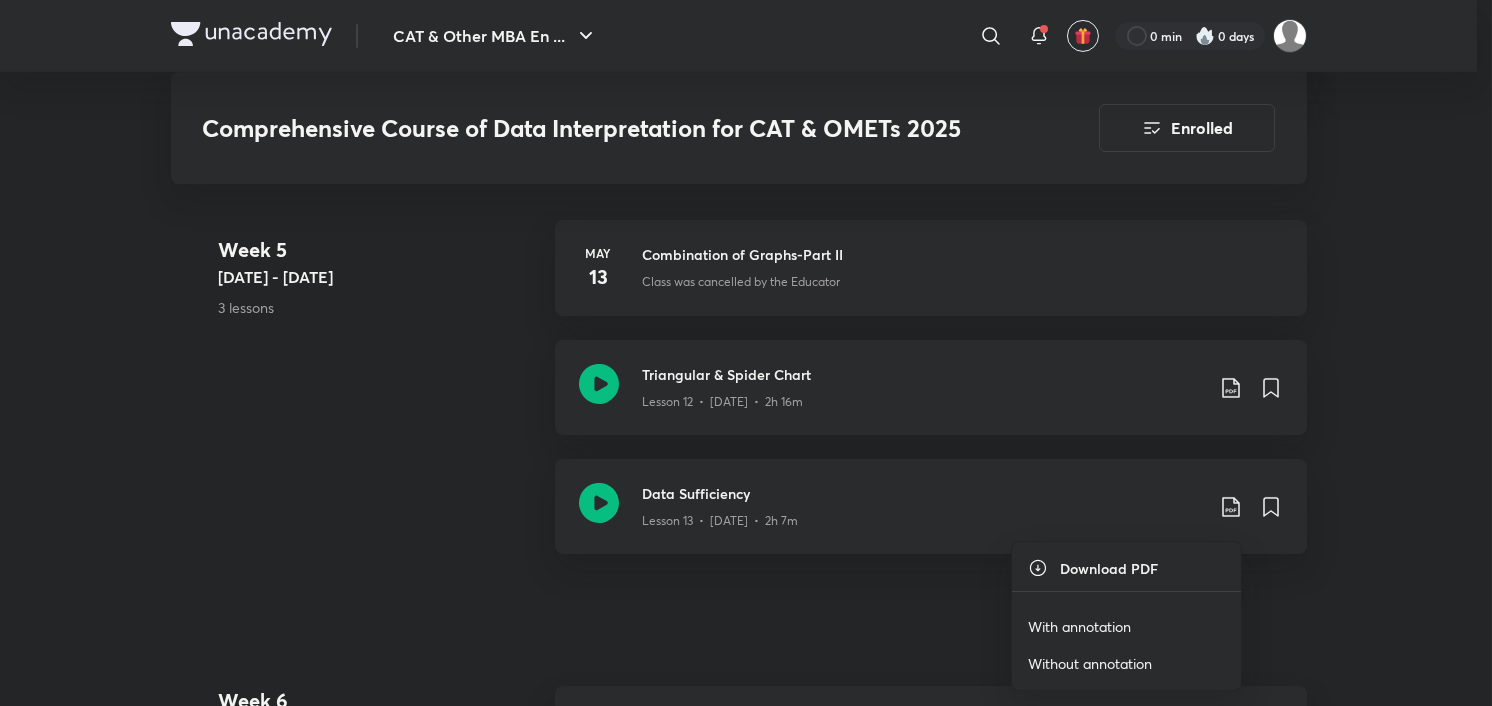 click on "With annotation" at bounding box center [1079, 626] 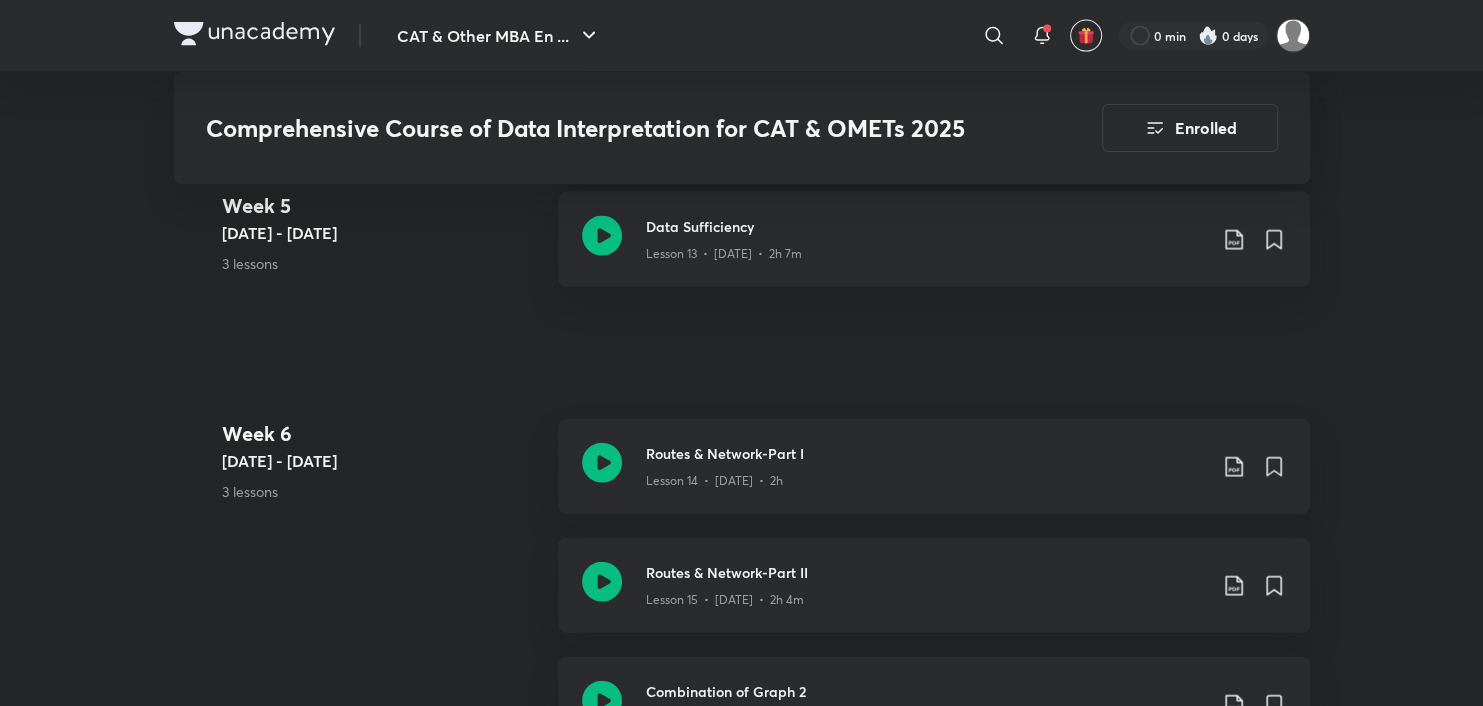 scroll, scrollTop: 3106, scrollLeft: 0, axis: vertical 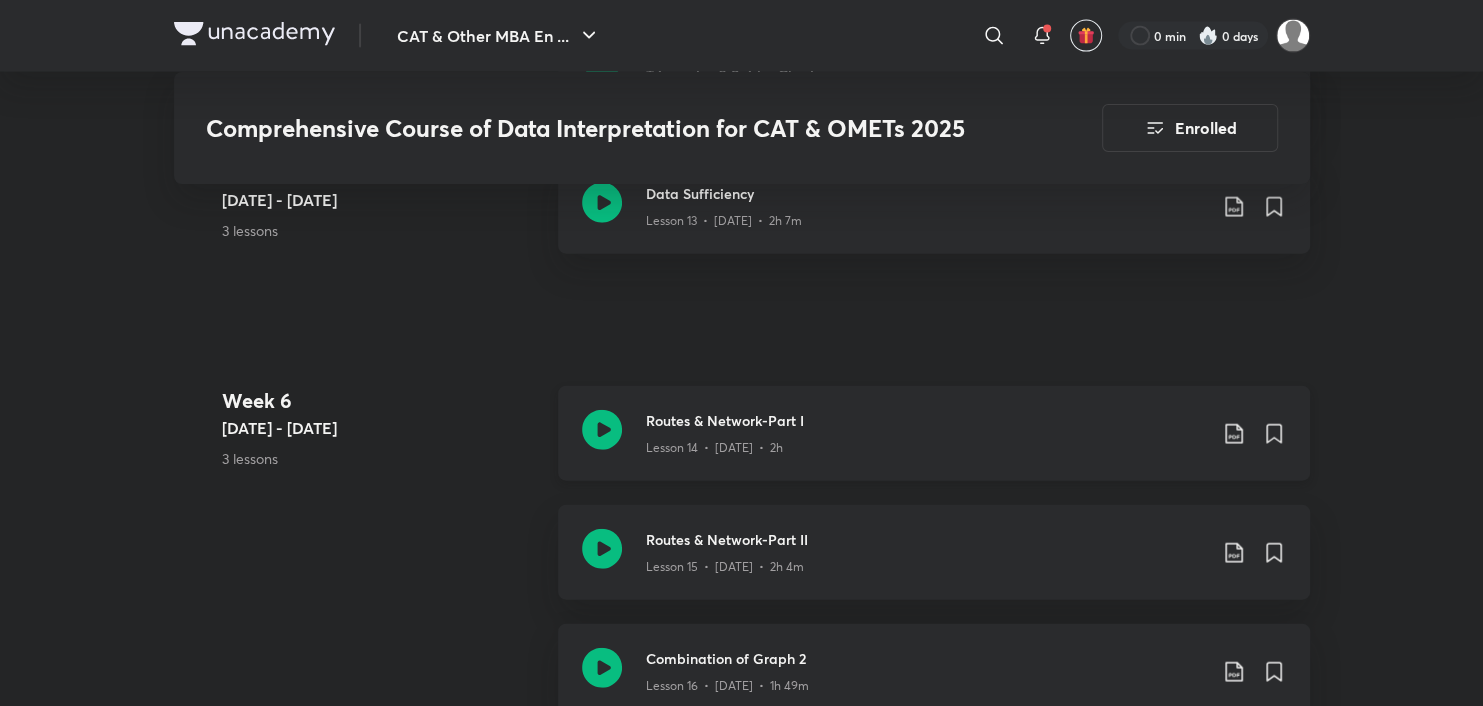 click 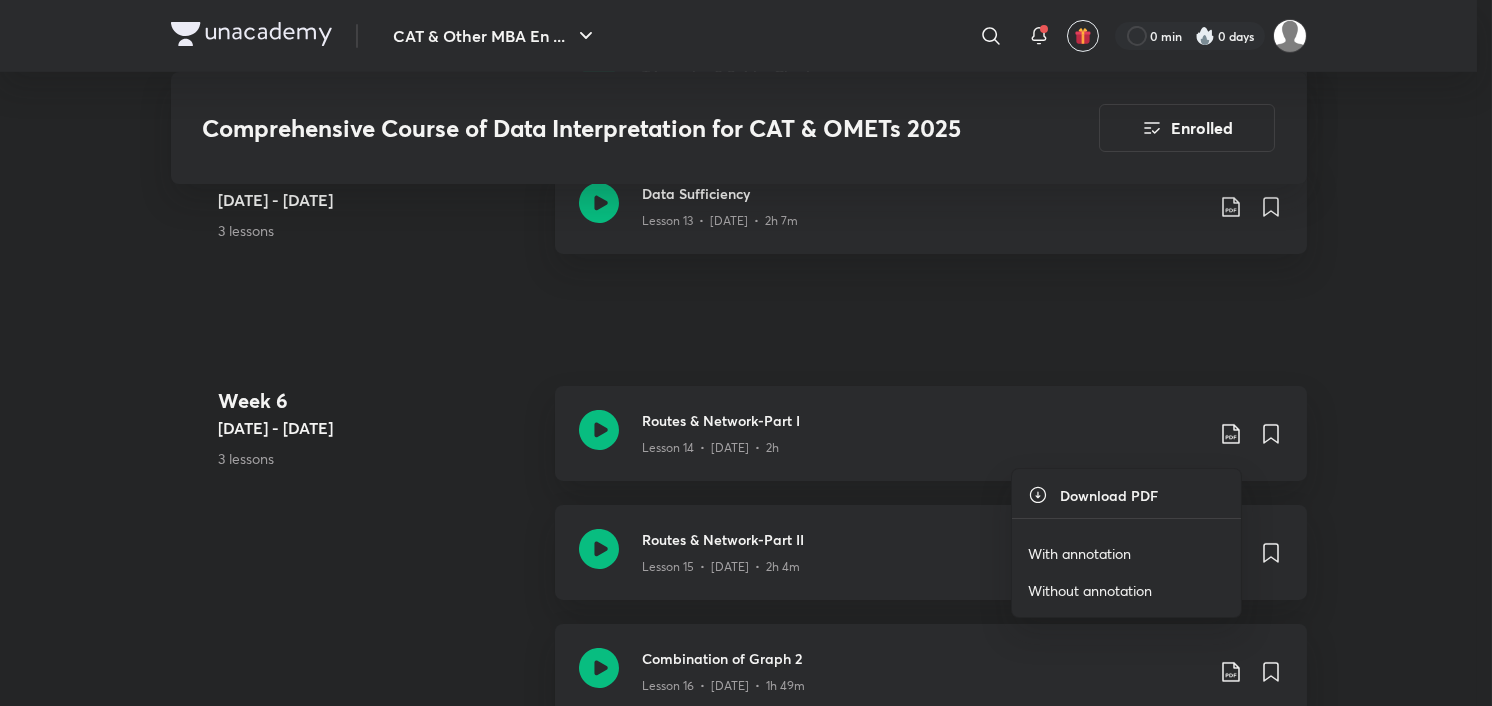 click on "With annotation" at bounding box center (1079, 553) 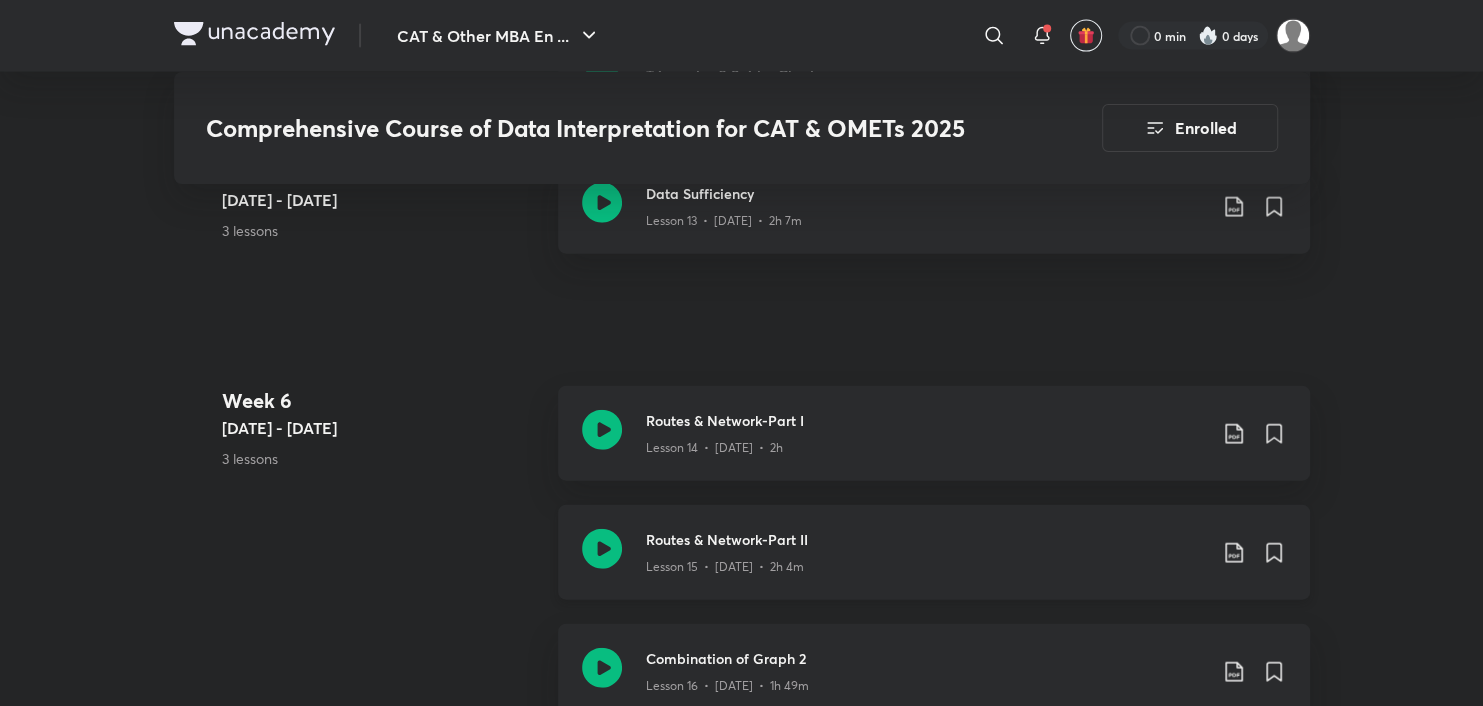 click 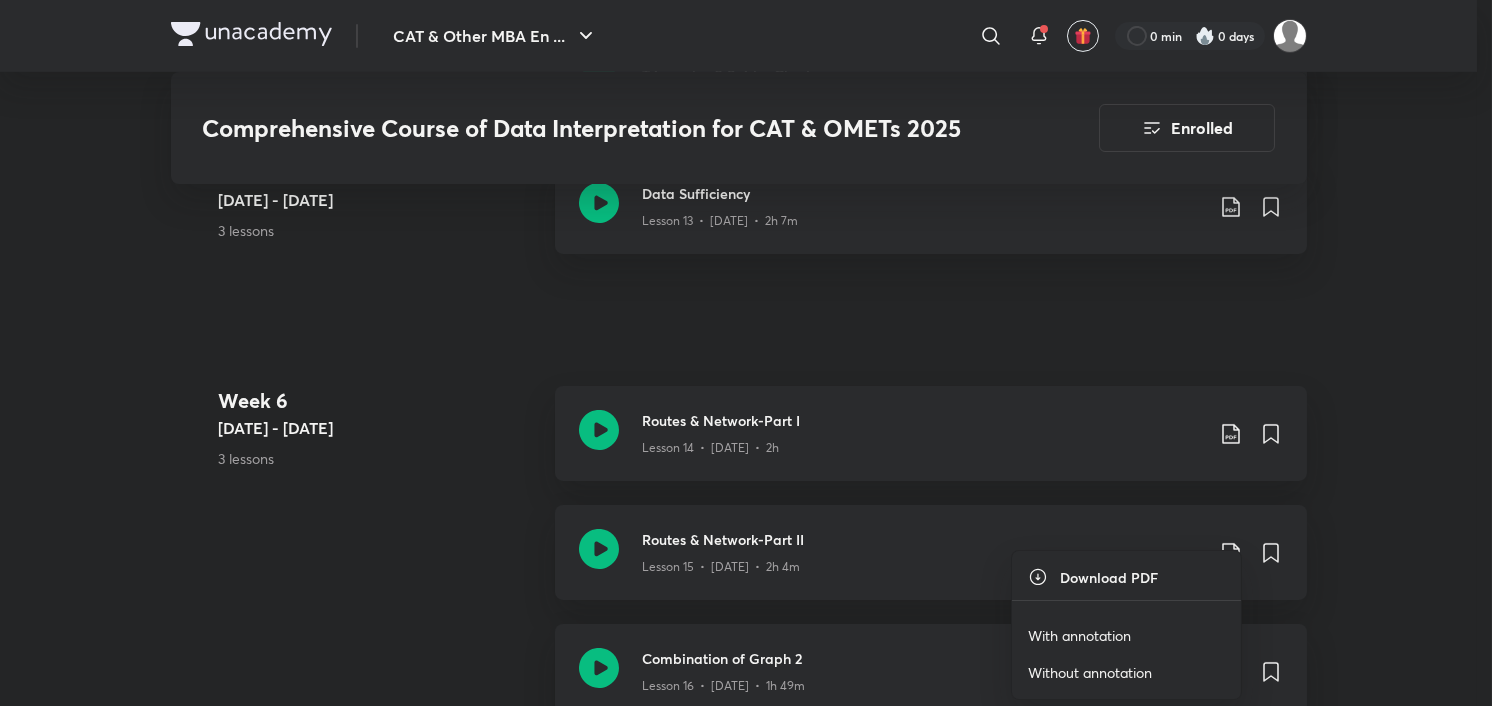 click on "With annotation" at bounding box center (1079, 635) 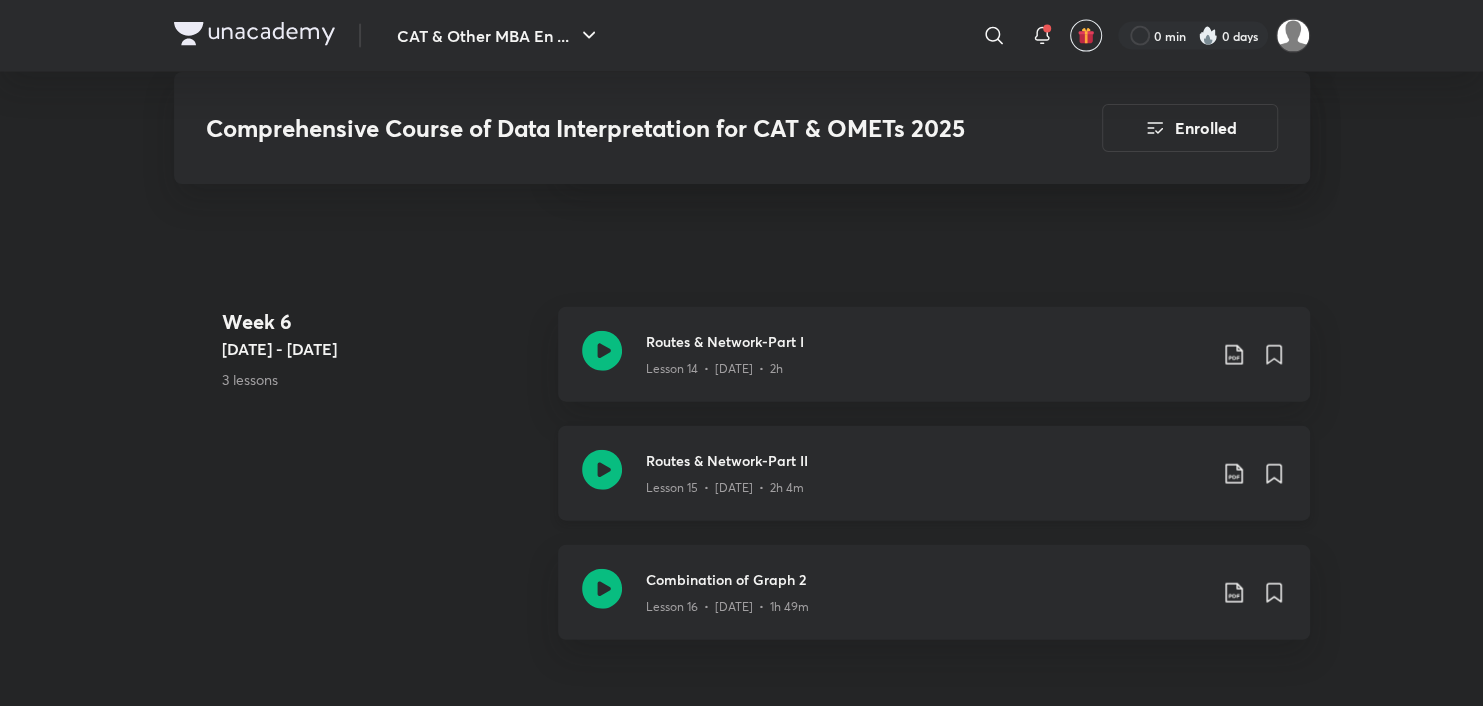 scroll, scrollTop: 3307, scrollLeft: 0, axis: vertical 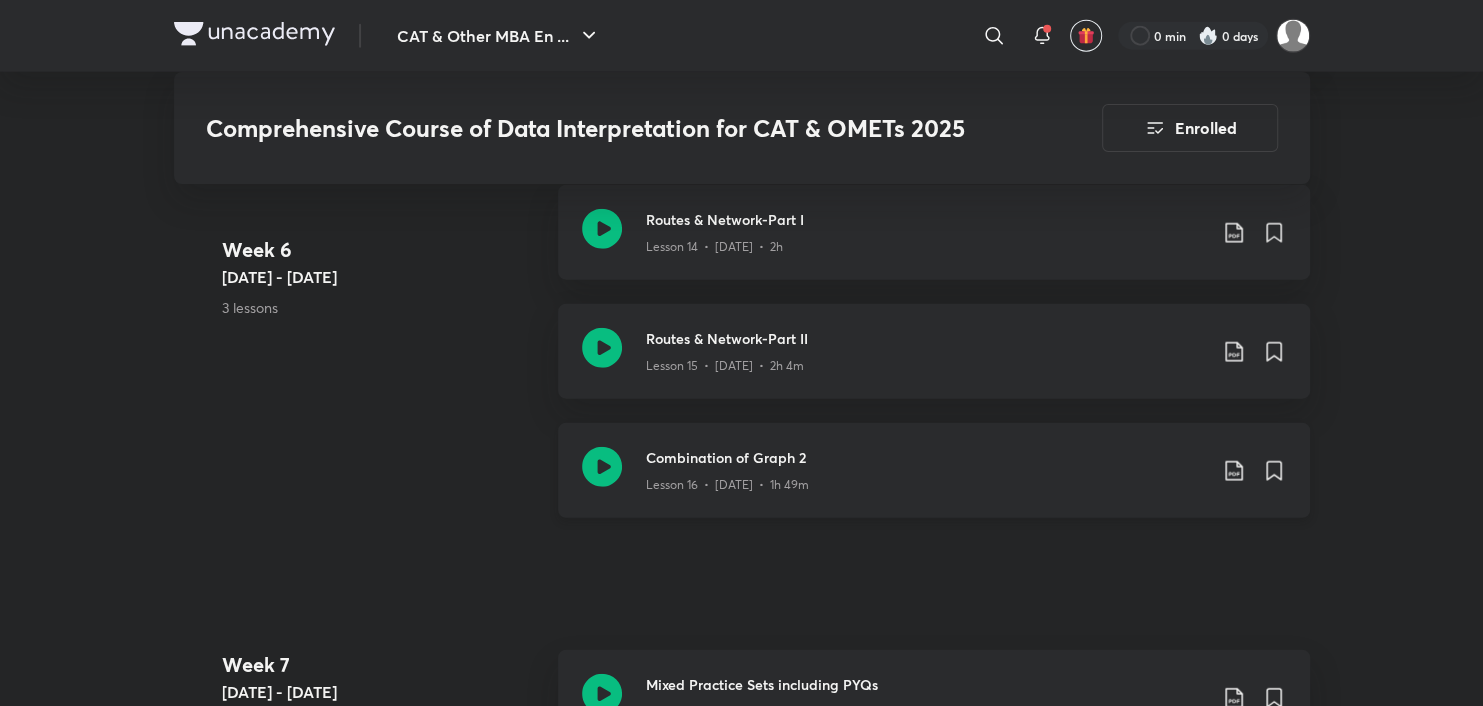 click on "Combination of Graph 2 Lesson 16  •  May 24  •  1h 49m" at bounding box center (966, 470) 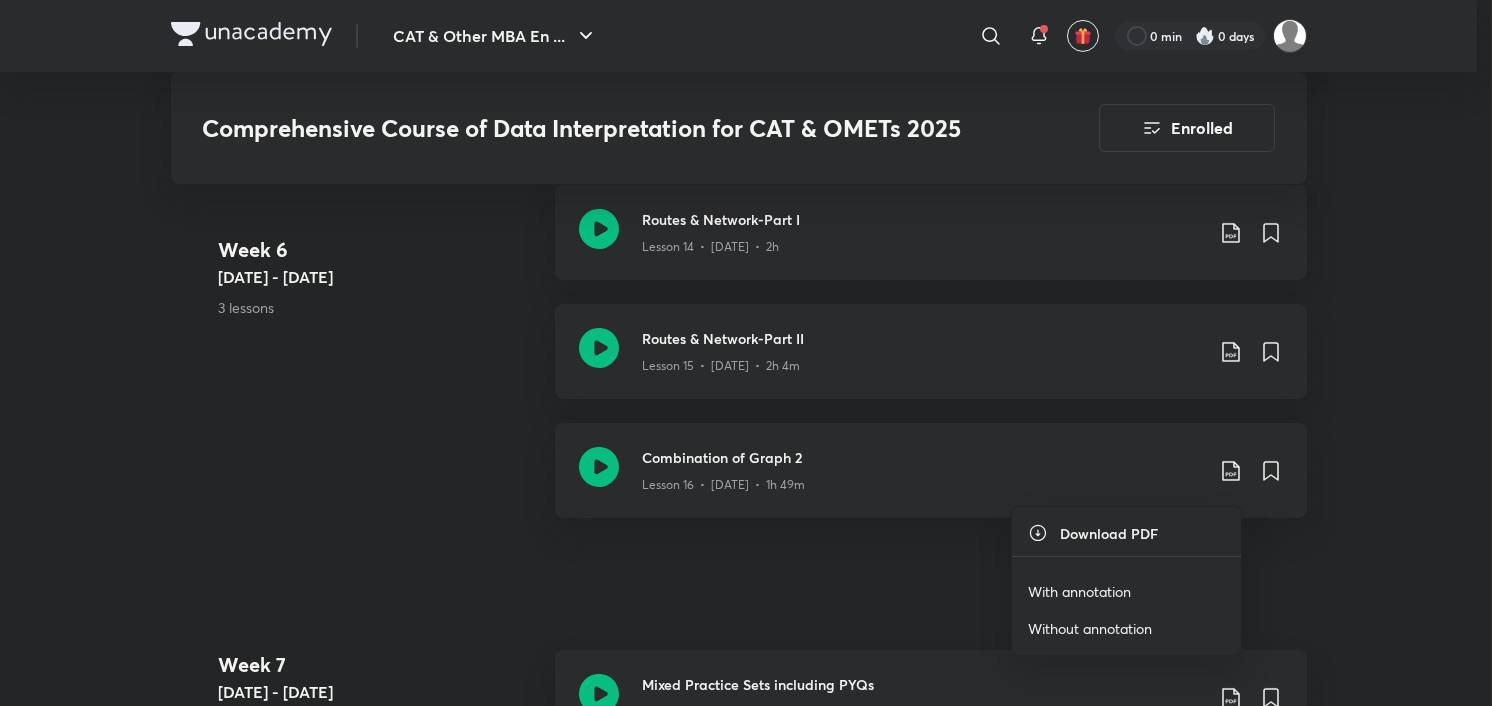 click on "With annotation" at bounding box center [1126, 591] 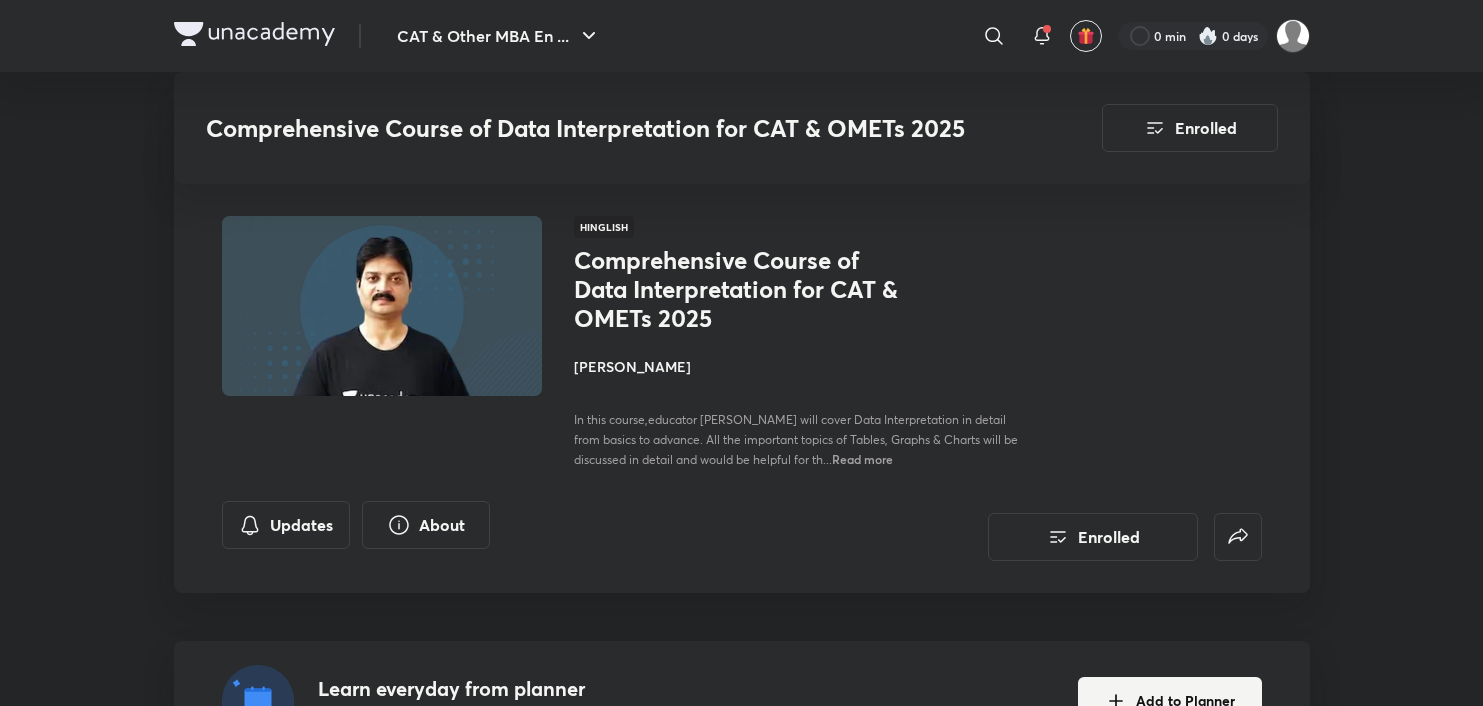 scroll, scrollTop: 3325, scrollLeft: 0, axis: vertical 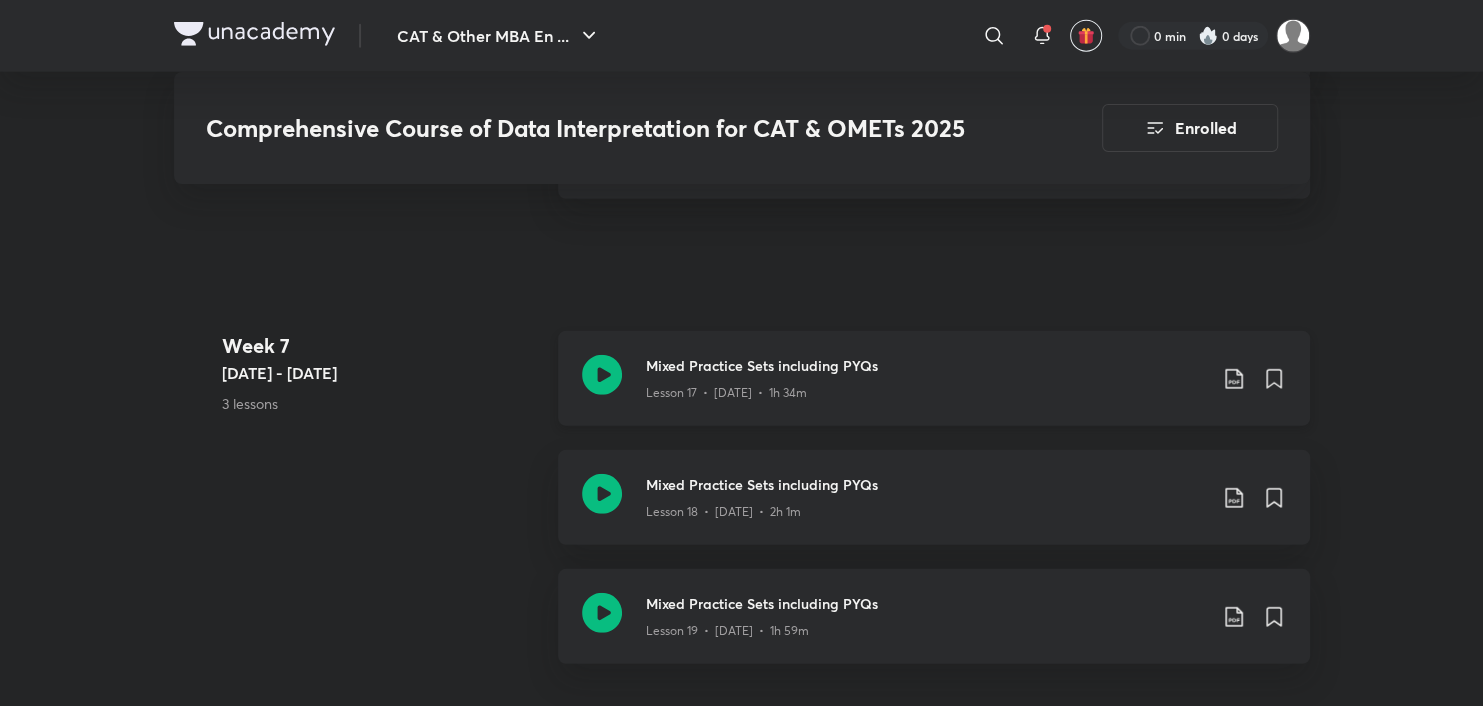 click 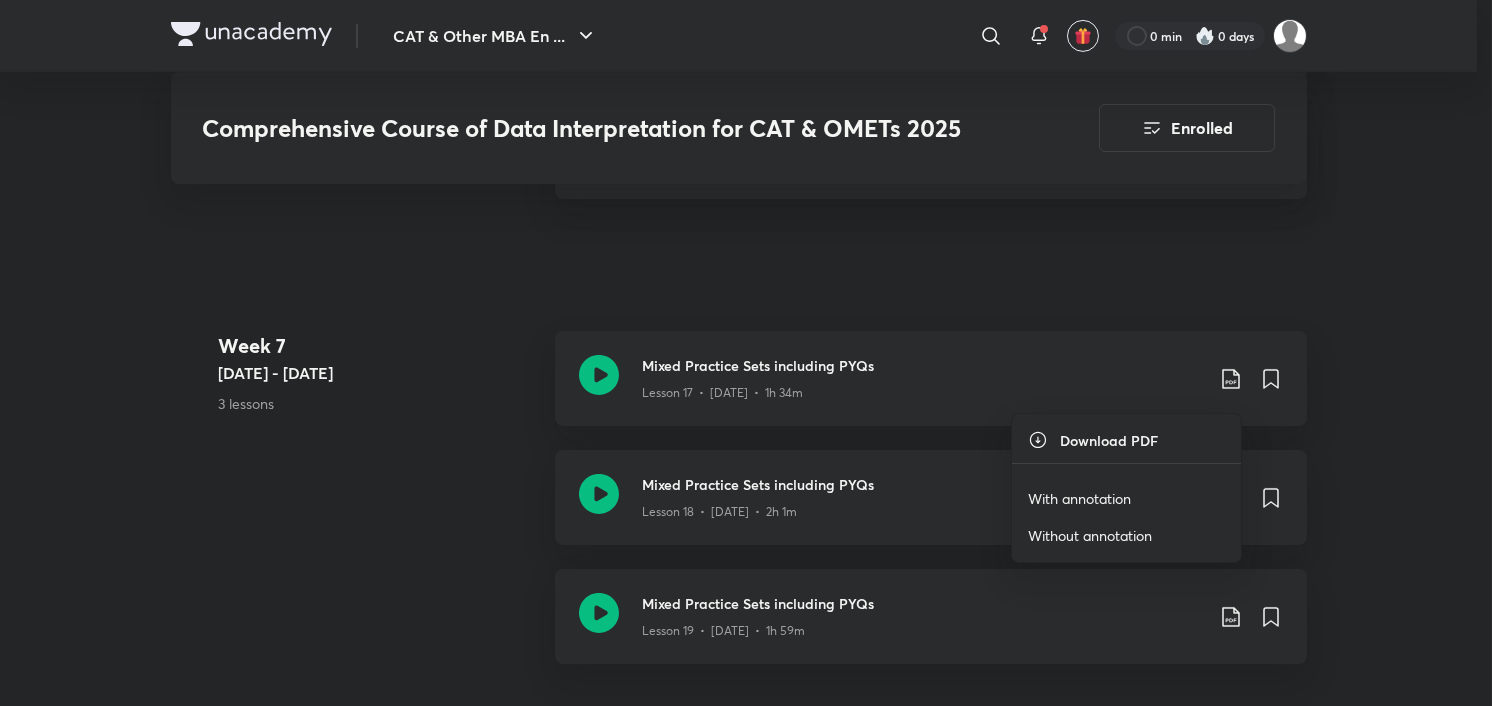 click on "With annotation" at bounding box center (1079, 498) 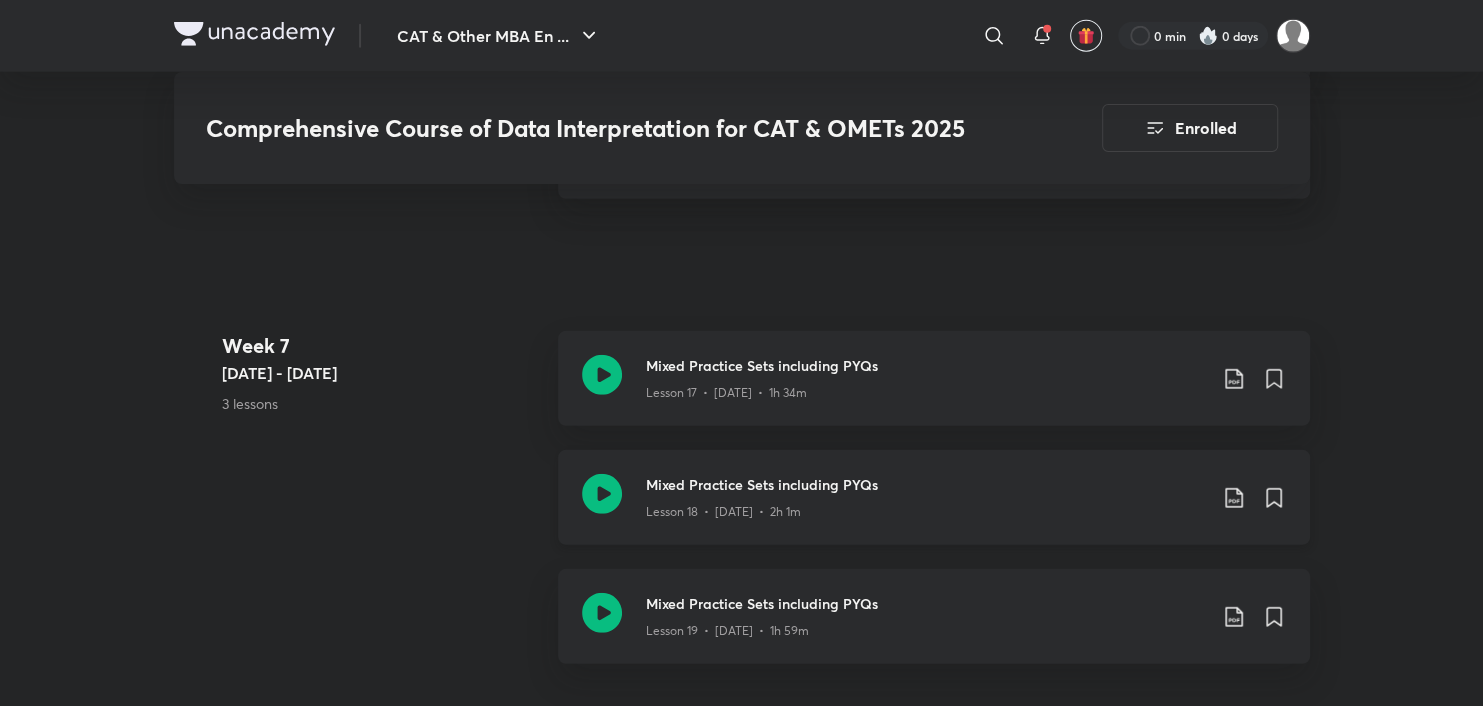 click on "Mixed Practice Sets including PYQs Lesson 18  •  May 29  •  2h 1m" at bounding box center (966, 497) 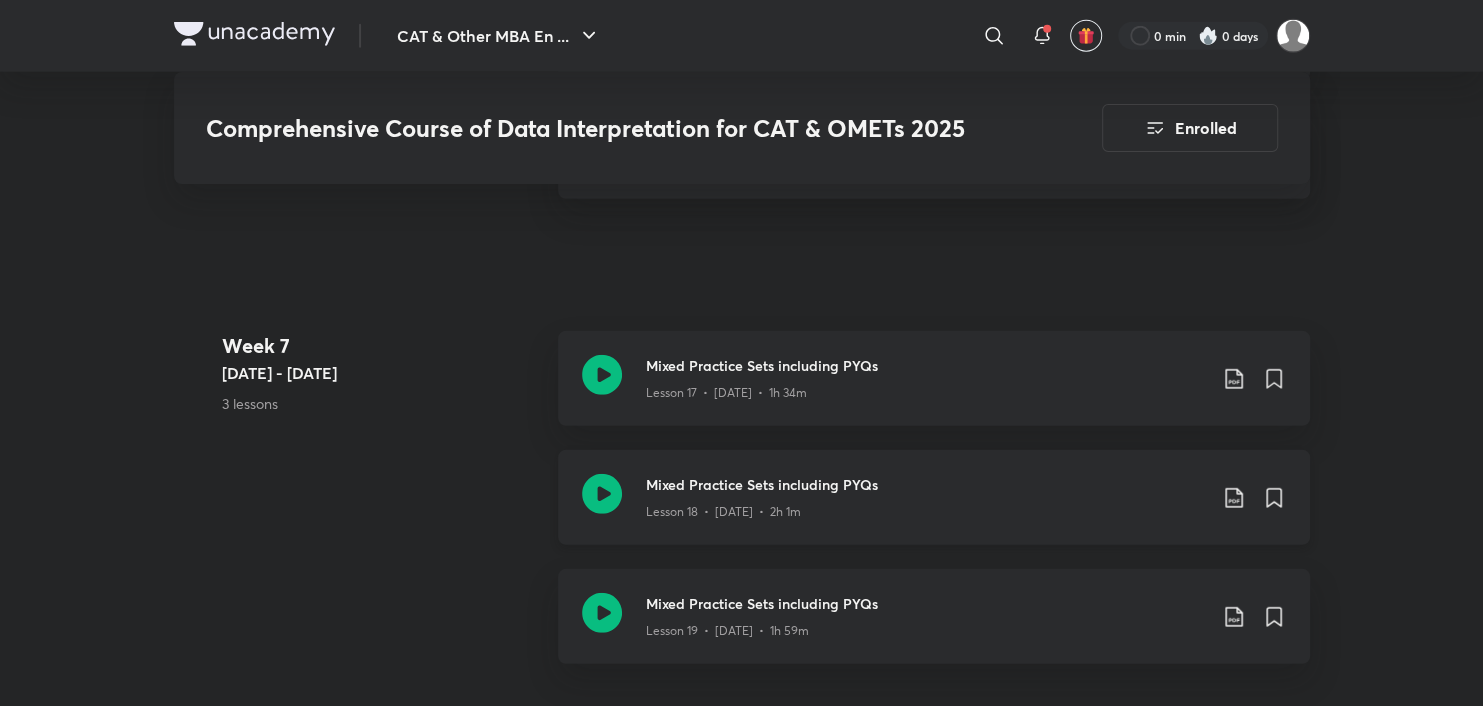 click 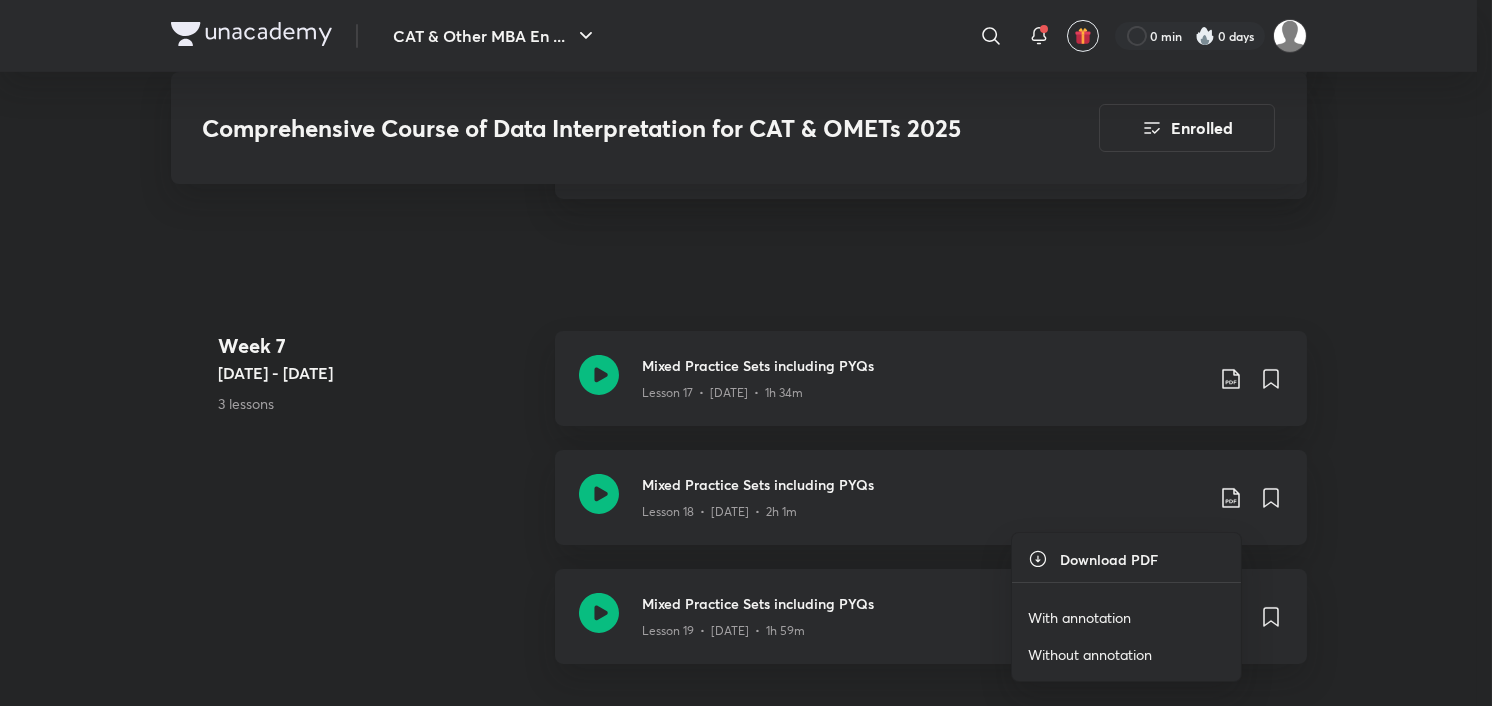 click on "With annotation" at bounding box center (1079, 617) 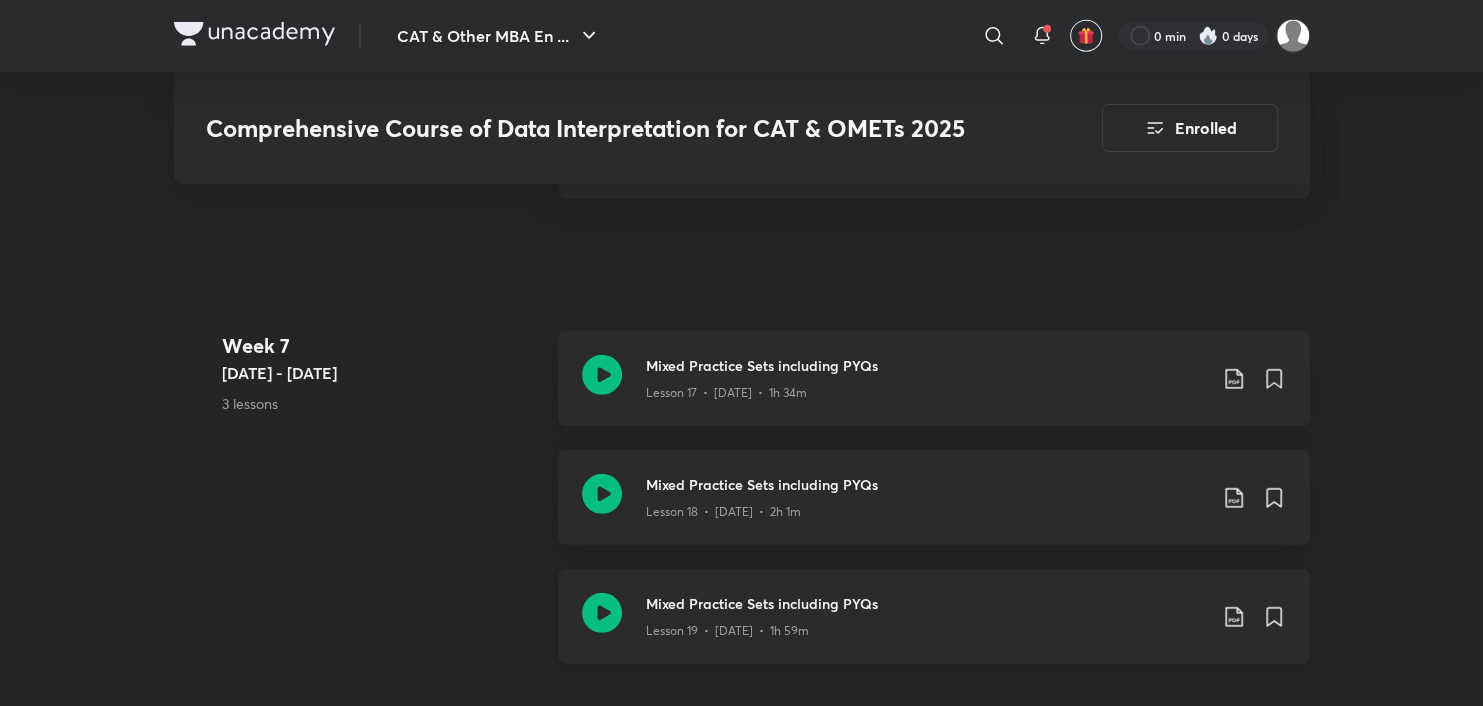 click 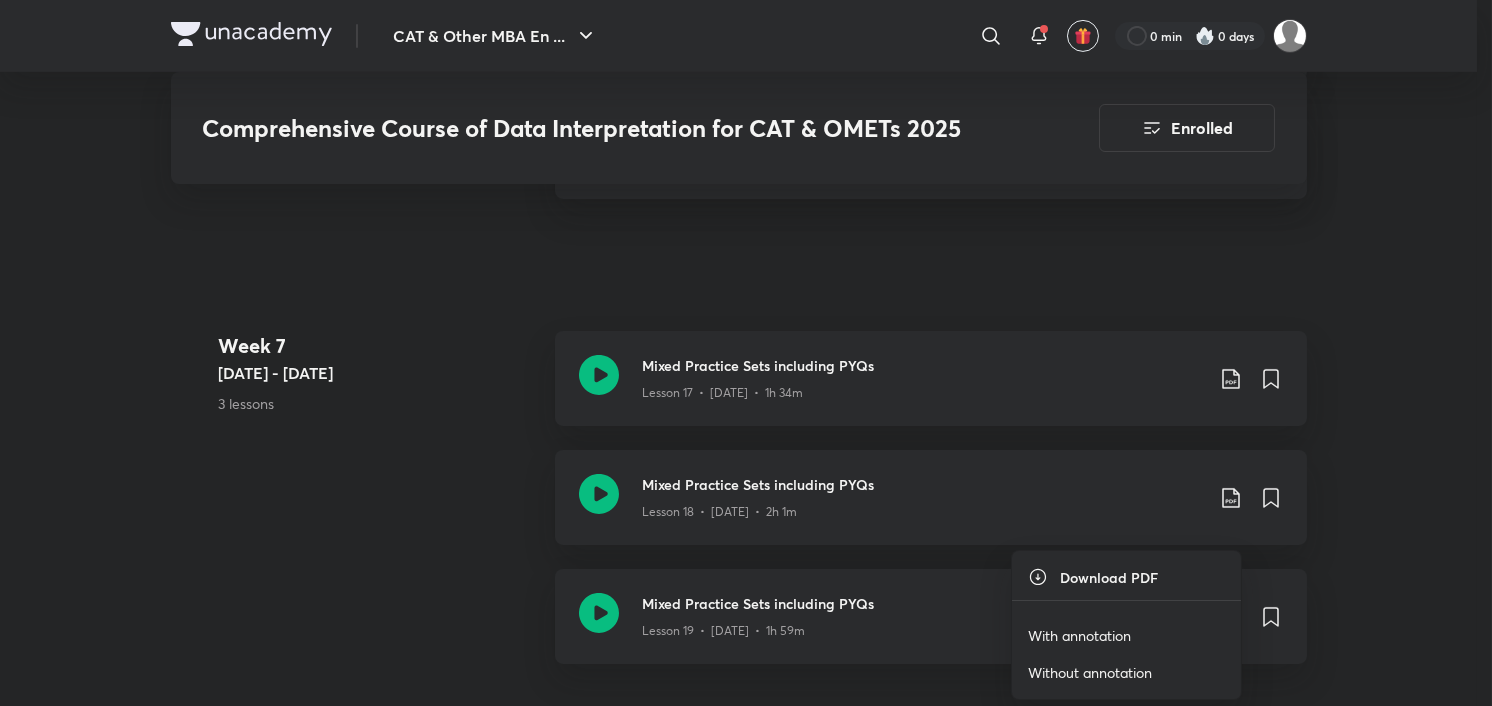 click on "With annotation" at bounding box center (1079, 635) 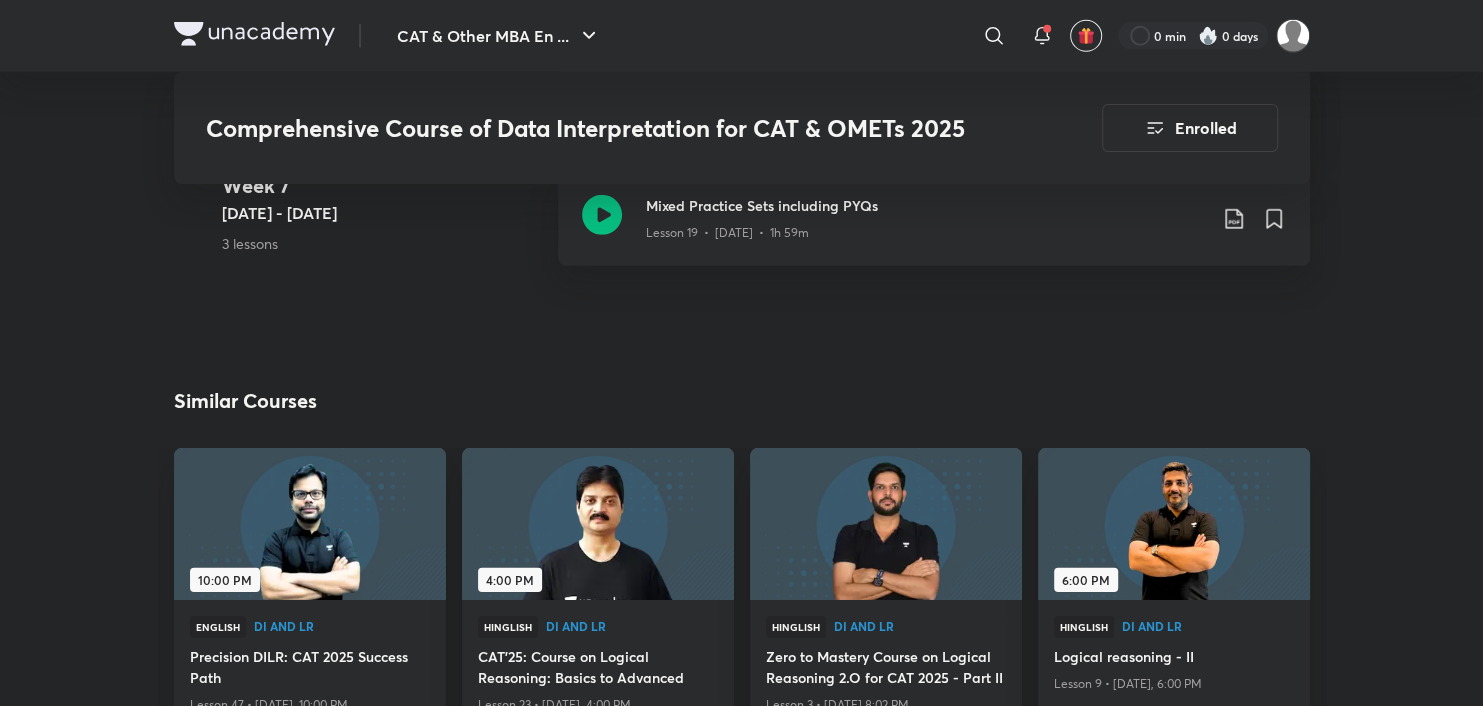 scroll, scrollTop: 3926, scrollLeft: 0, axis: vertical 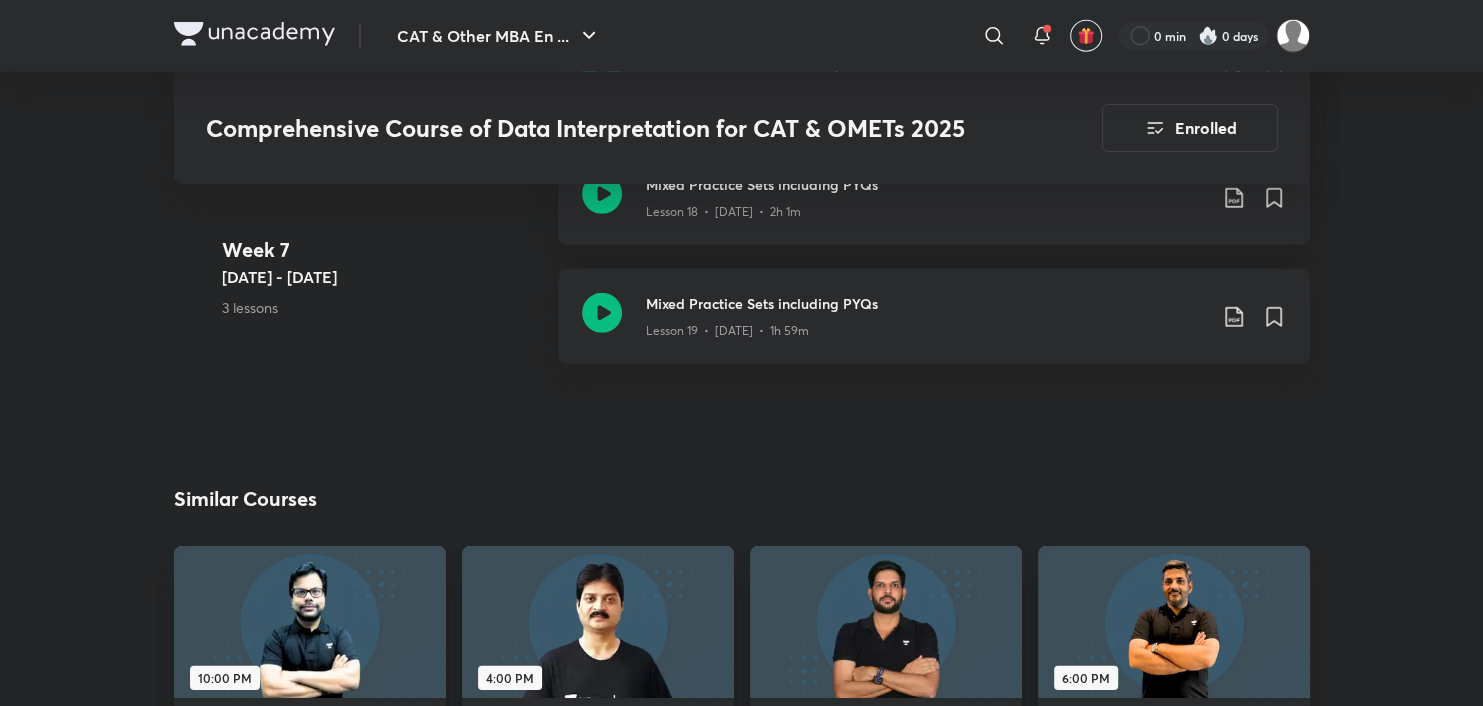 drag, startPoint x: 393, startPoint y: 366, endPoint x: 453, endPoint y: 386, distance: 63.245552 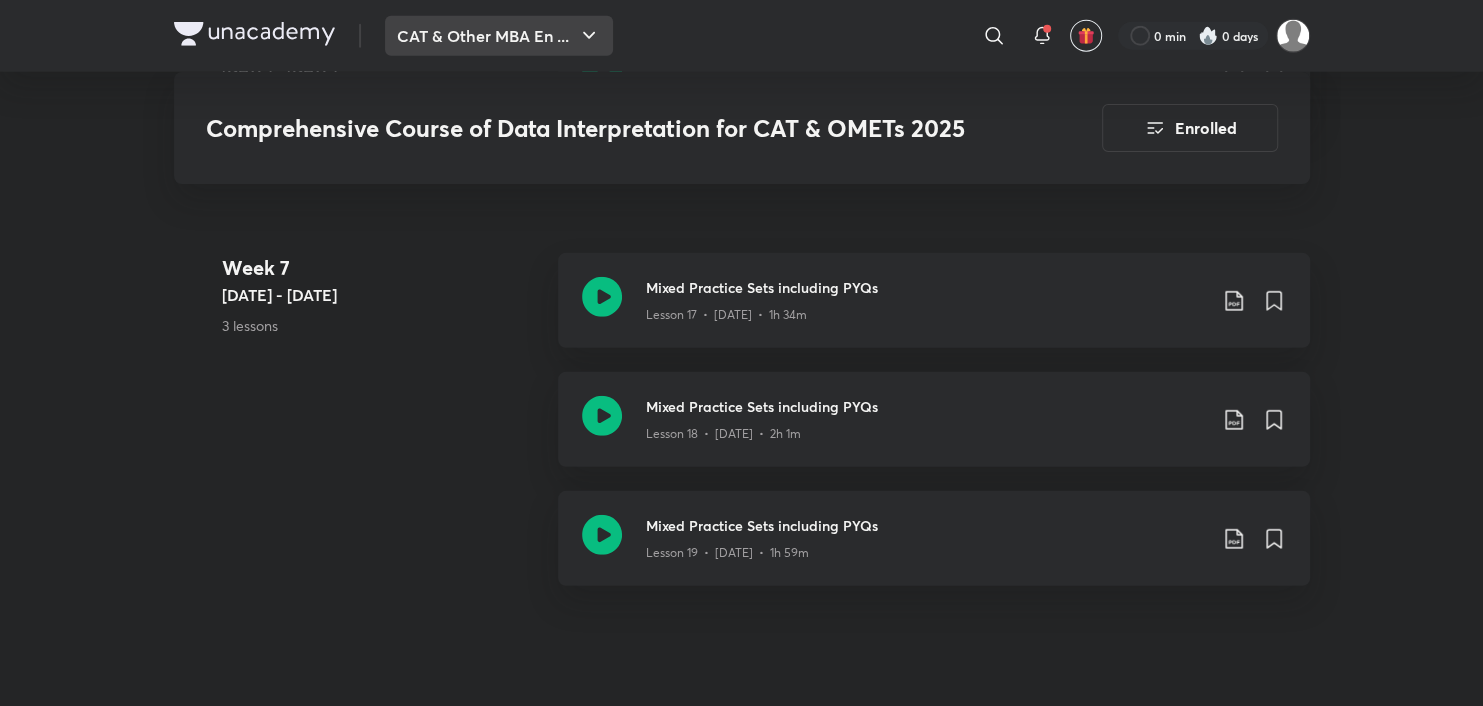 scroll, scrollTop: 3700, scrollLeft: 0, axis: vertical 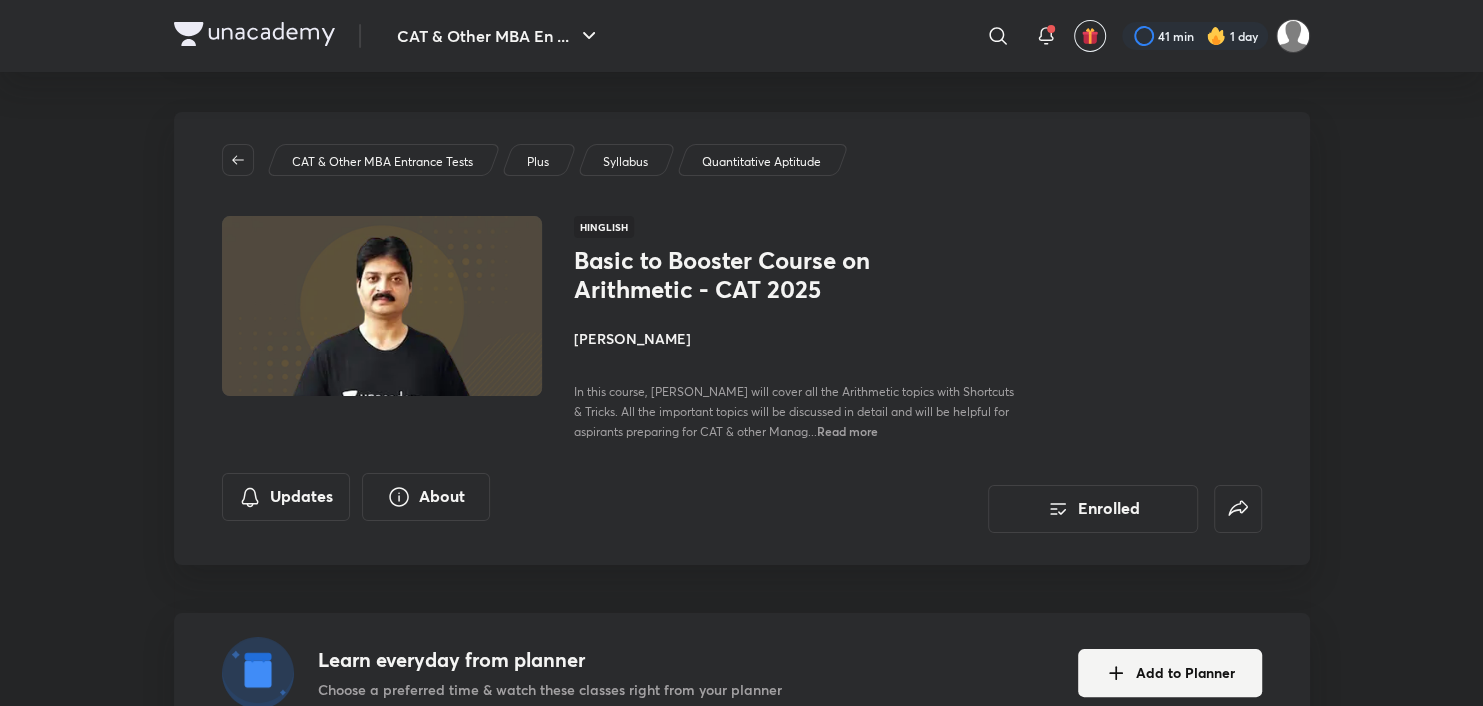 click on "​ 41 min 1 day" at bounding box center (980, 36) 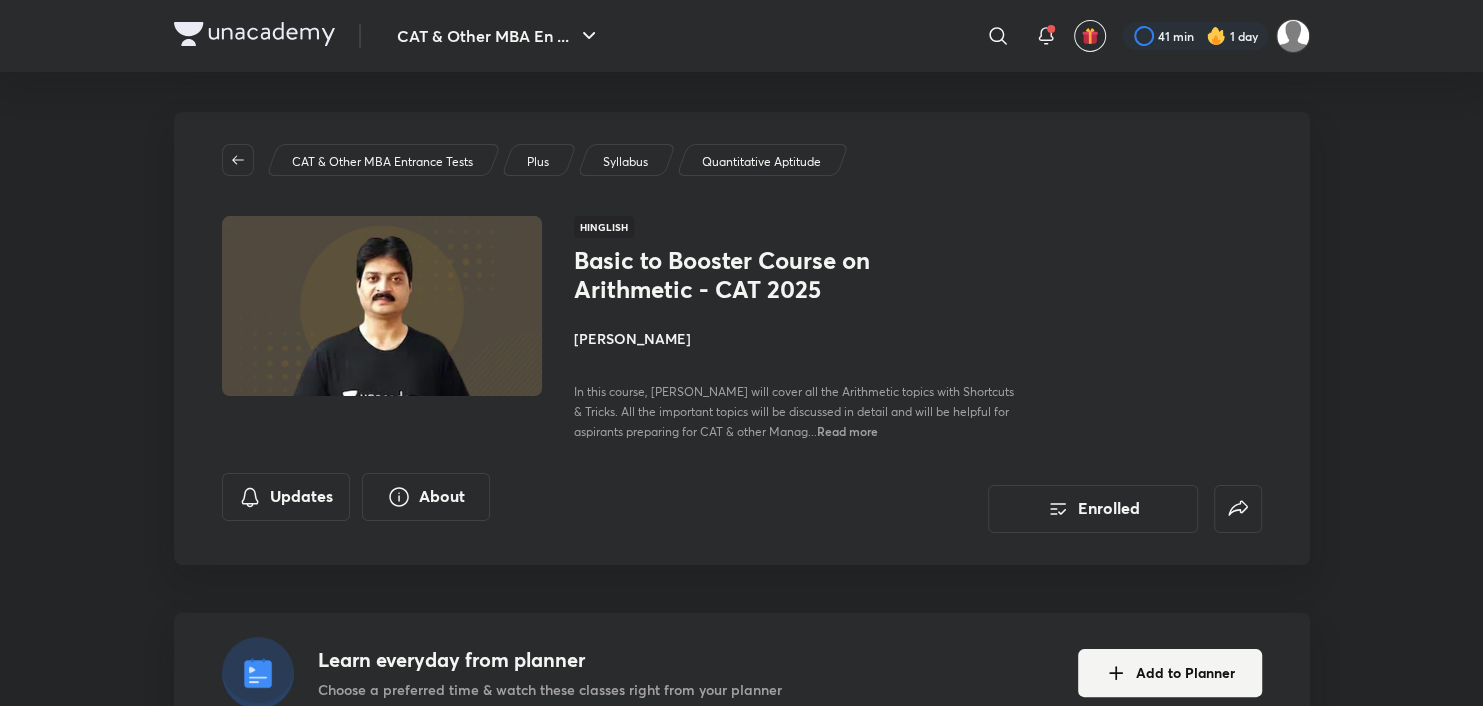 click on "41 min 1 day" at bounding box center [1208, 36] 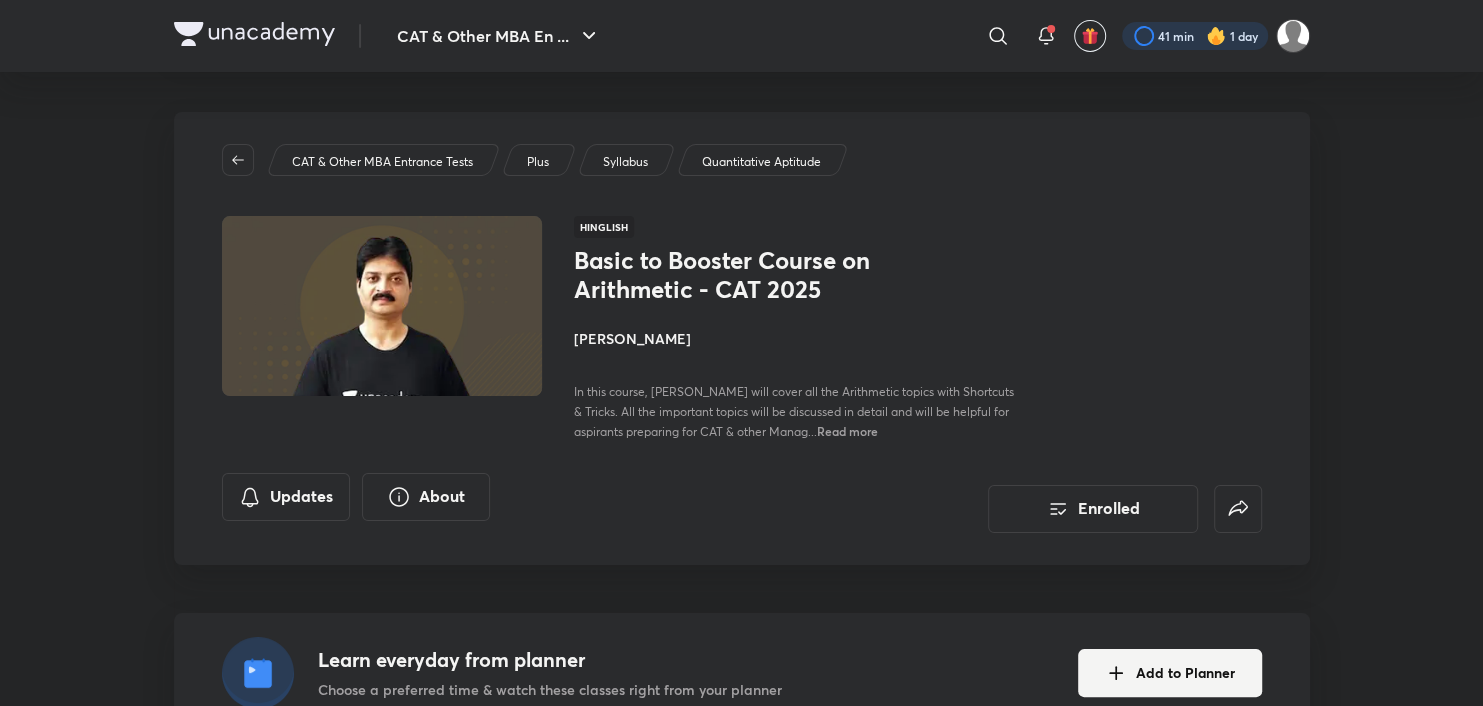 click at bounding box center (1195, 36) 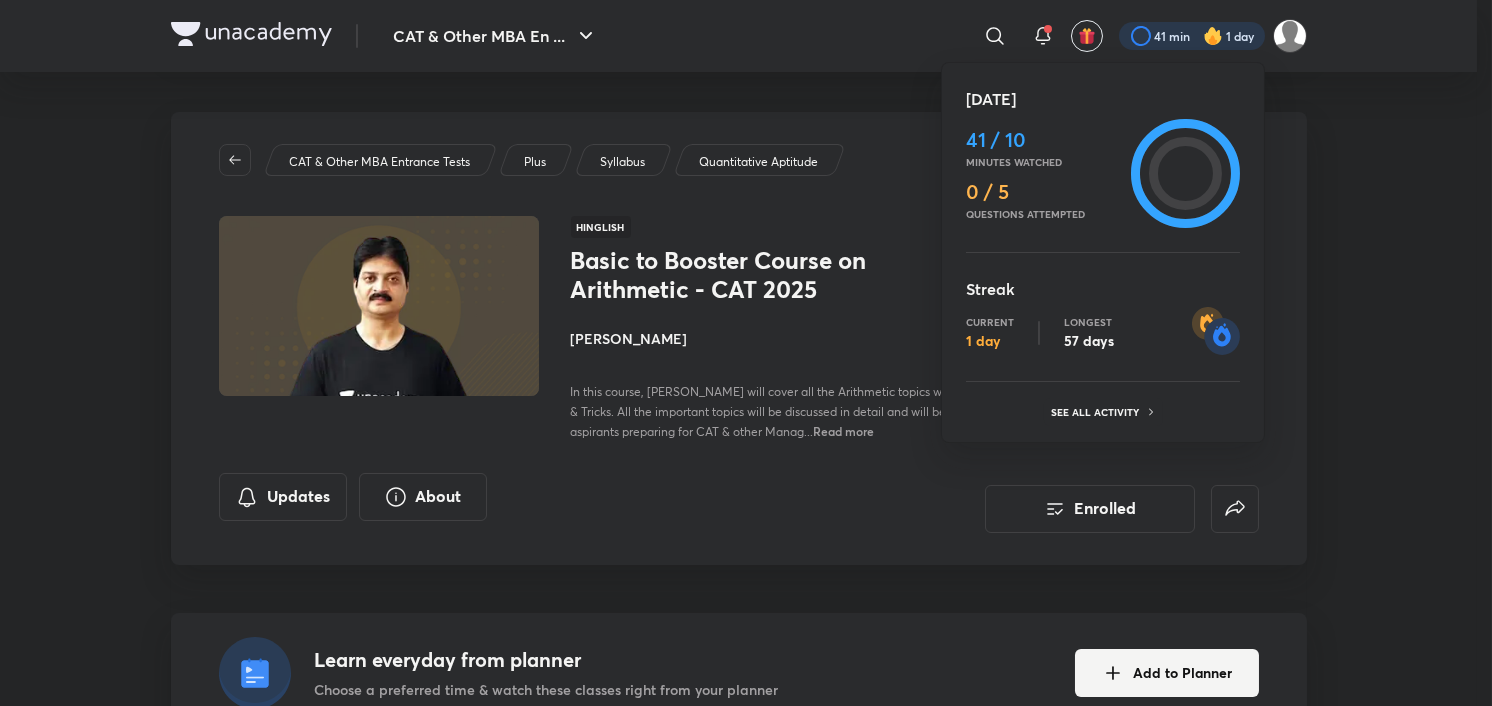 click at bounding box center (746, 353) 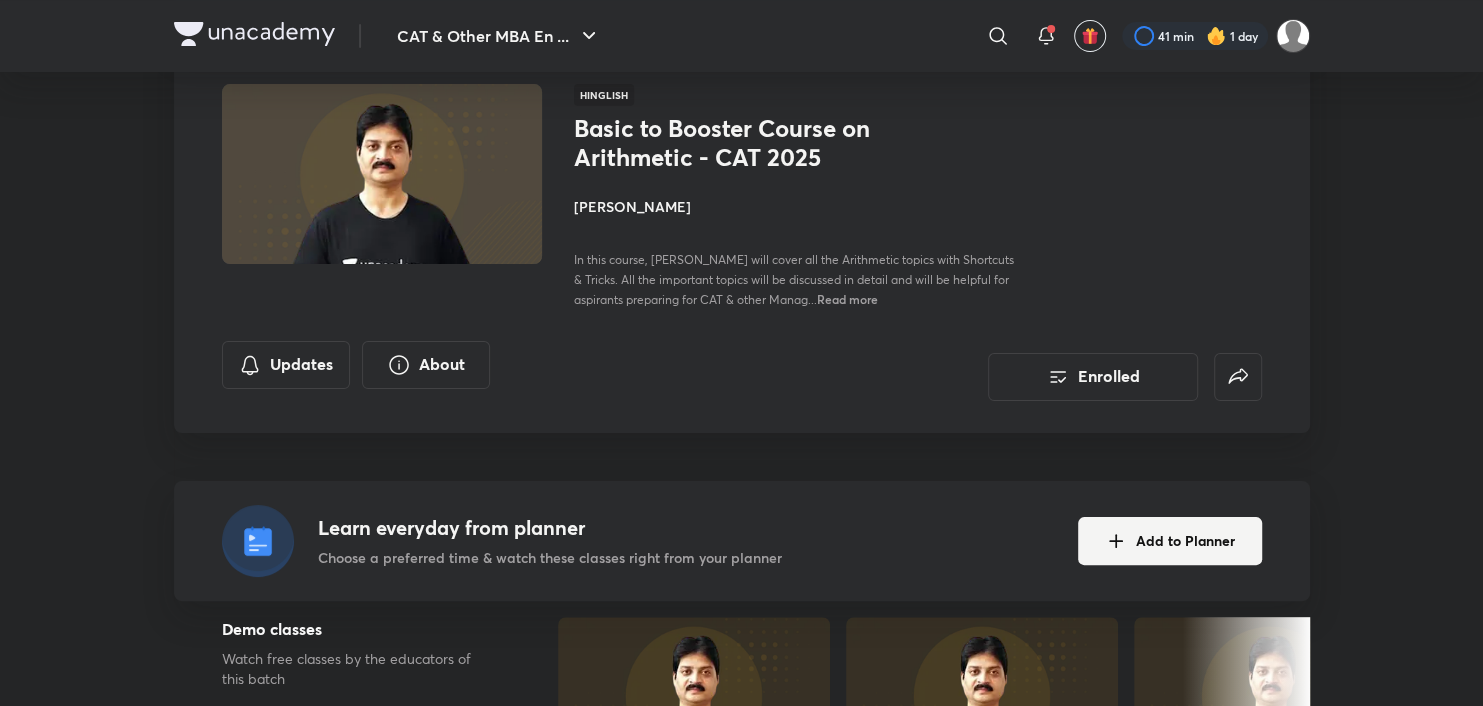 scroll, scrollTop: 100, scrollLeft: 0, axis: vertical 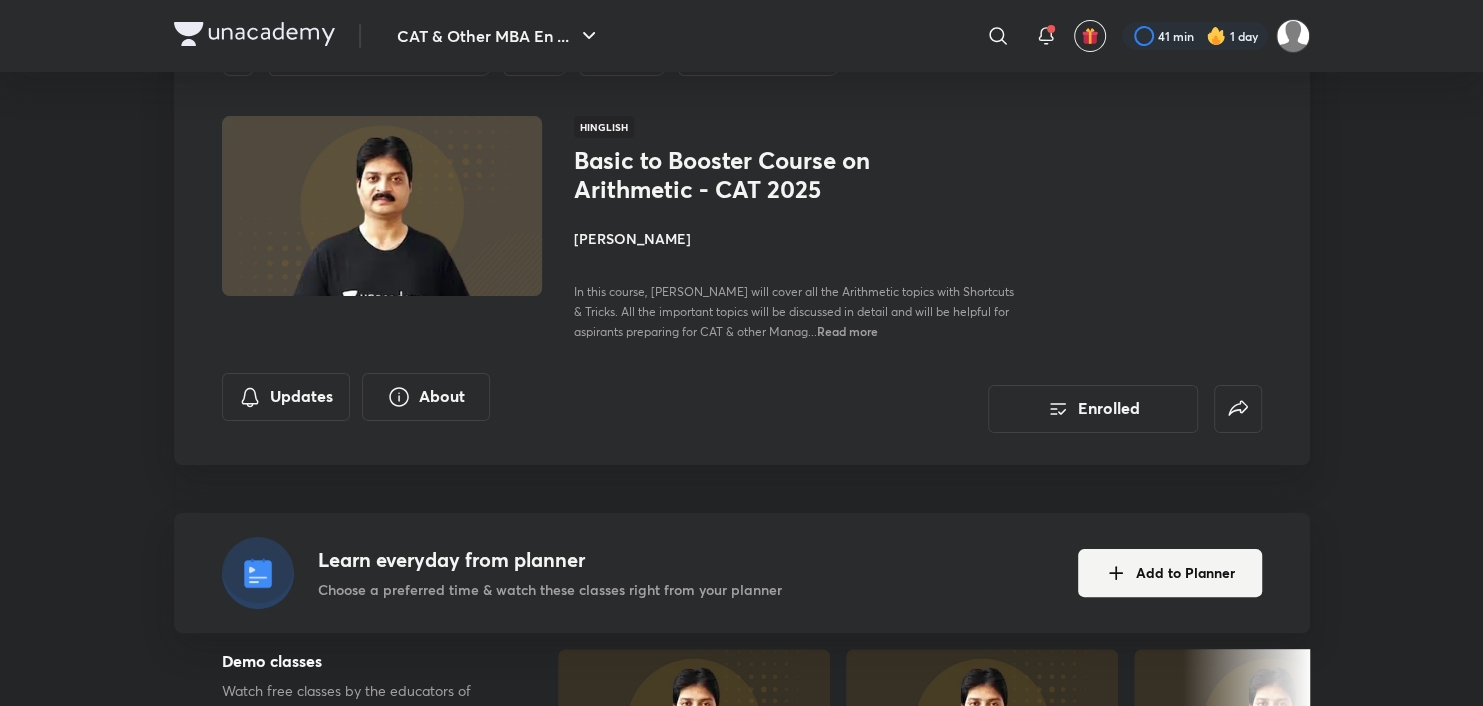click on "[PERSON_NAME]" at bounding box center (798, 238) 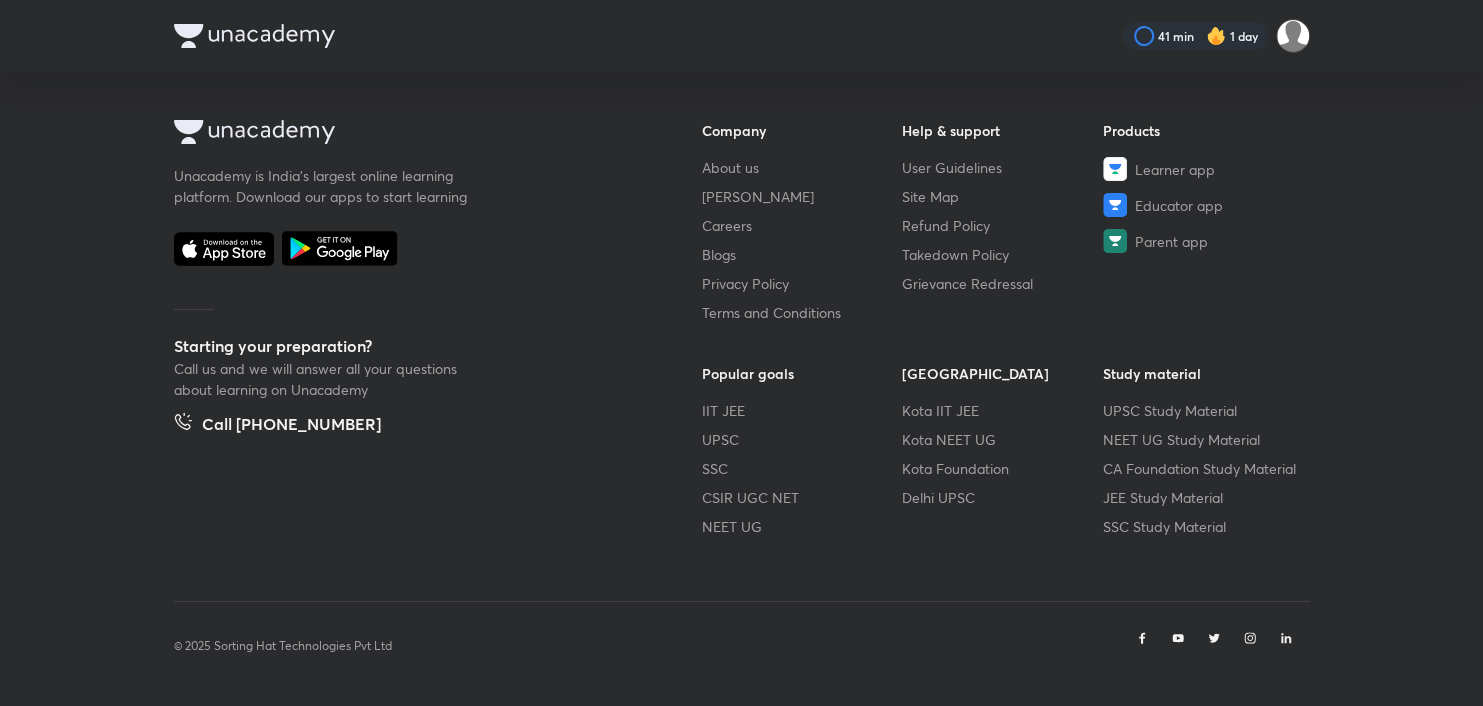 scroll, scrollTop: 0, scrollLeft: 0, axis: both 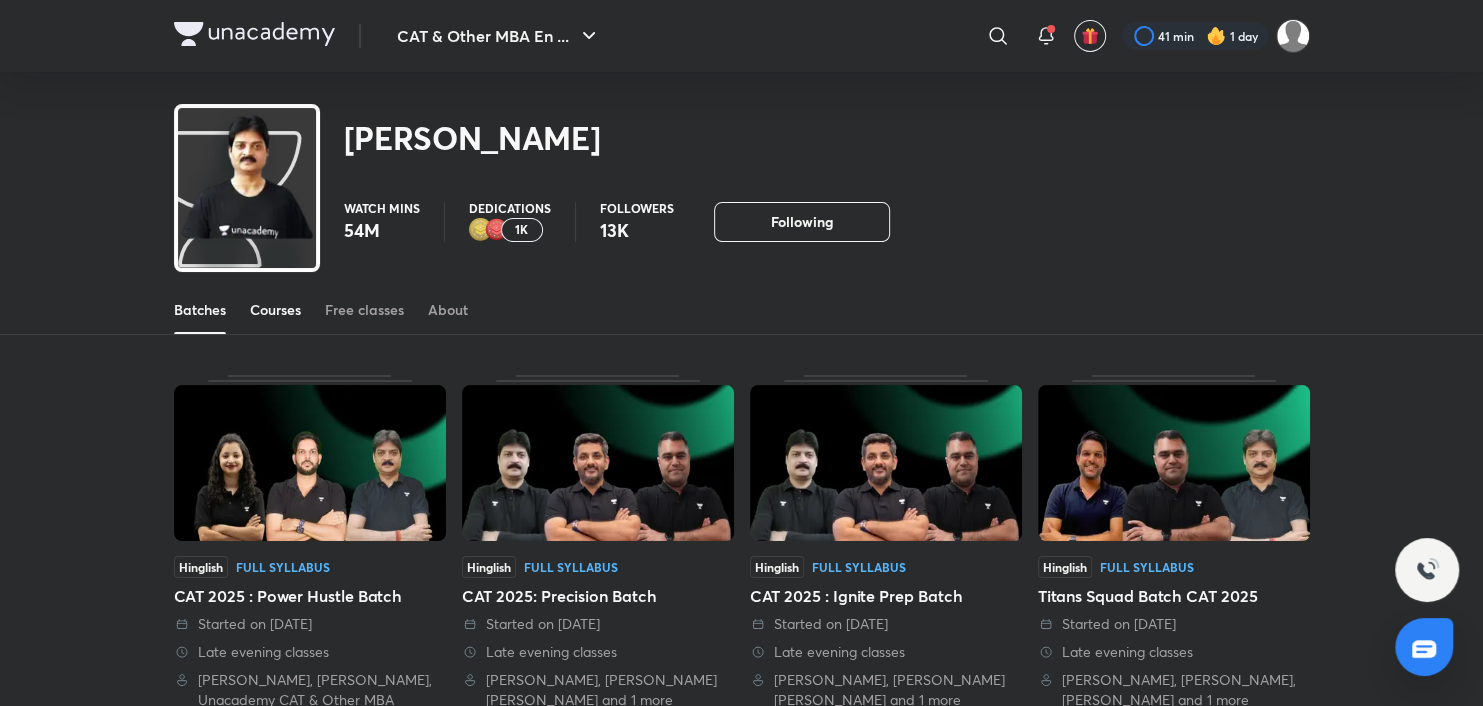 click on "Courses" at bounding box center [275, 310] 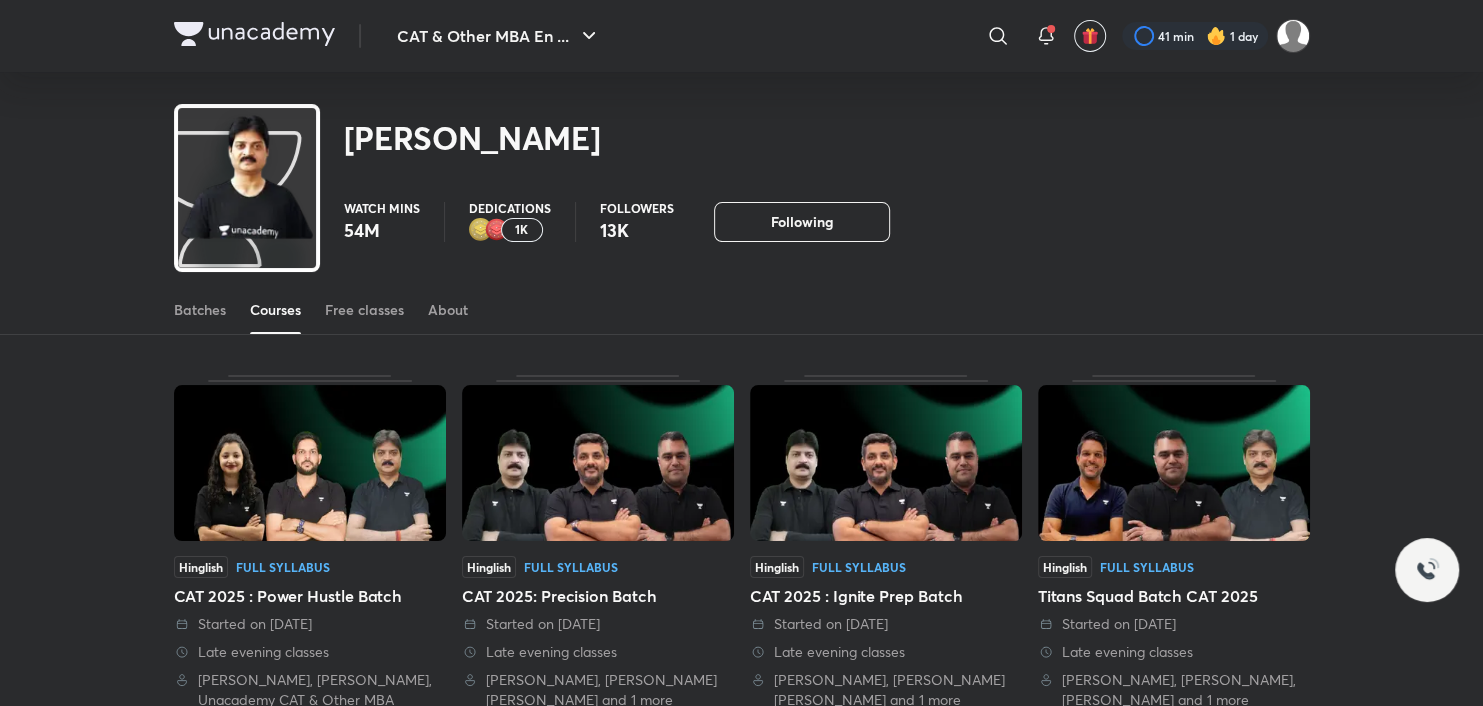 scroll, scrollTop: 88, scrollLeft: 0, axis: vertical 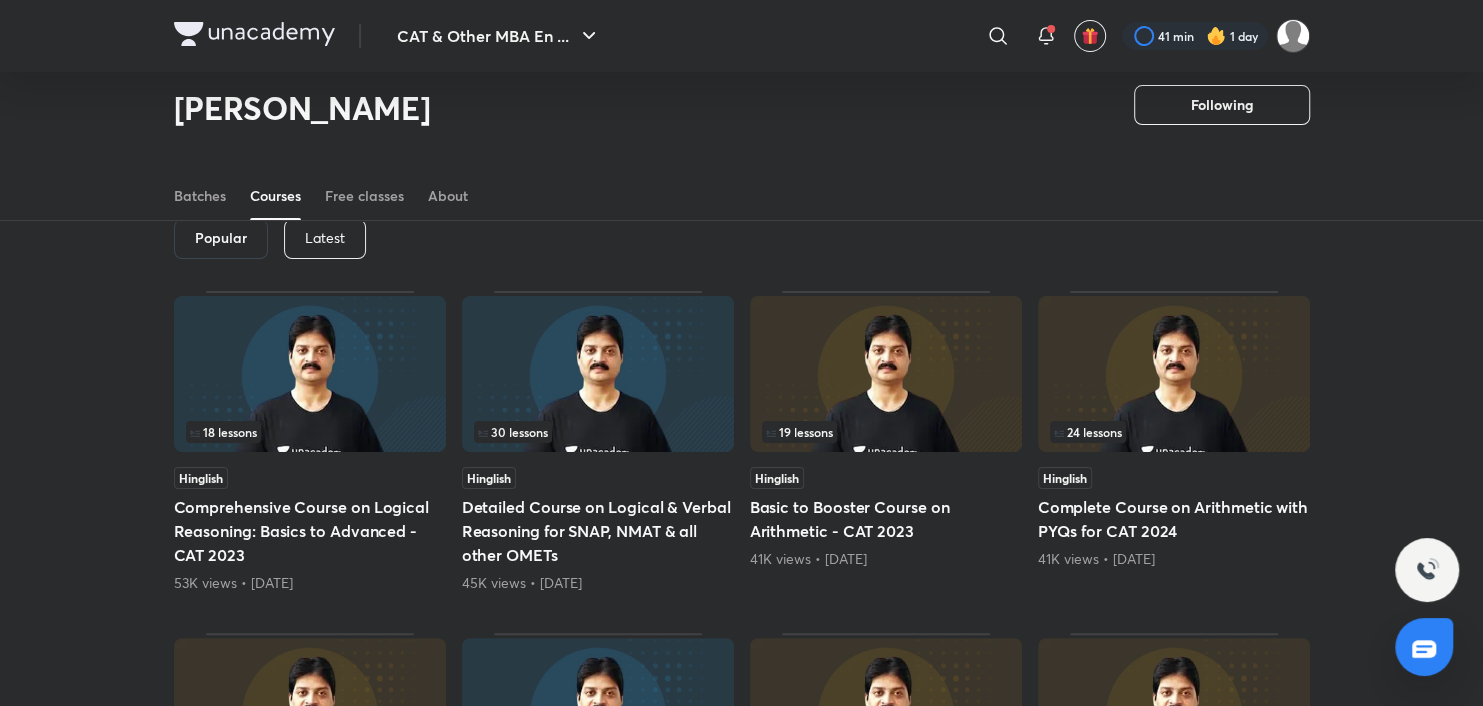 click on "Latest" at bounding box center (325, 239) 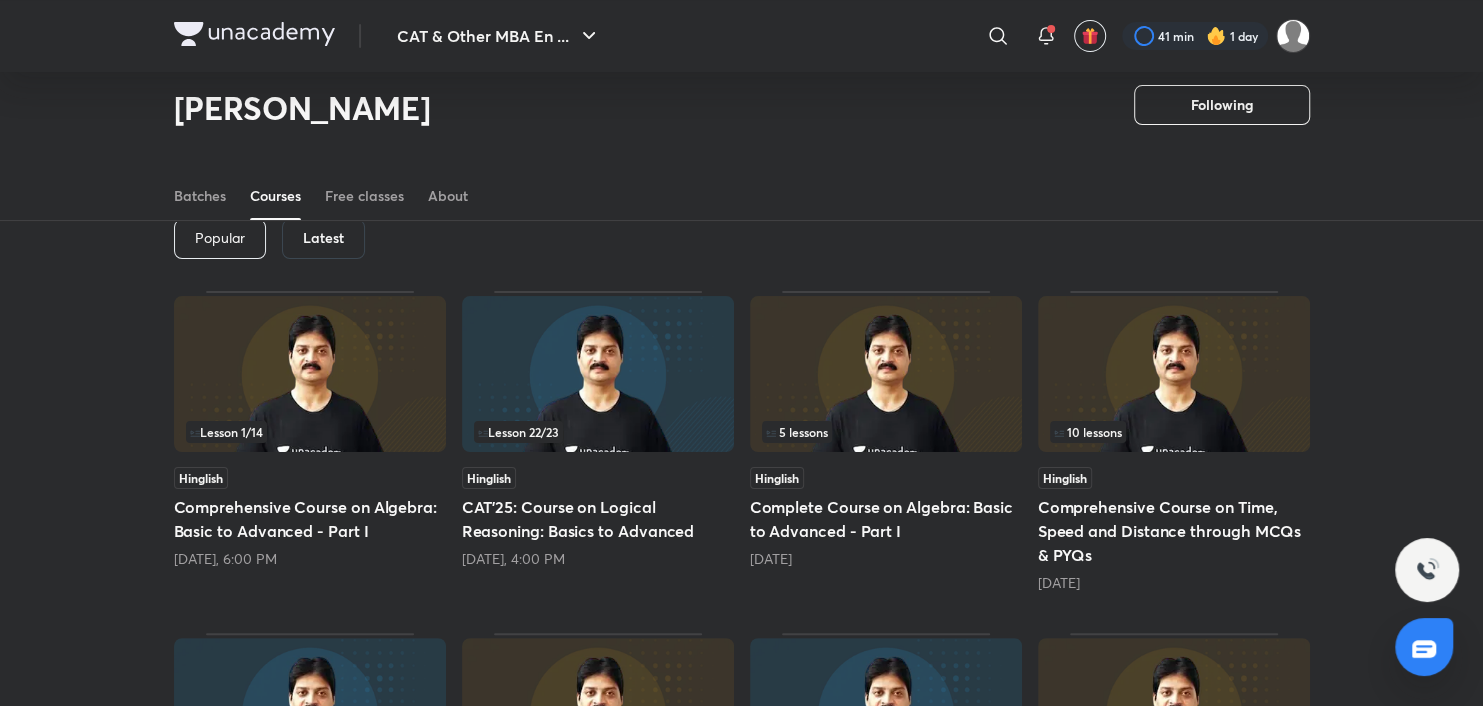 click at bounding box center [886, 374] 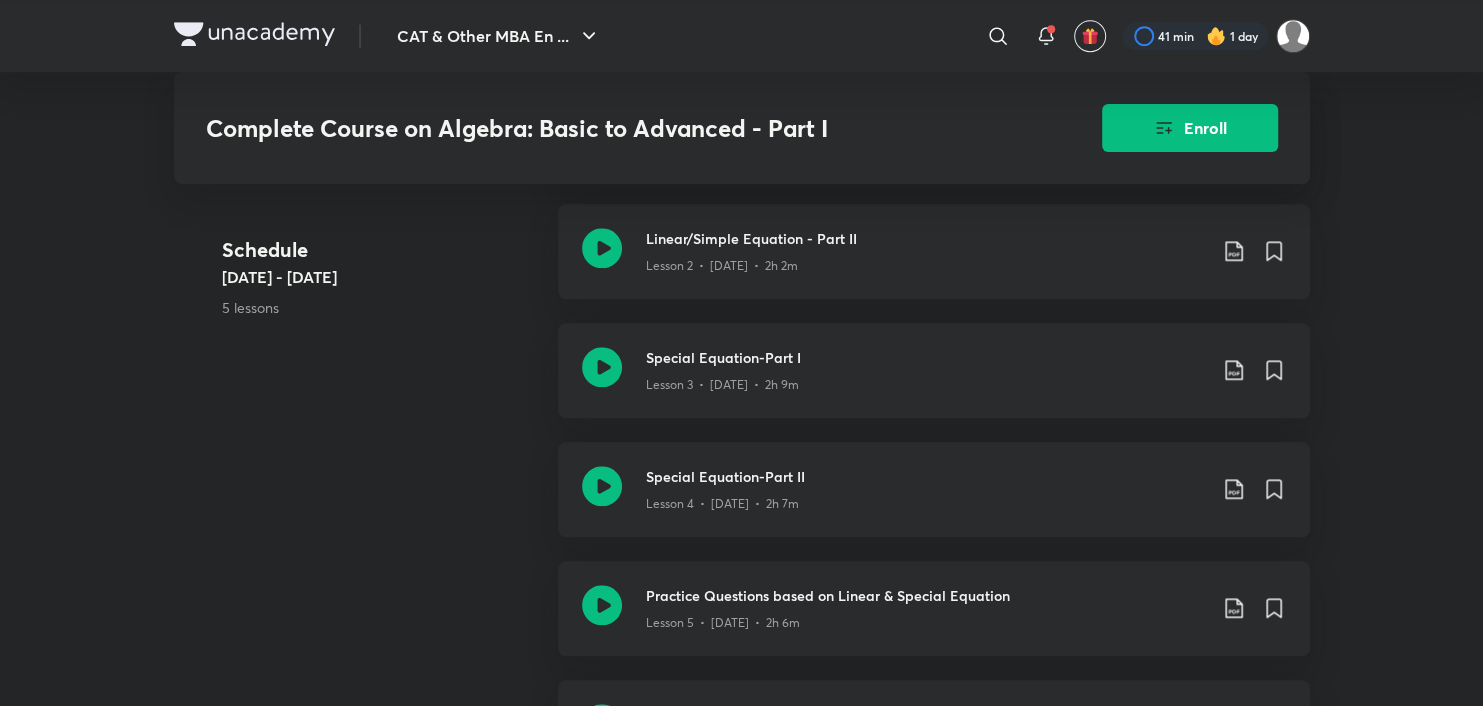 scroll, scrollTop: 1200, scrollLeft: 0, axis: vertical 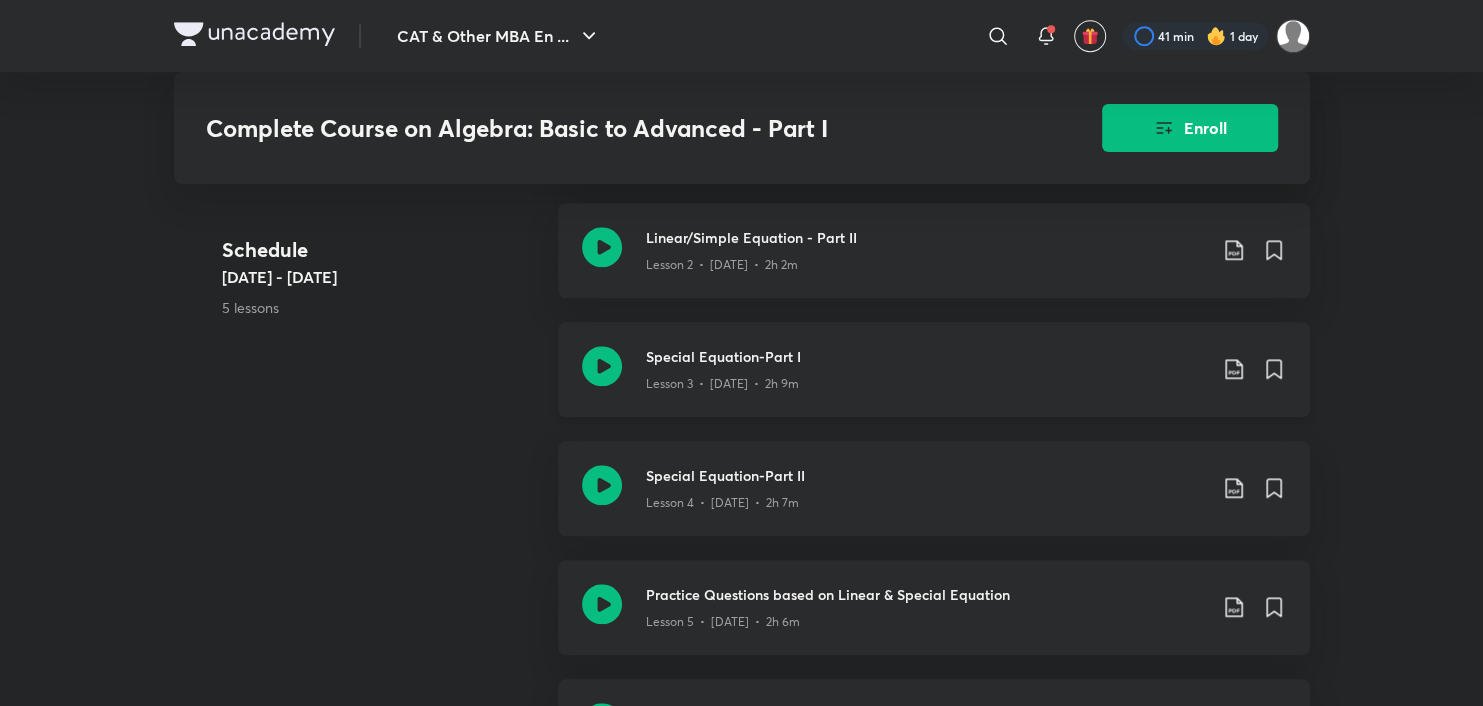 click 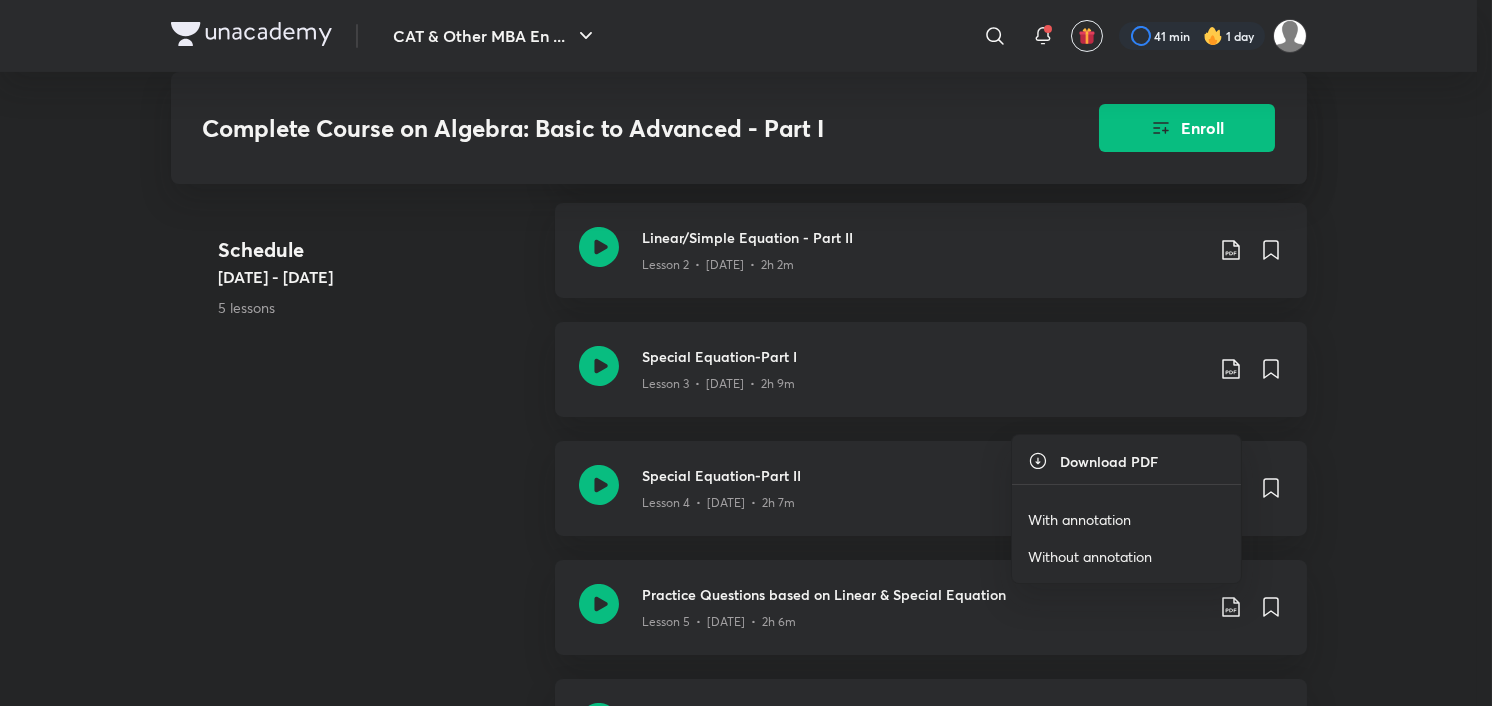 click on "Without annotation" at bounding box center (1090, 556) 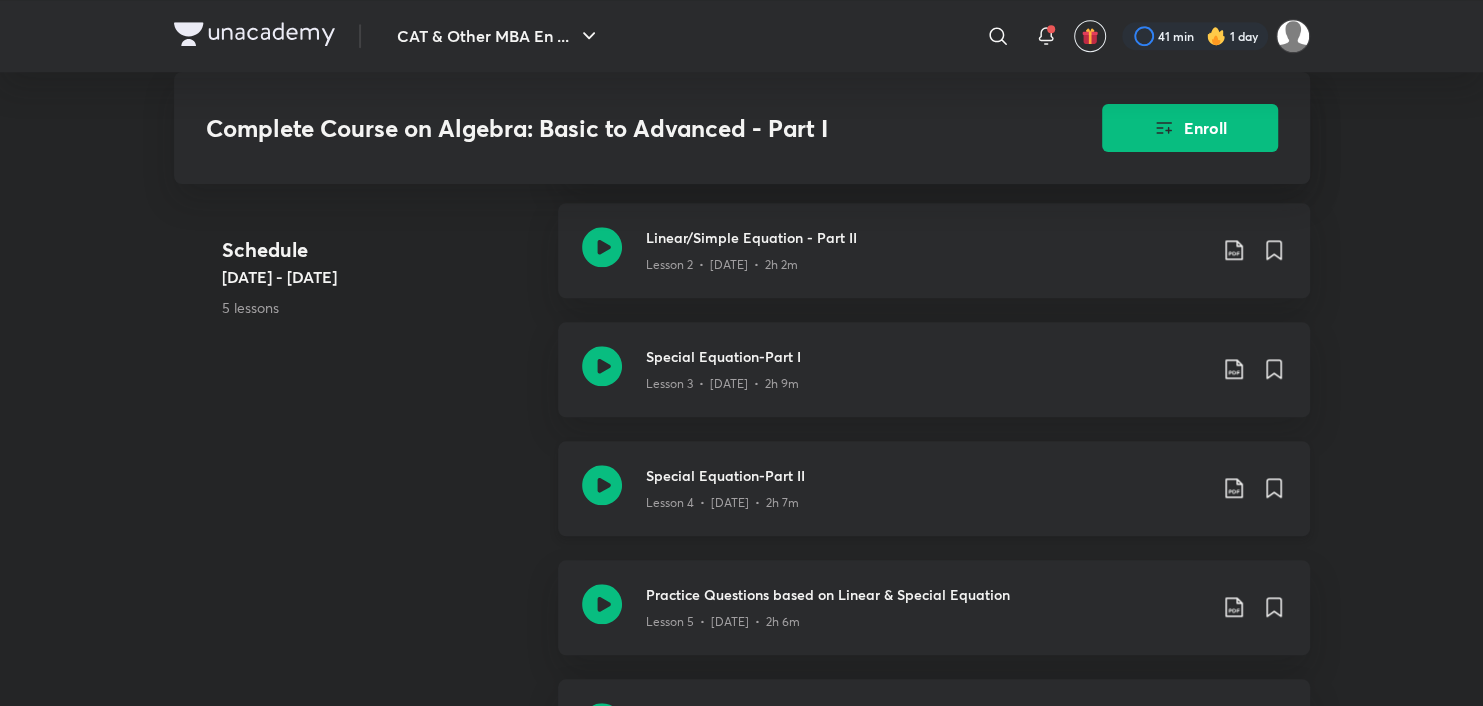 click on "Special Equation-Part II Lesson 4  •  [DATE]  •  2h 7m" at bounding box center (966, 488) 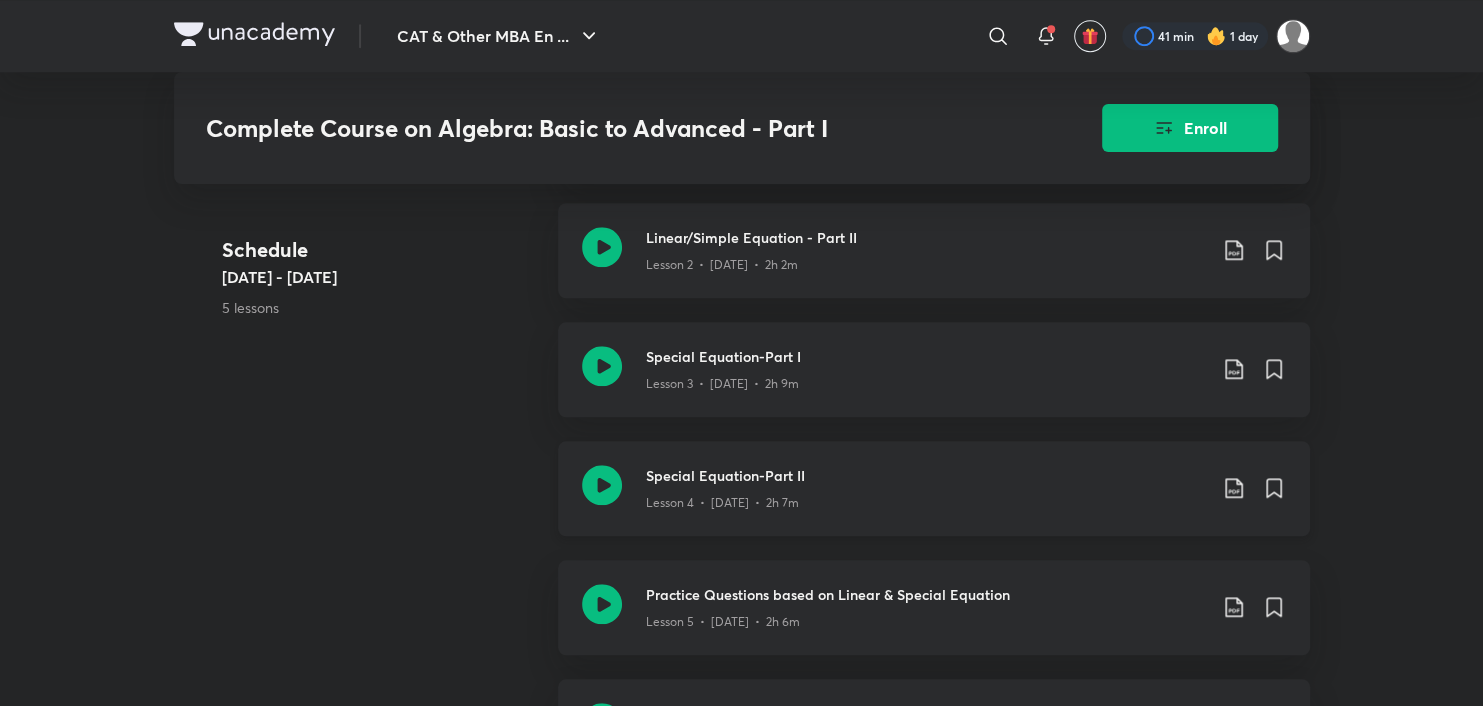 click 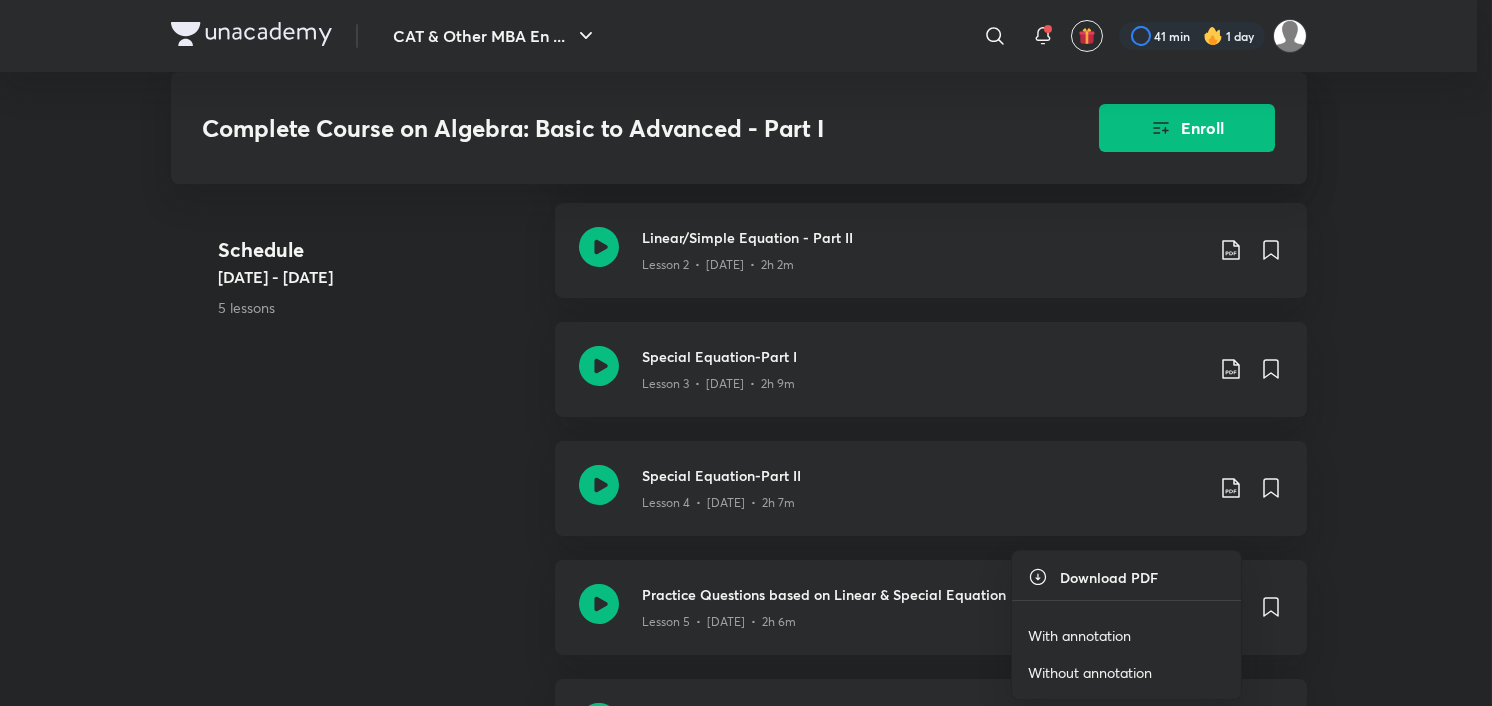 click on "Without annotation" at bounding box center (1090, 672) 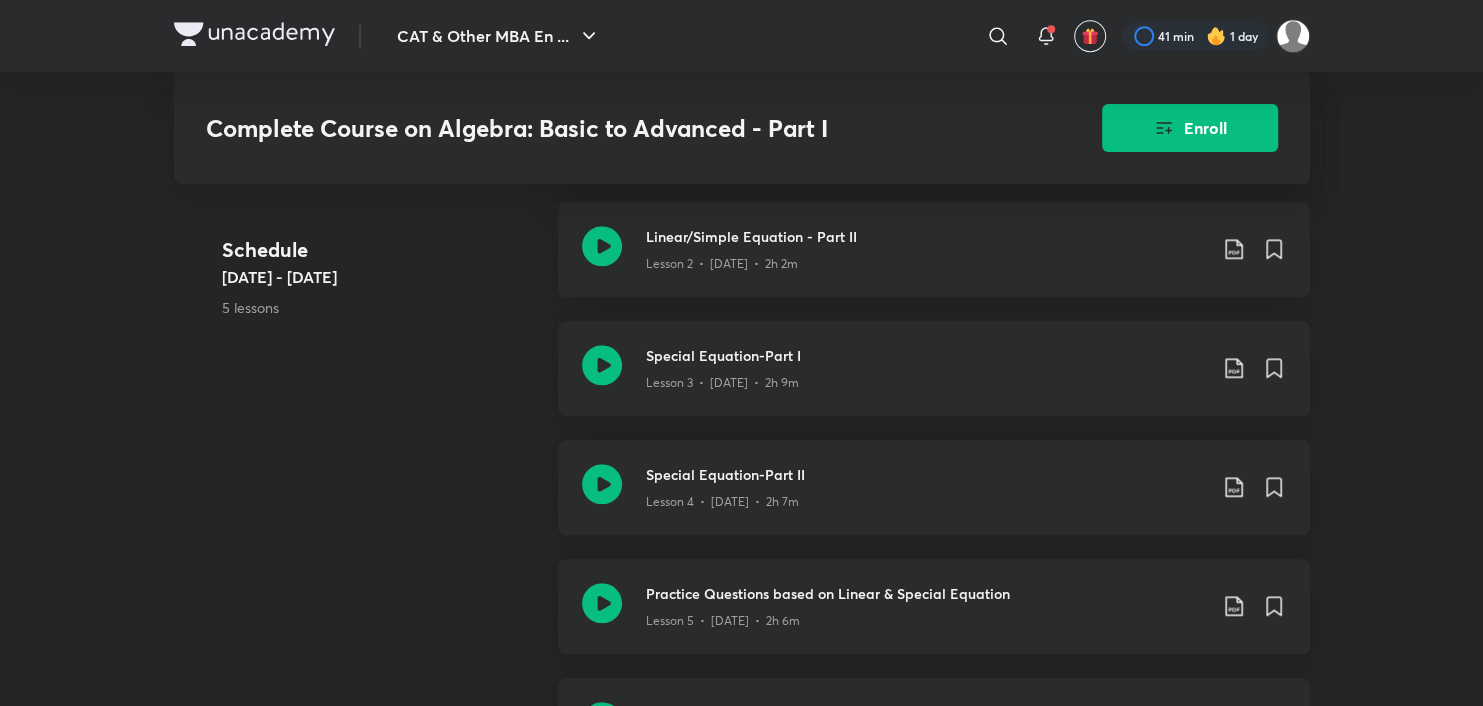 scroll, scrollTop: 1300, scrollLeft: 0, axis: vertical 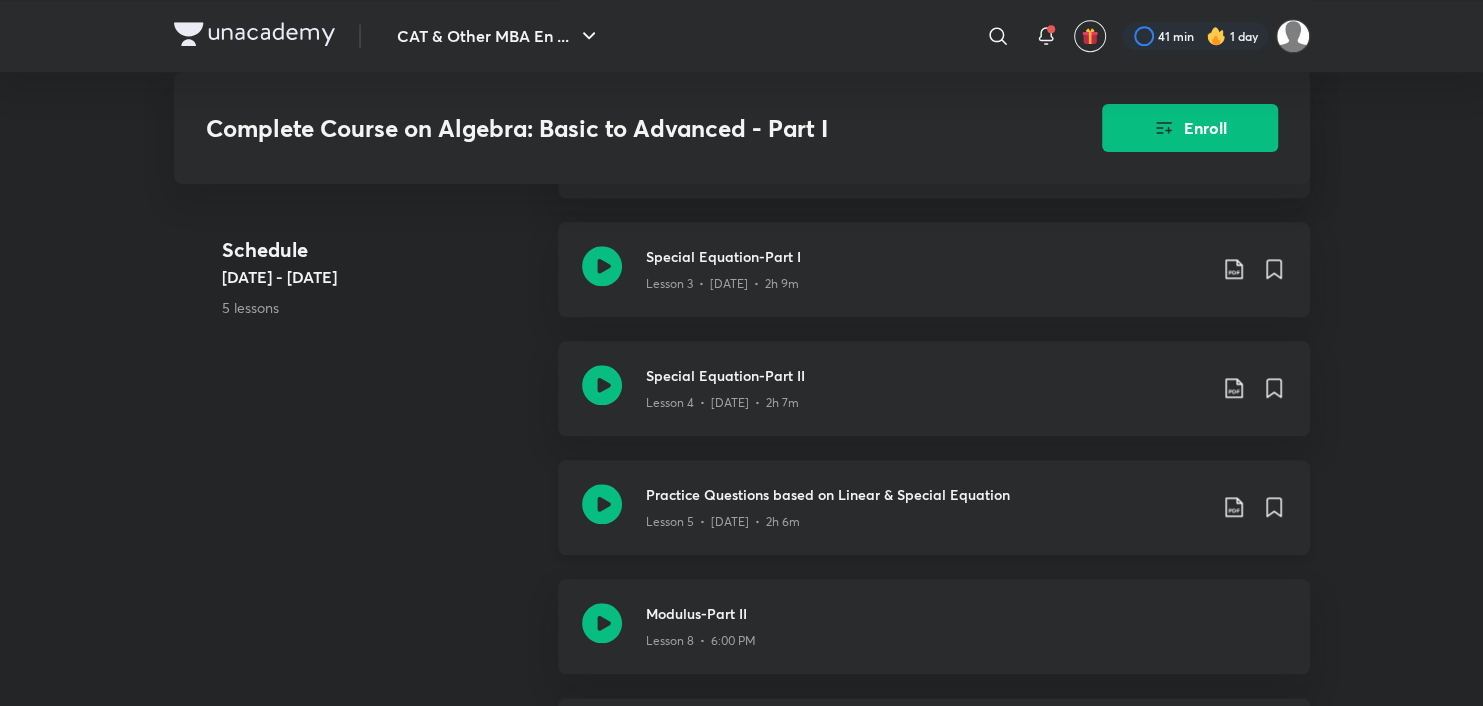 click on "Practice Questions based on Linear & Special Equation Lesson 5  •  [DATE]  •  2h 6m" at bounding box center [966, 507] 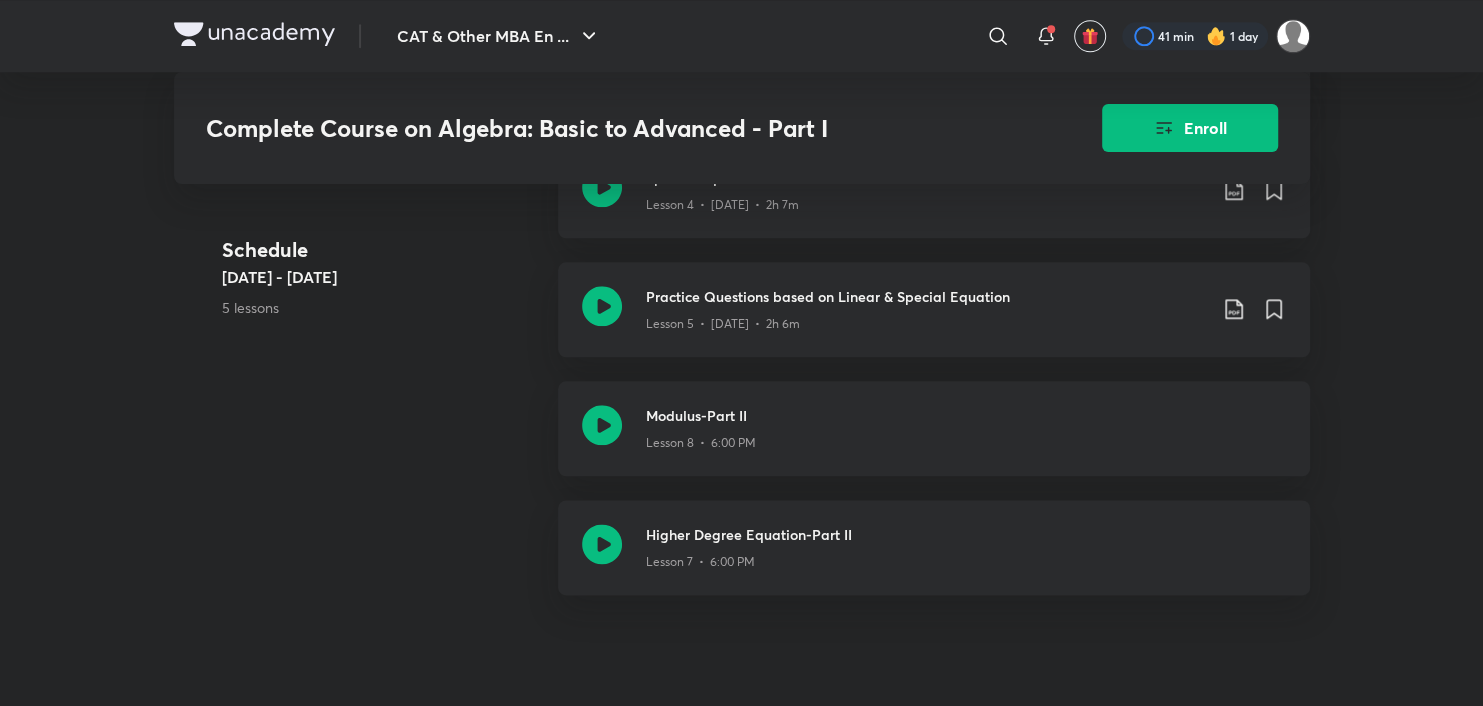 scroll, scrollTop: 1499, scrollLeft: 0, axis: vertical 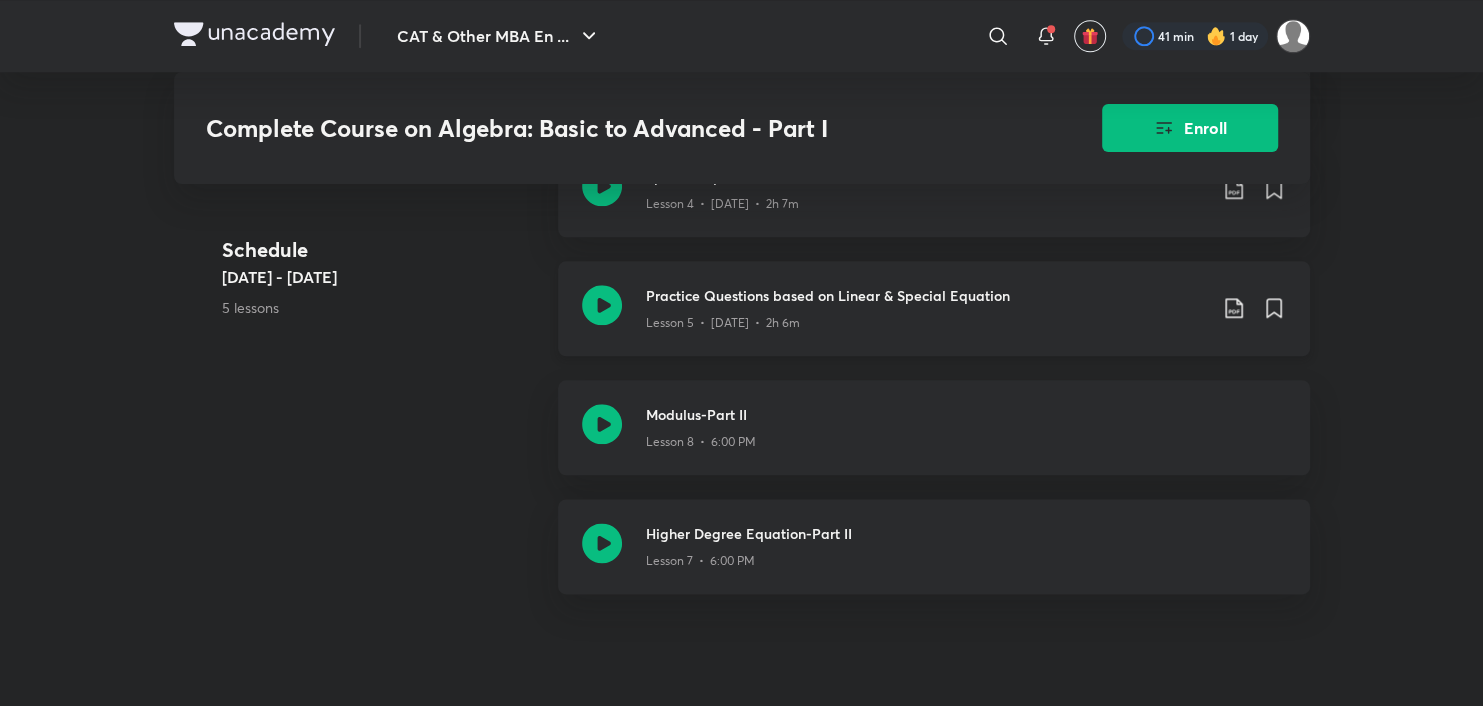 click 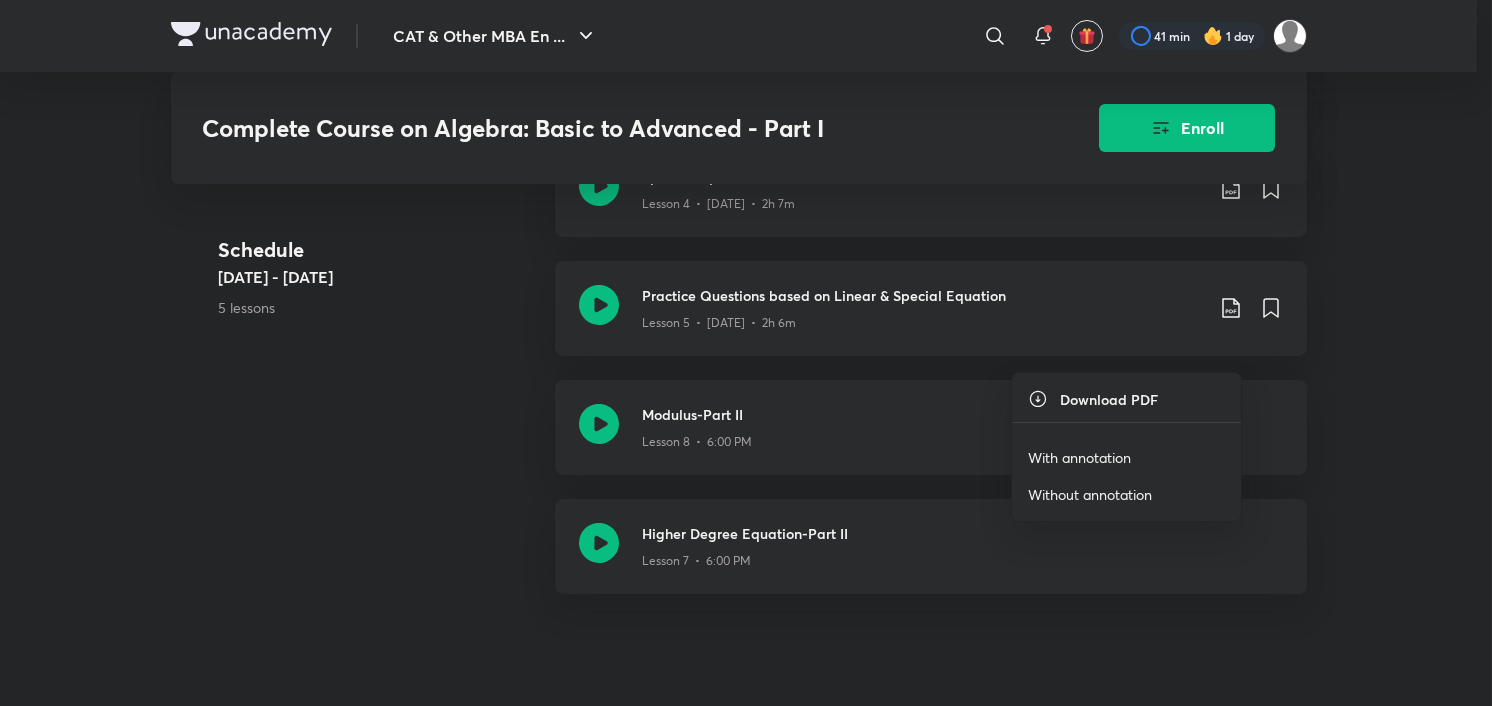 click on "Without annotation" at bounding box center (1090, 494) 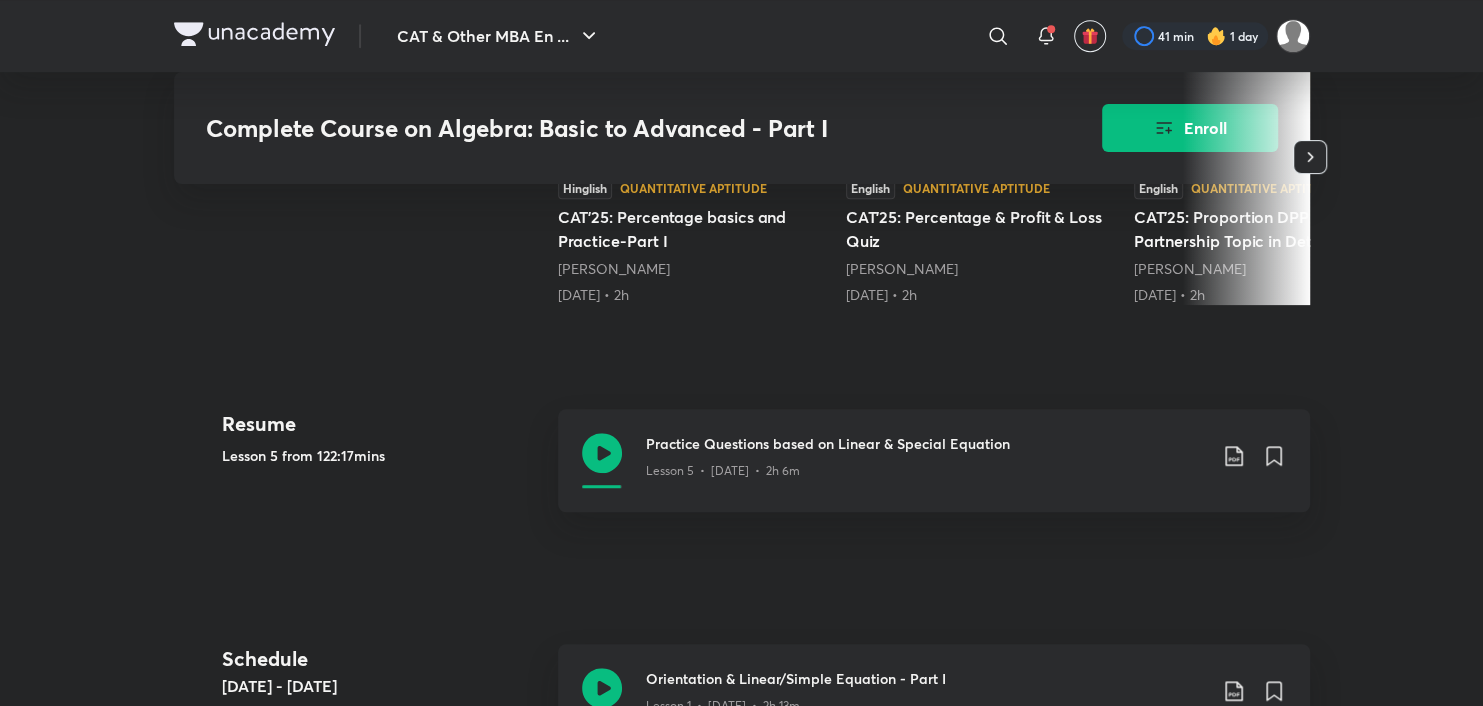 scroll, scrollTop: 500, scrollLeft: 0, axis: vertical 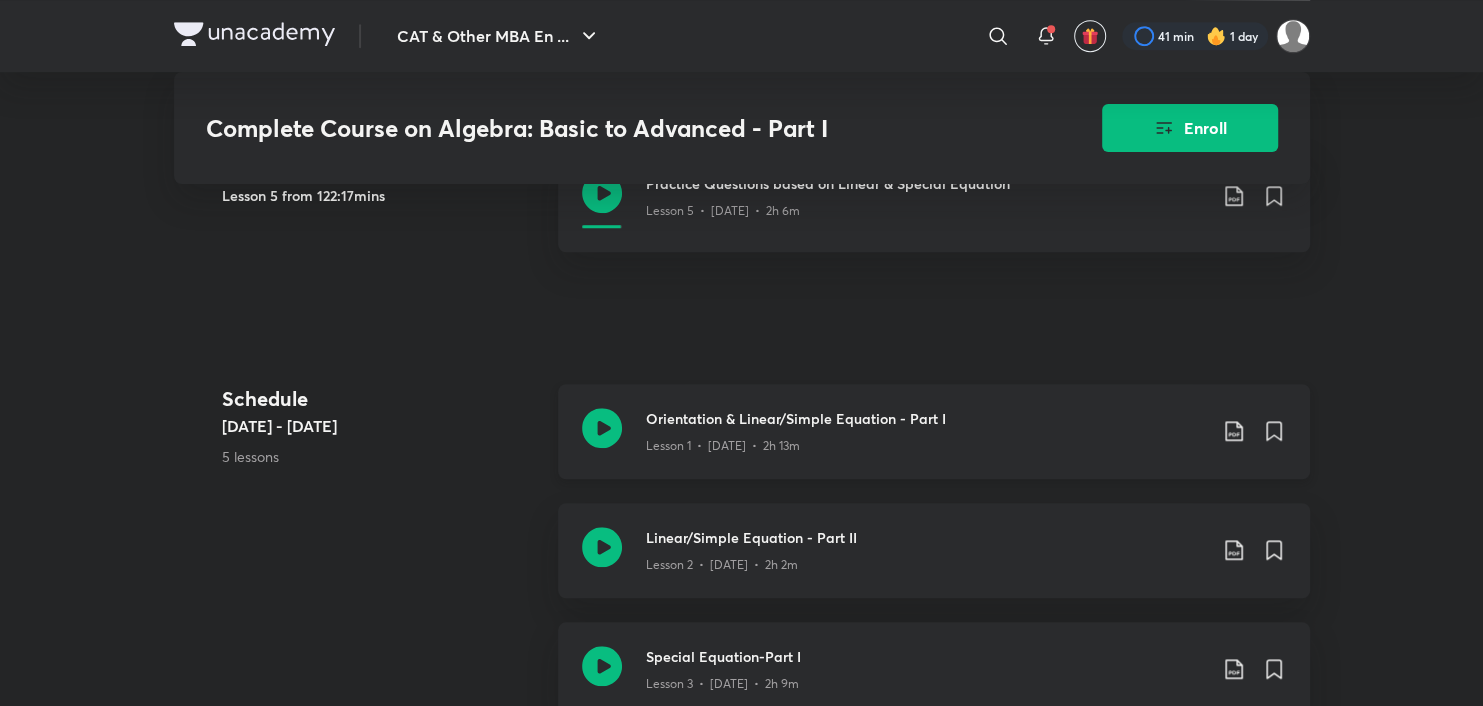 click 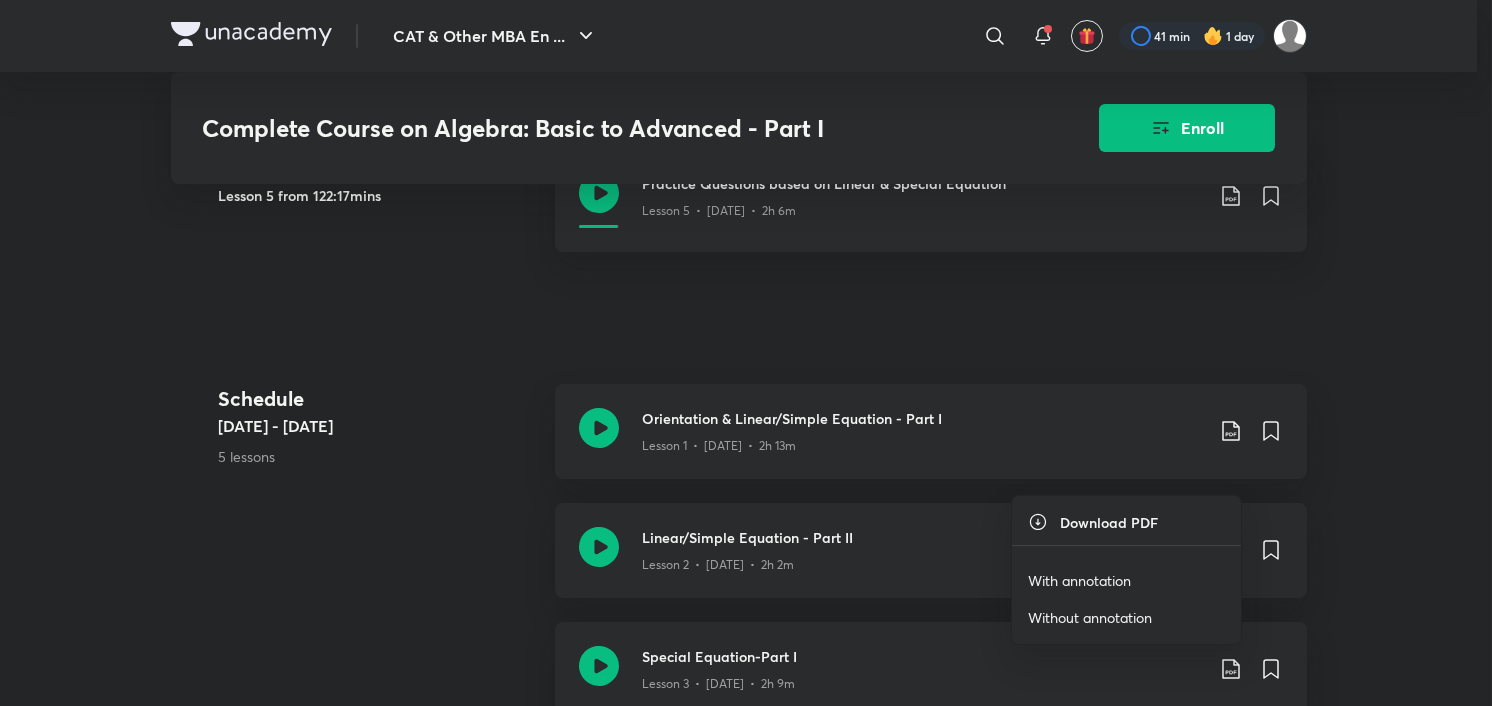 click on "With annotation" at bounding box center [1079, 580] 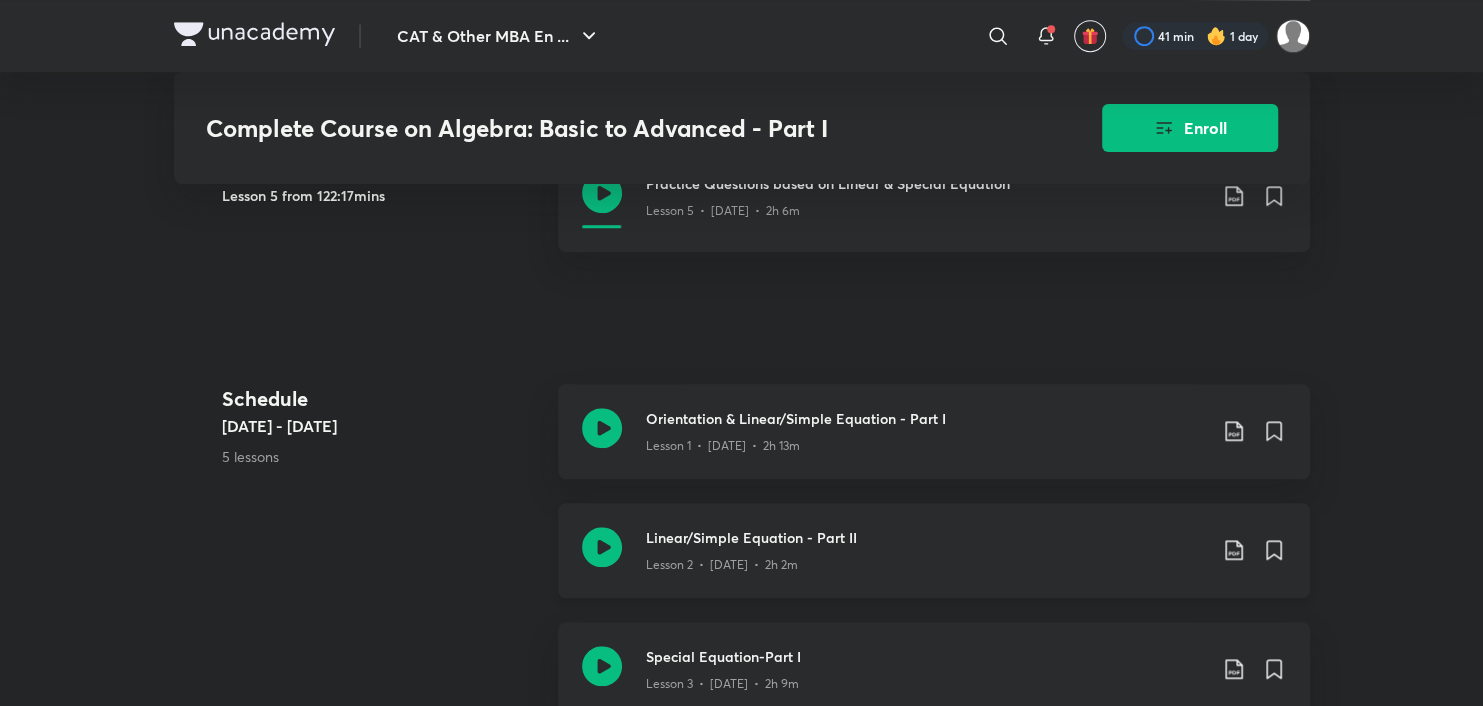 click 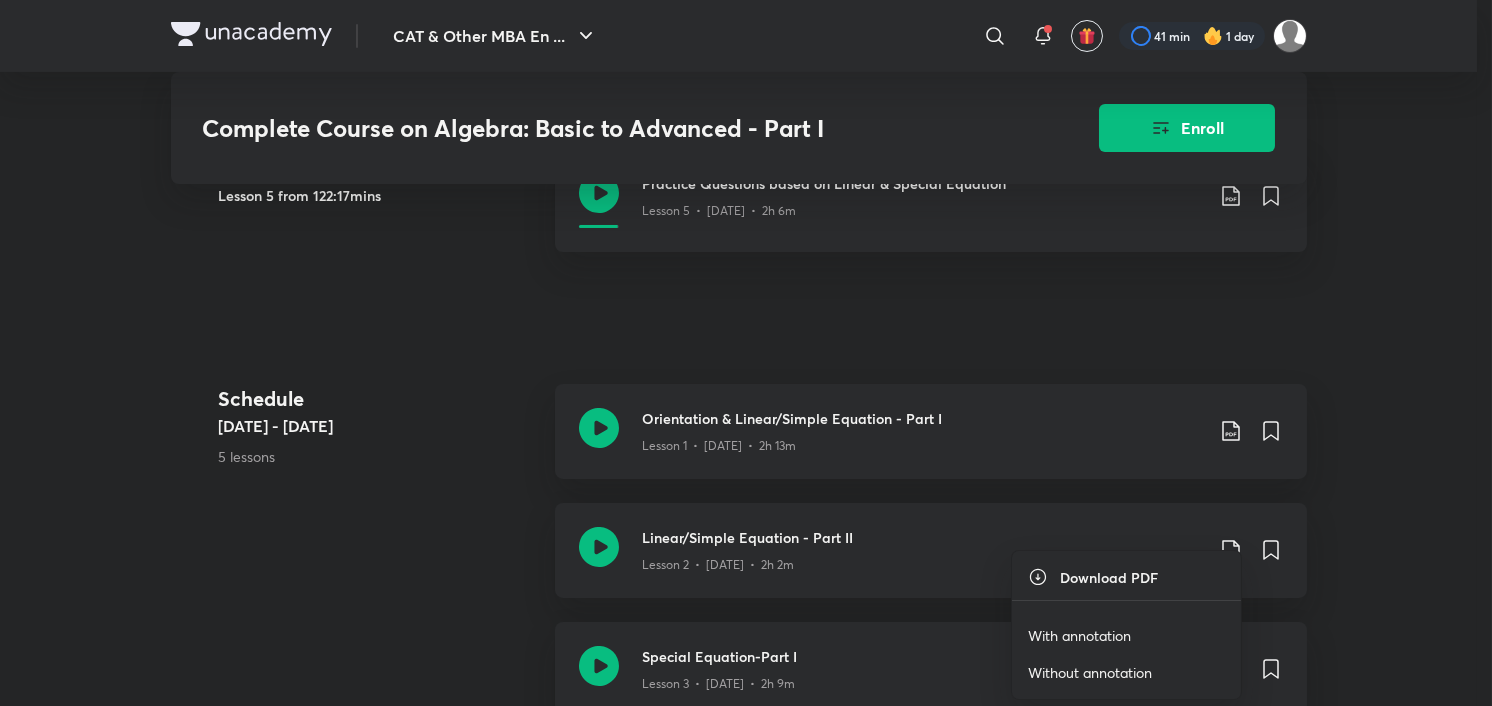 click on "With annotation" at bounding box center [1079, 635] 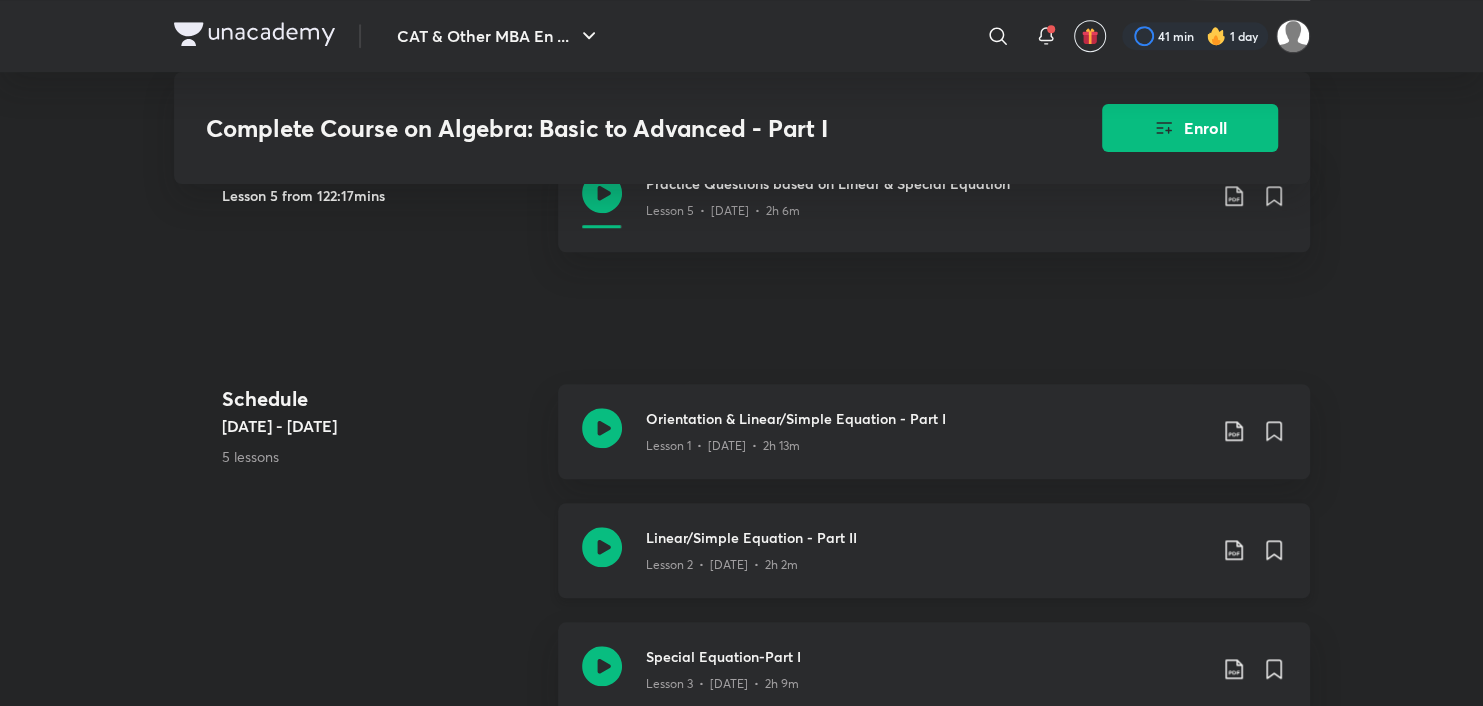 scroll, scrollTop: 1099, scrollLeft: 0, axis: vertical 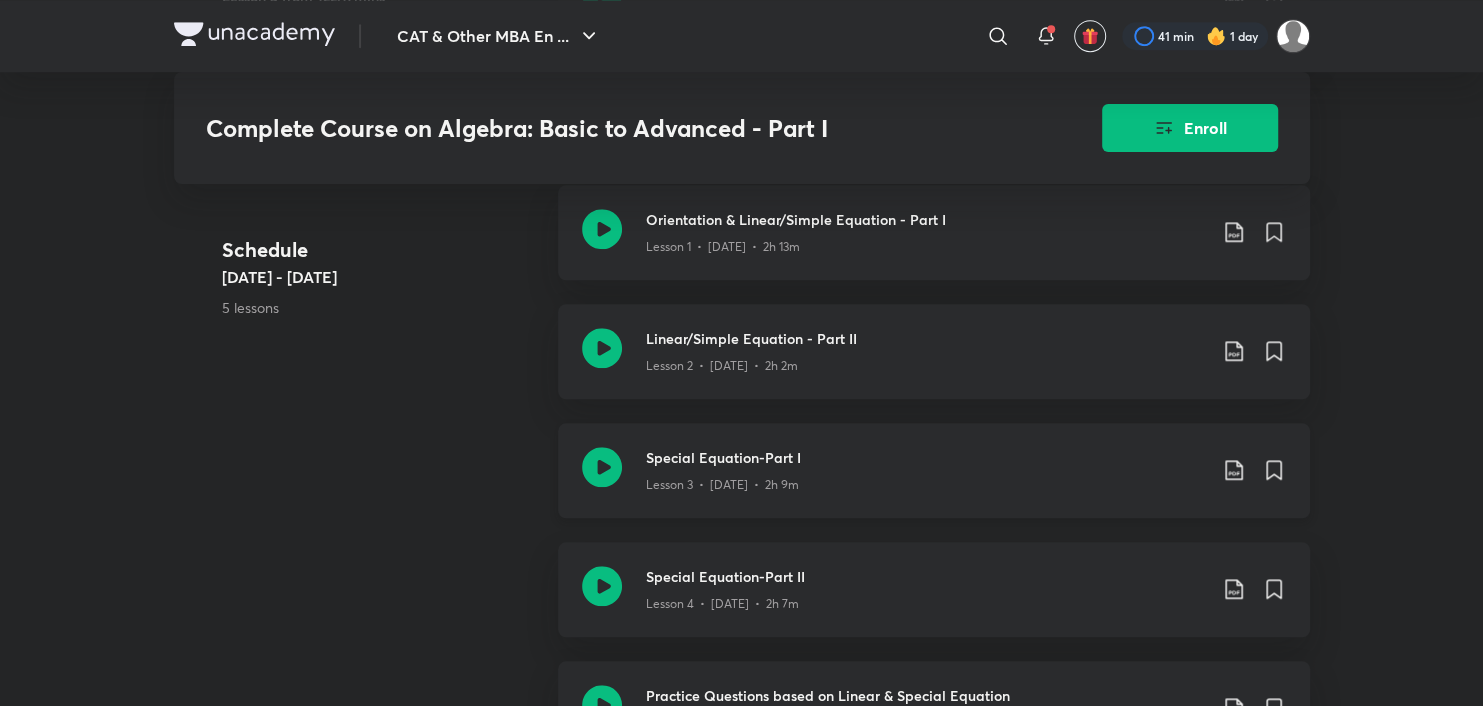 click 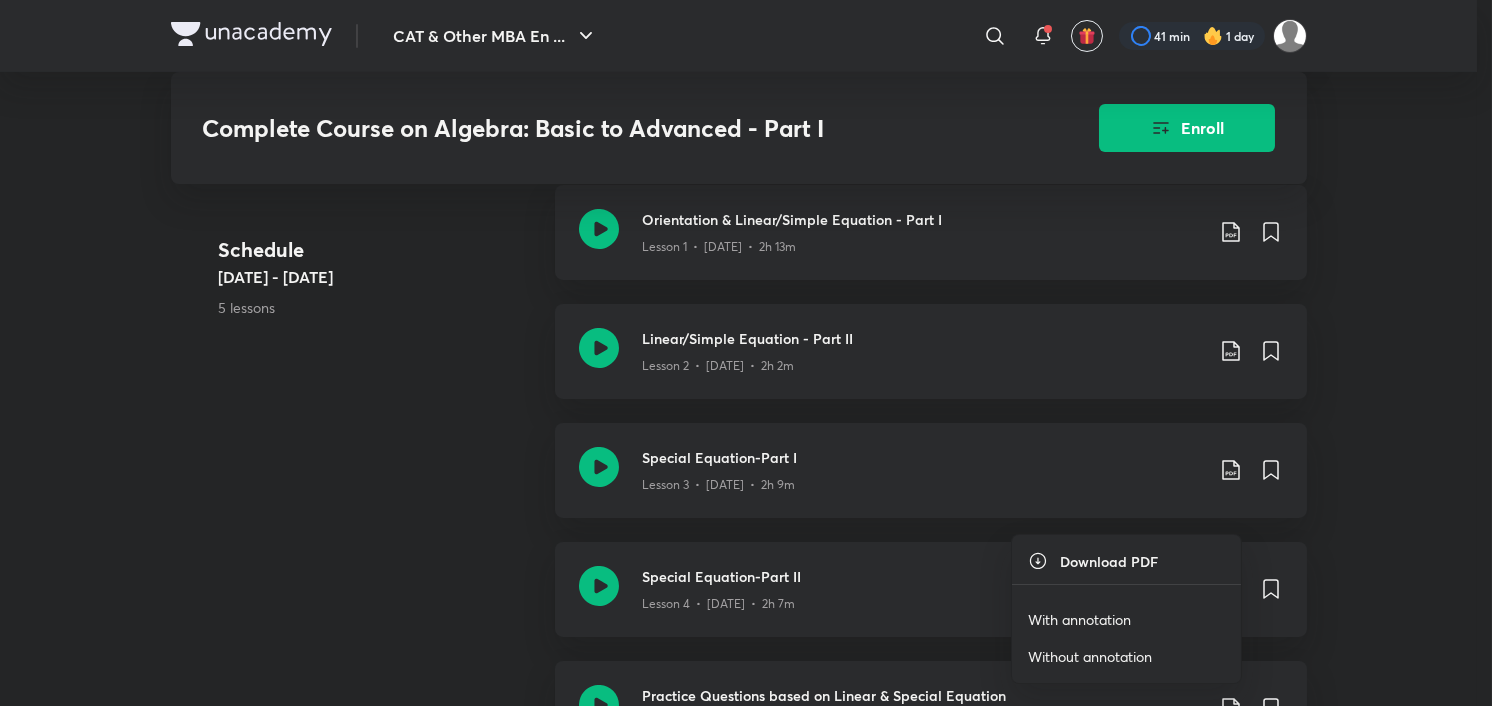 click on "With annotation" at bounding box center [1079, 619] 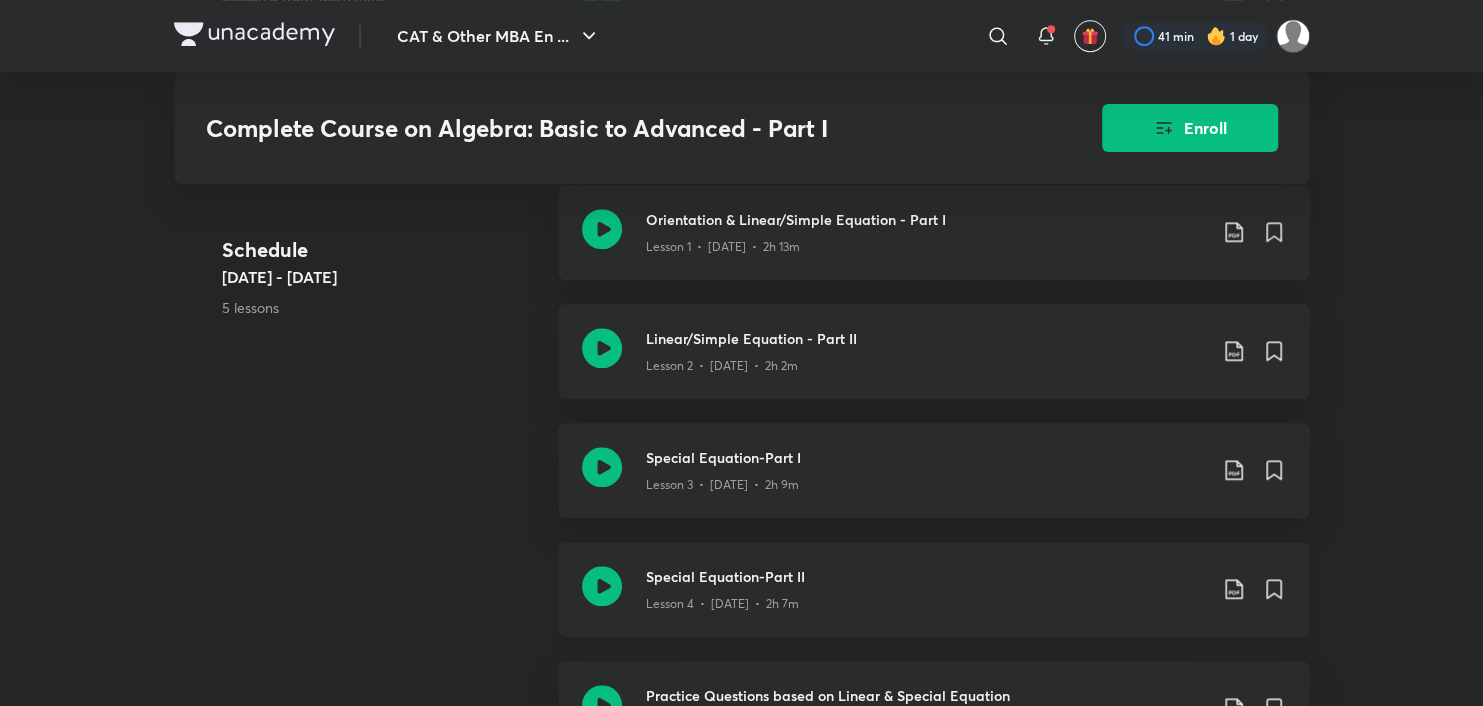 click 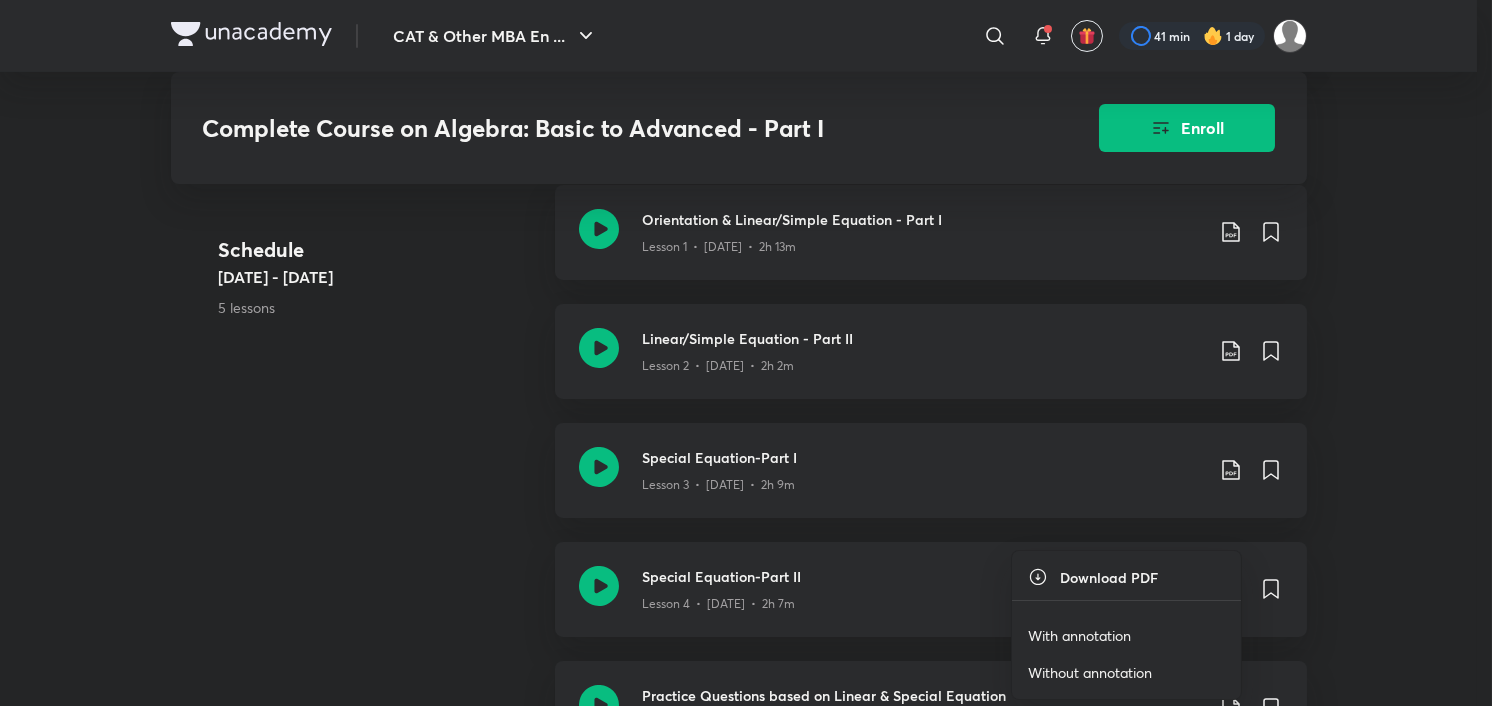 click on "With annotation" at bounding box center (1079, 635) 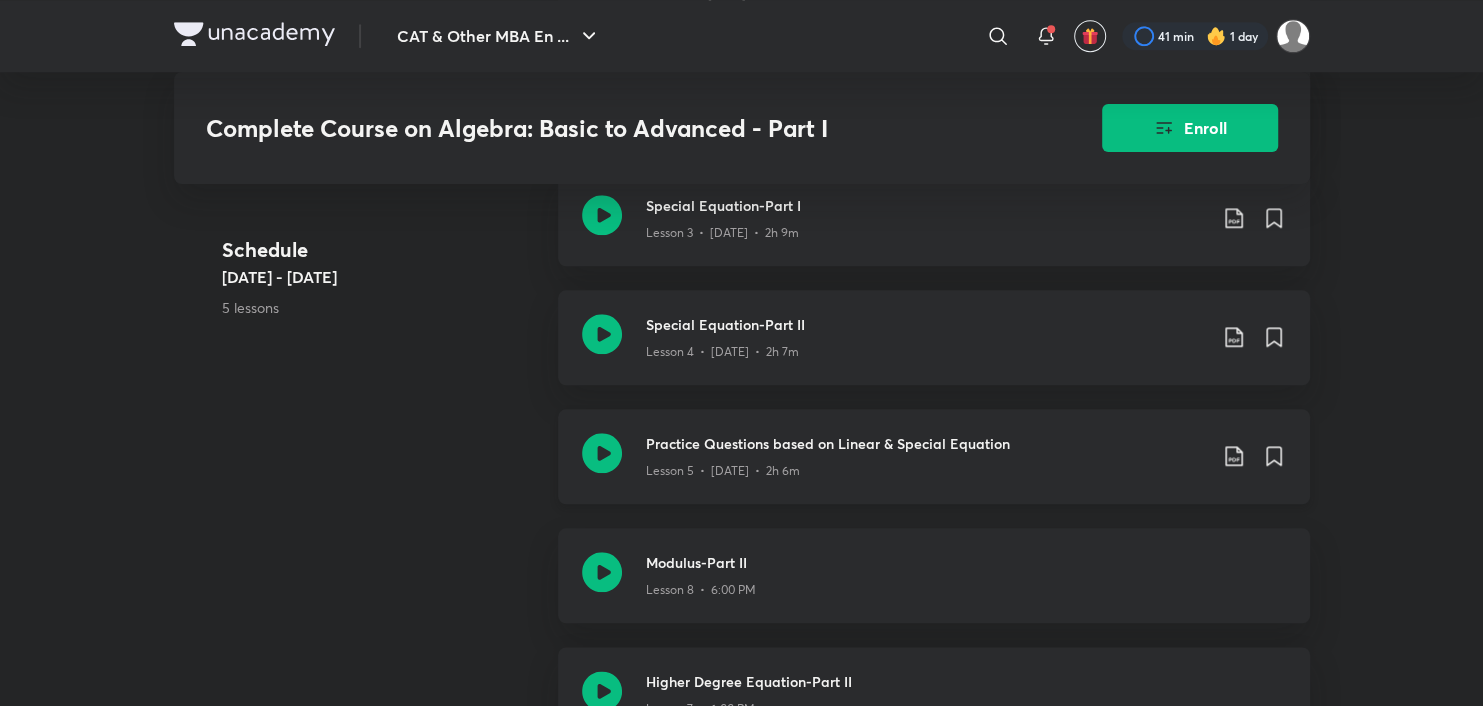 scroll, scrollTop: 1399, scrollLeft: 0, axis: vertical 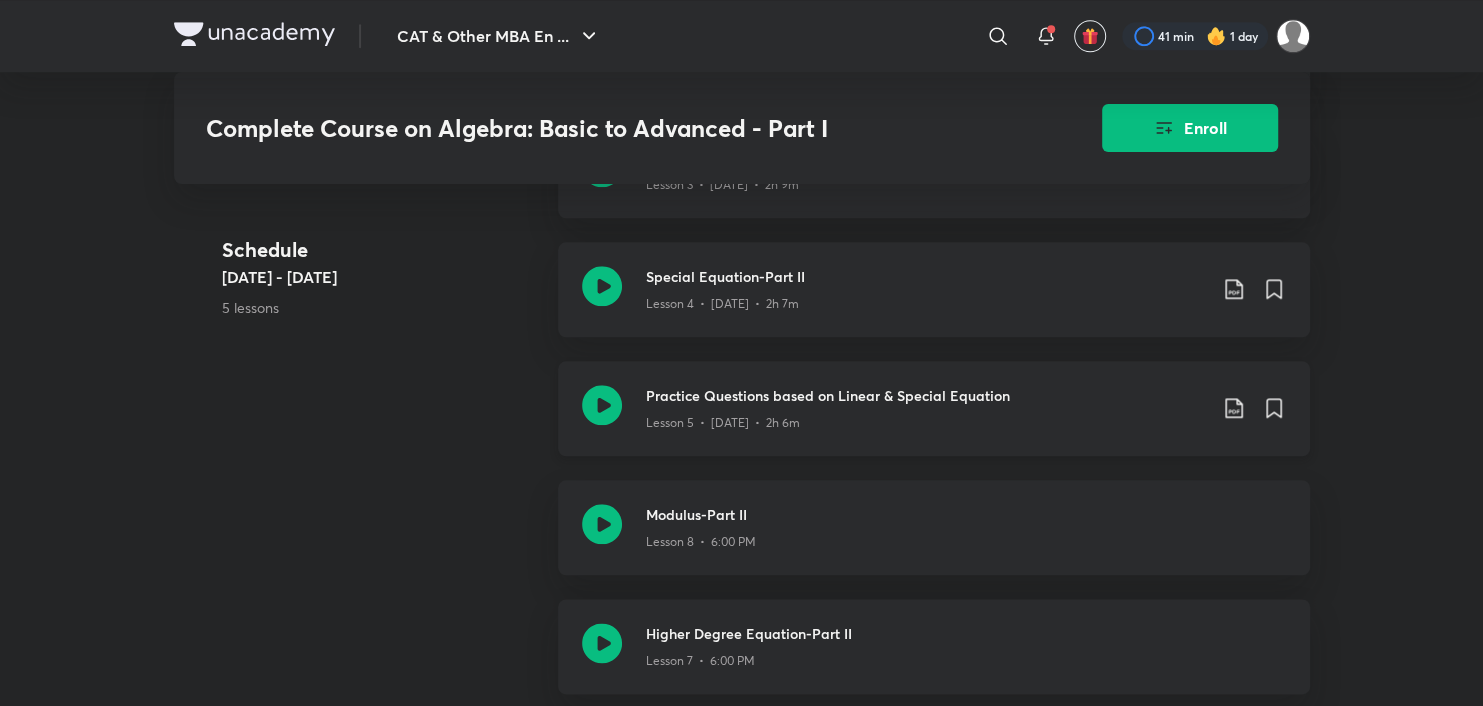 click 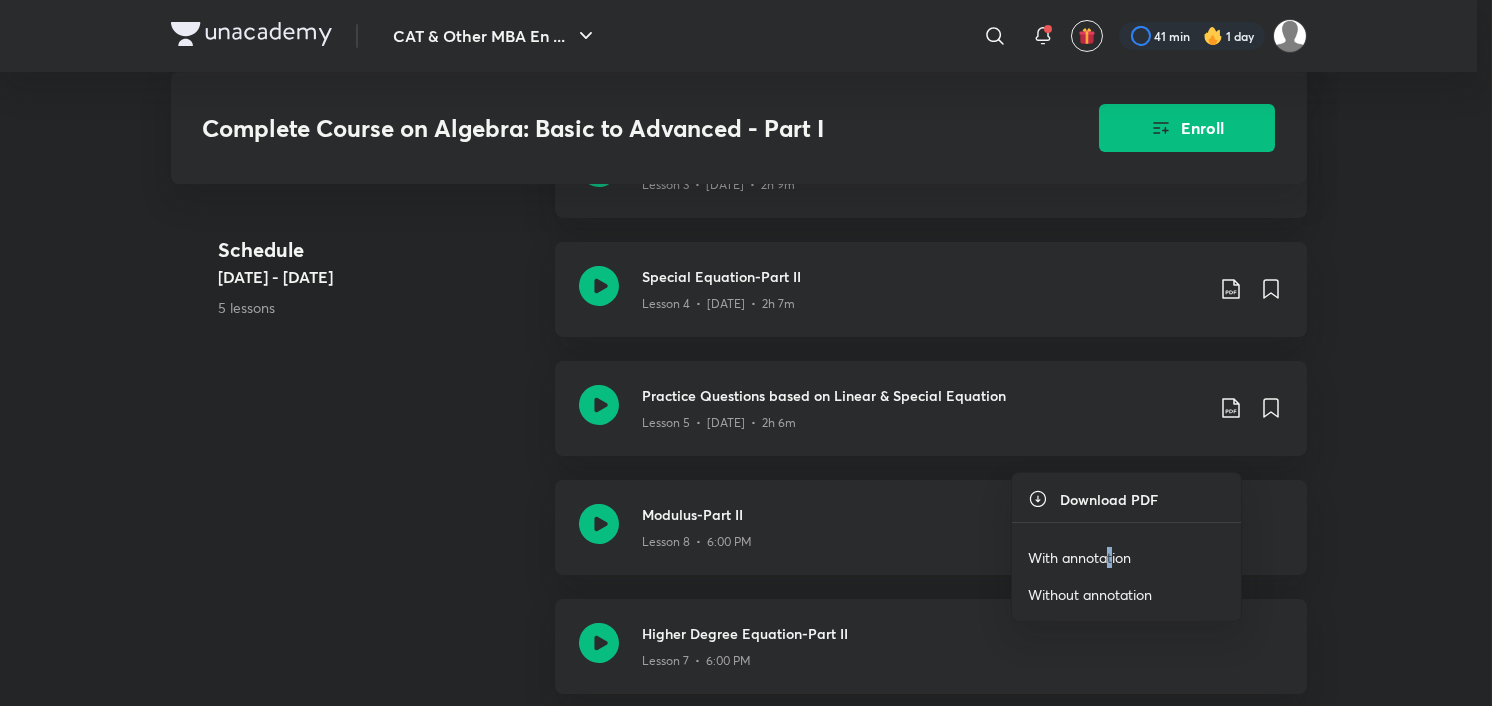 click on "With annotation" at bounding box center (1079, 557) 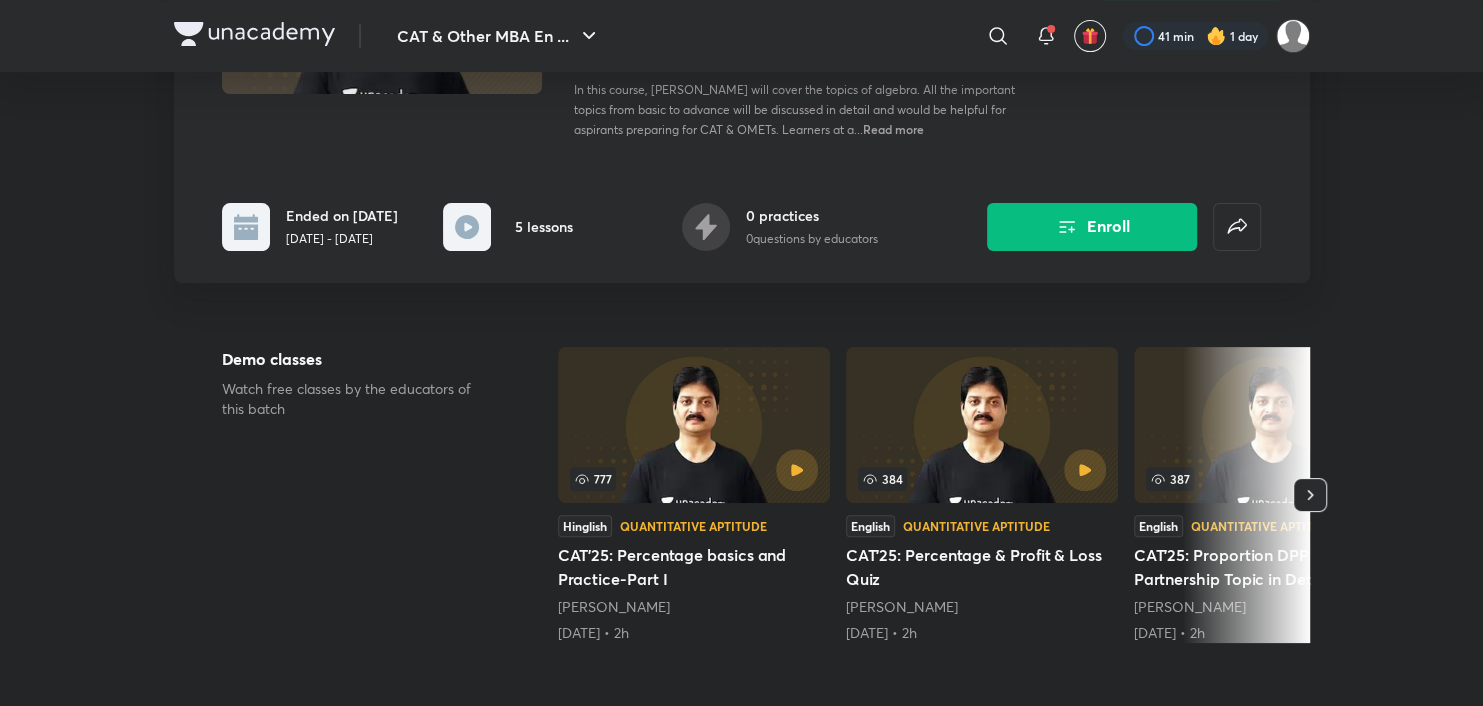 scroll, scrollTop: 118, scrollLeft: 0, axis: vertical 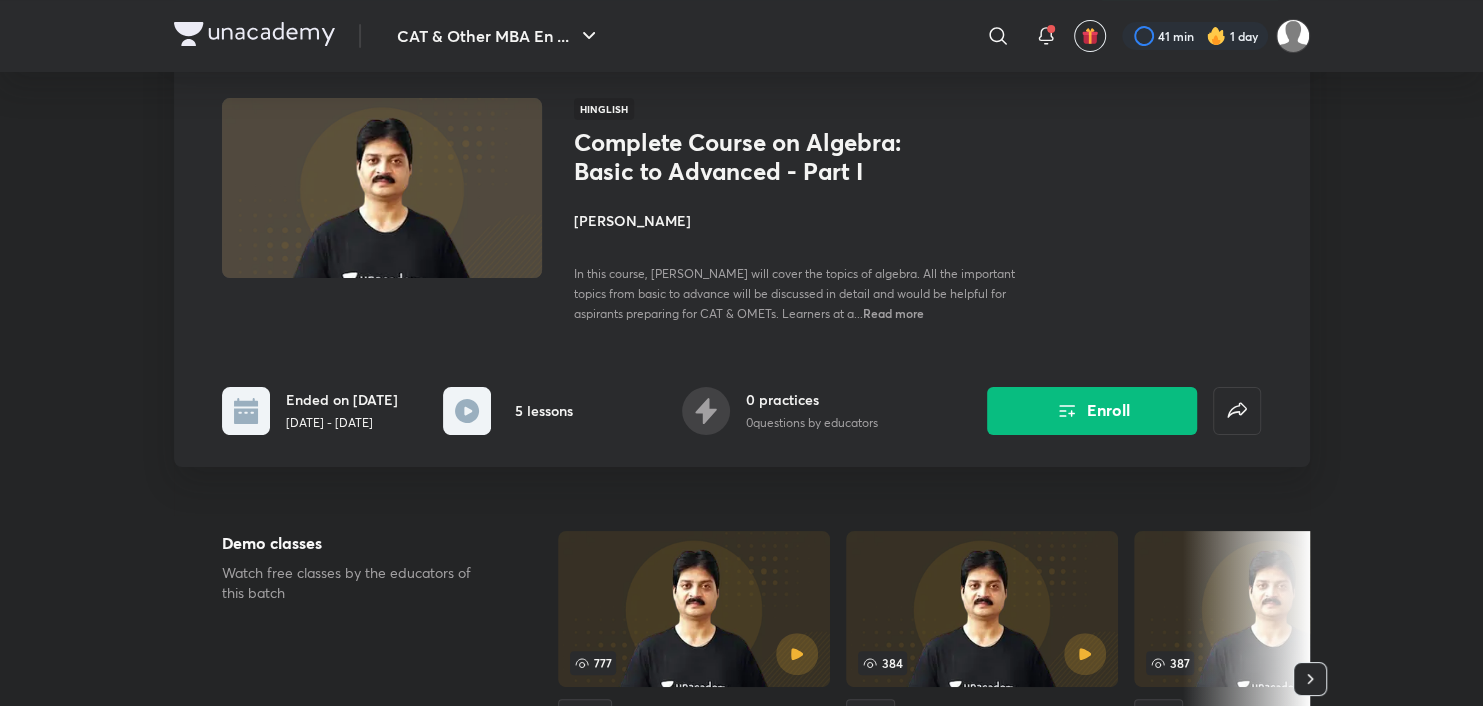 click on "[PERSON_NAME]" at bounding box center [798, 220] 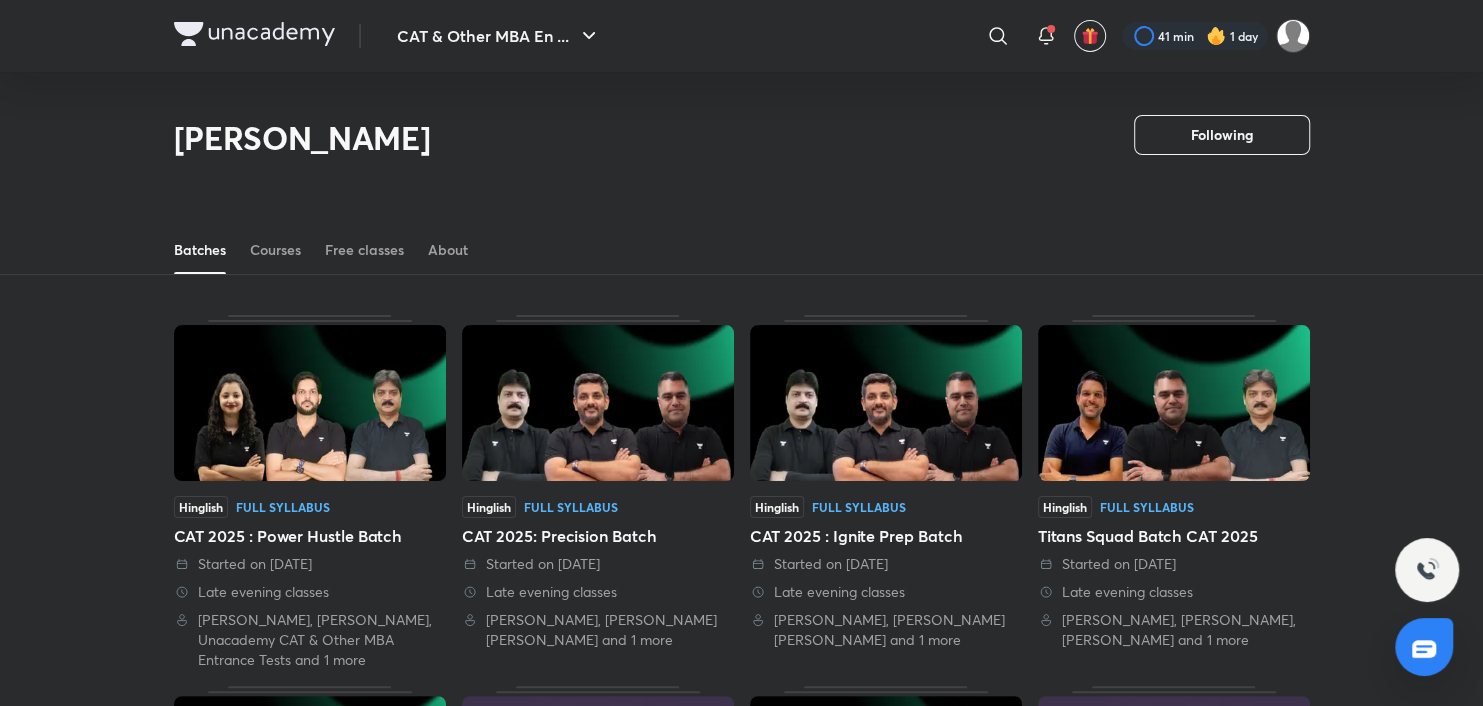 scroll, scrollTop: 88, scrollLeft: 0, axis: vertical 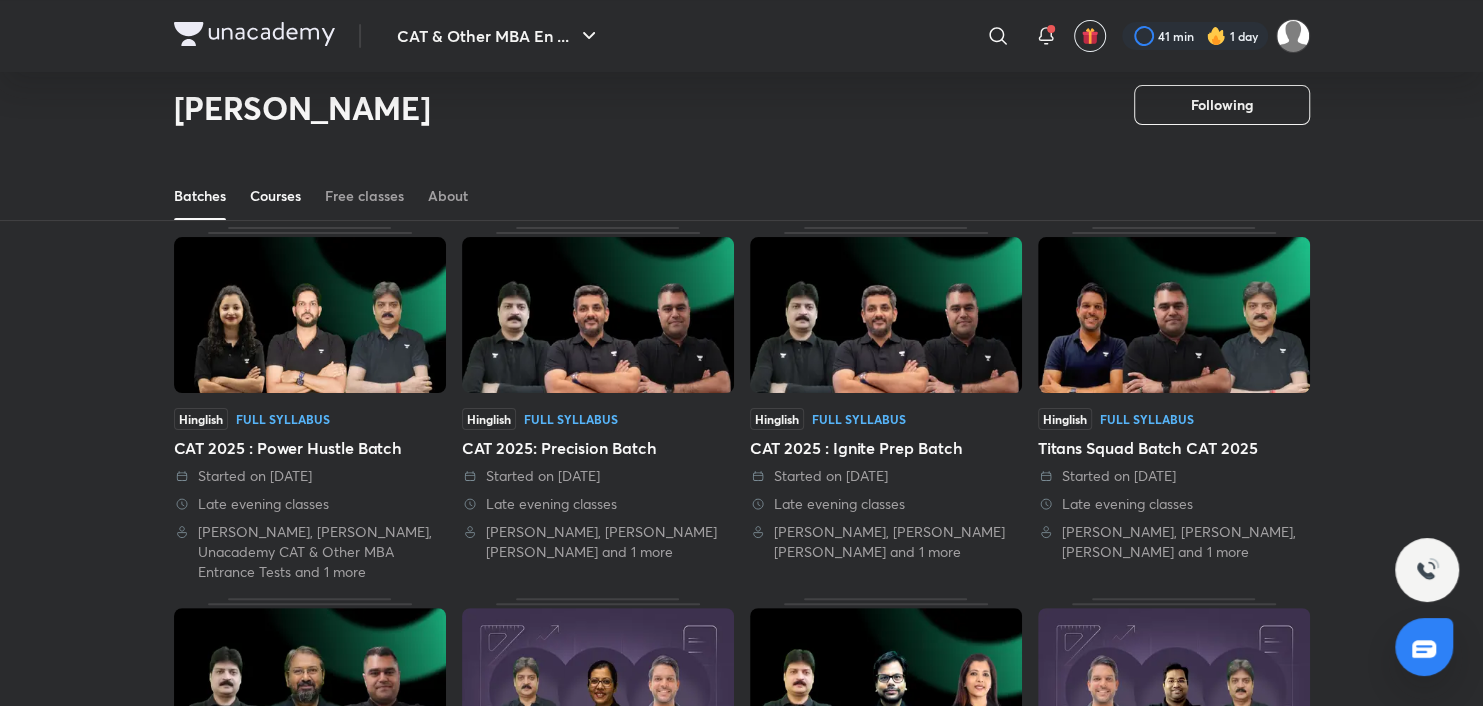 click on "Courses" at bounding box center (275, 196) 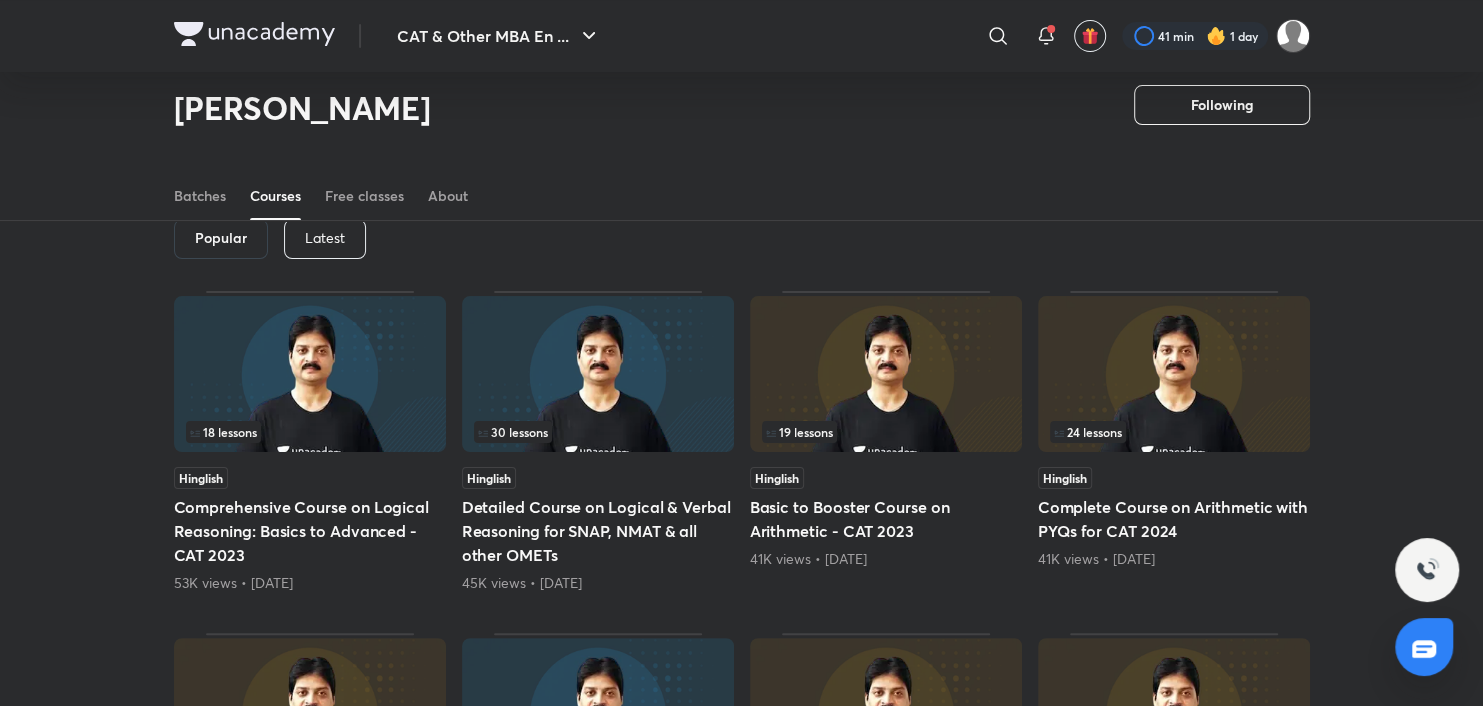 click on "Latest" at bounding box center (325, 238) 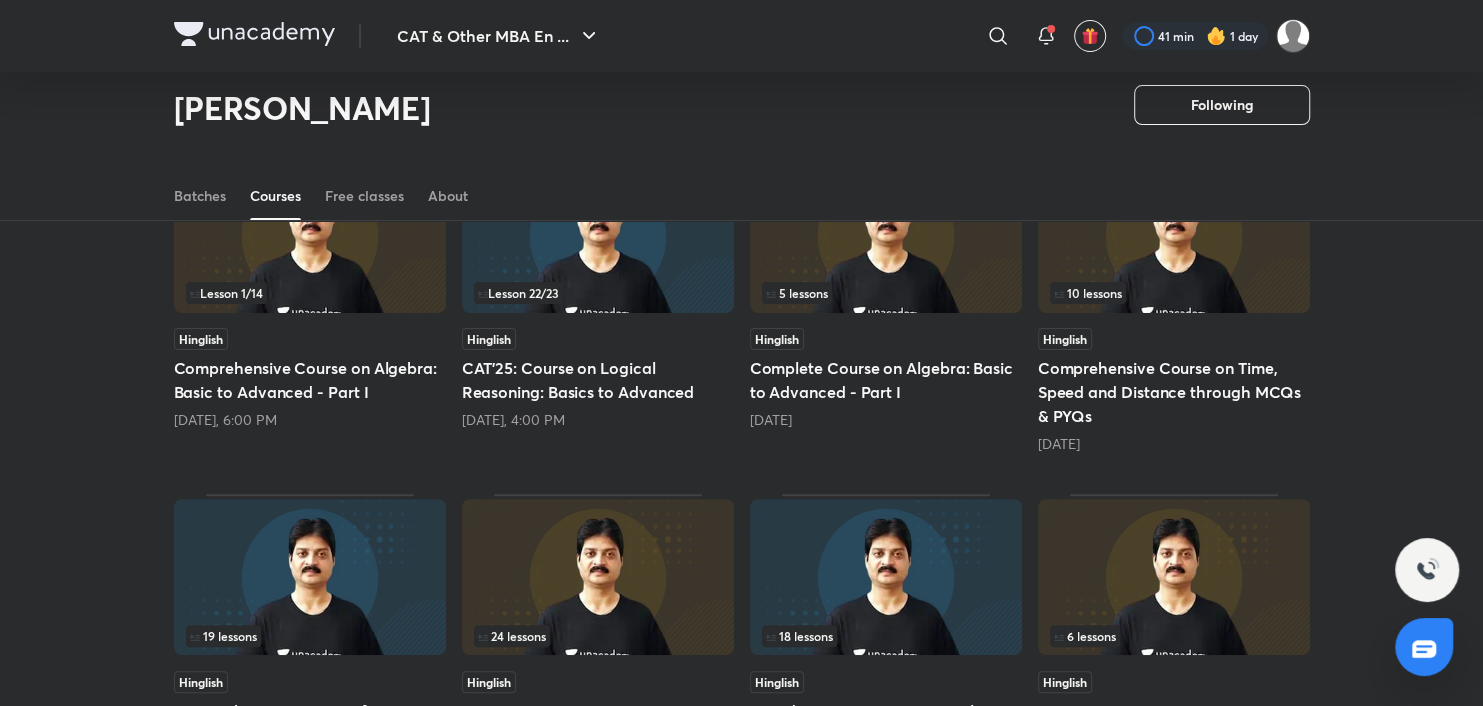 scroll, scrollTop: 82, scrollLeft: 0, axis: vertical 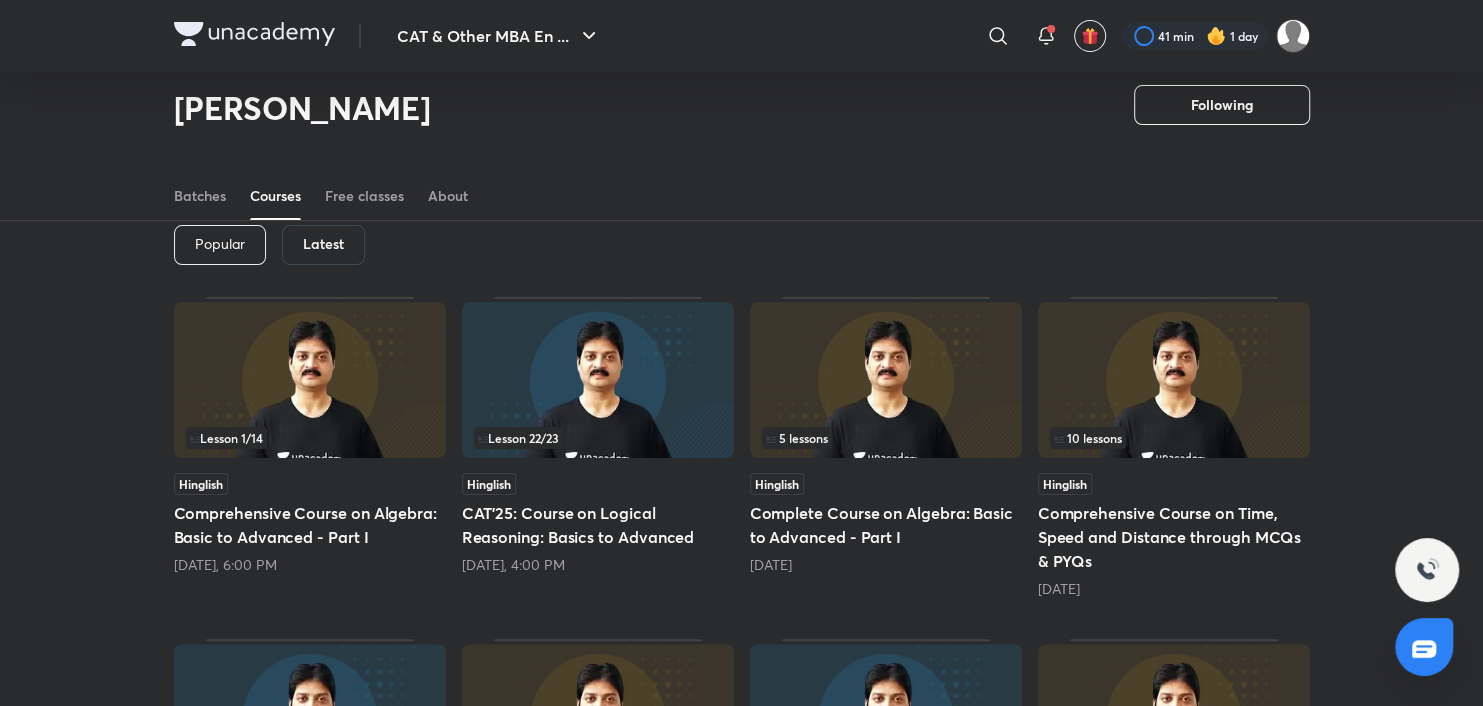 click at bounding box center [598, 380] 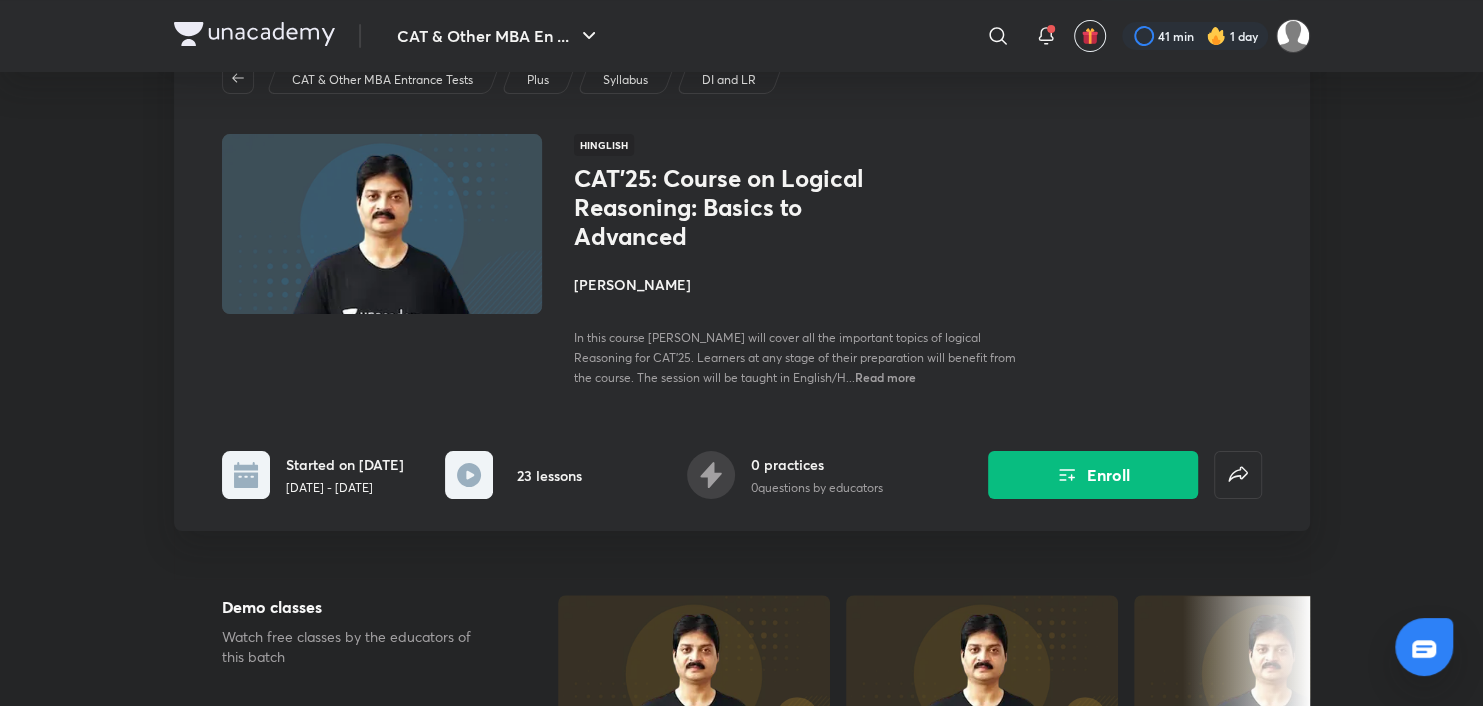 scroll, scrollTop: 0, scrollLeft: 0, axis: both 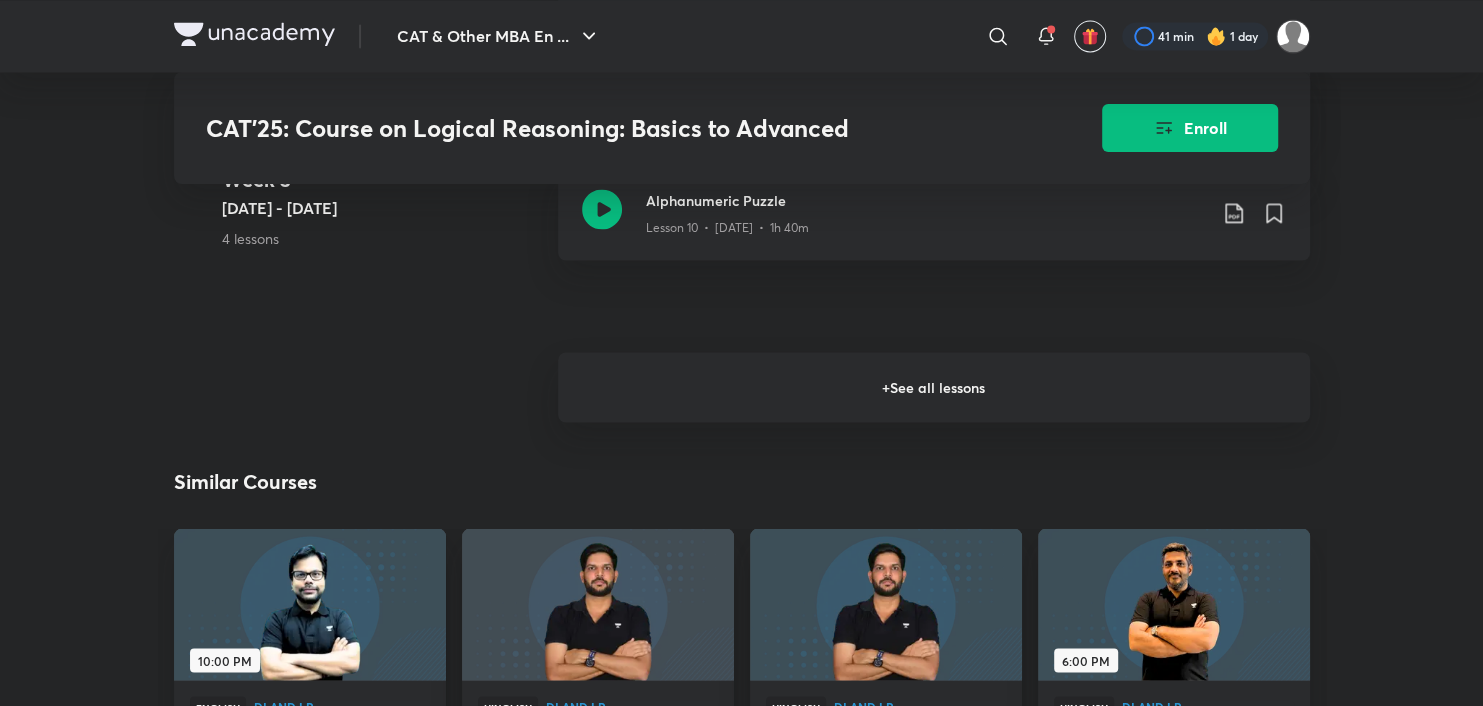 click on "+  See all lessons" at bounding box center (934, 387) 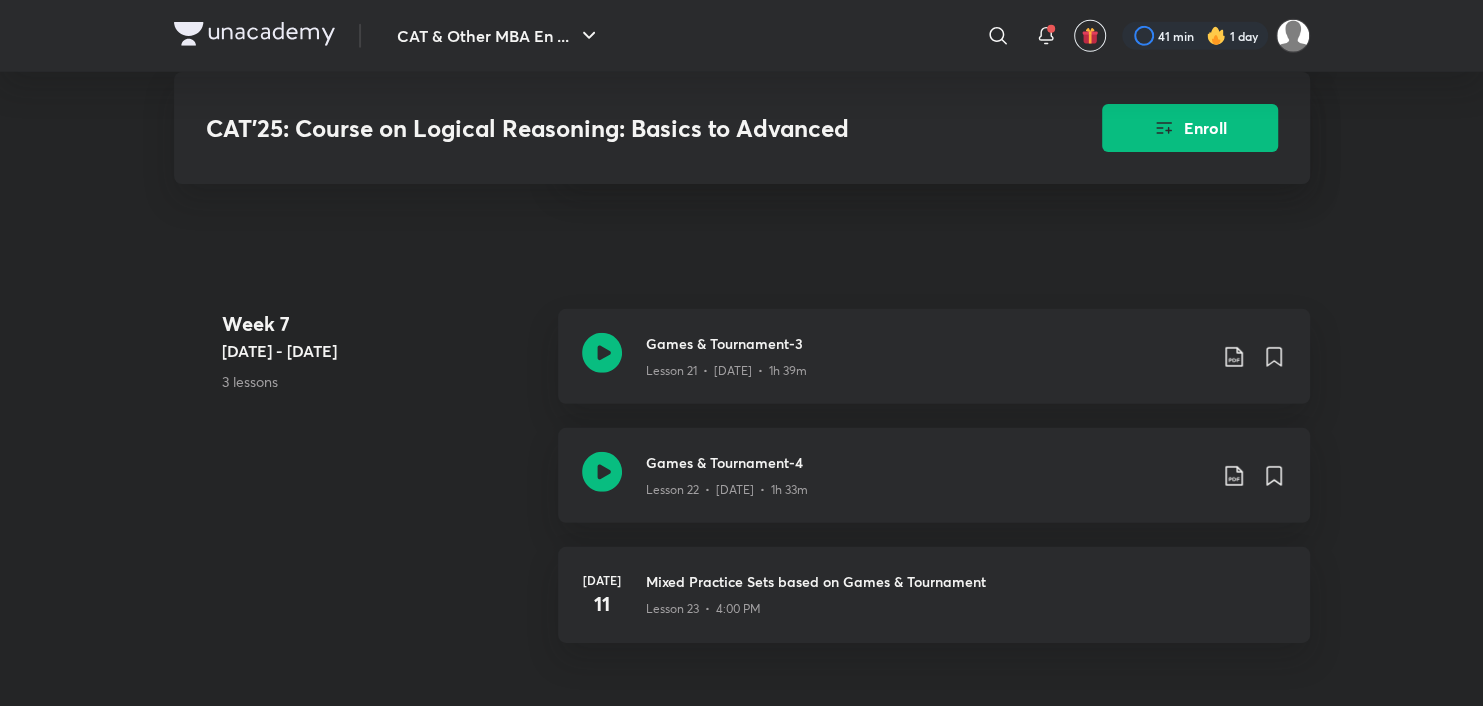 scroll, scrollTop: 4034, scrollLeft: 0, axis: vertical 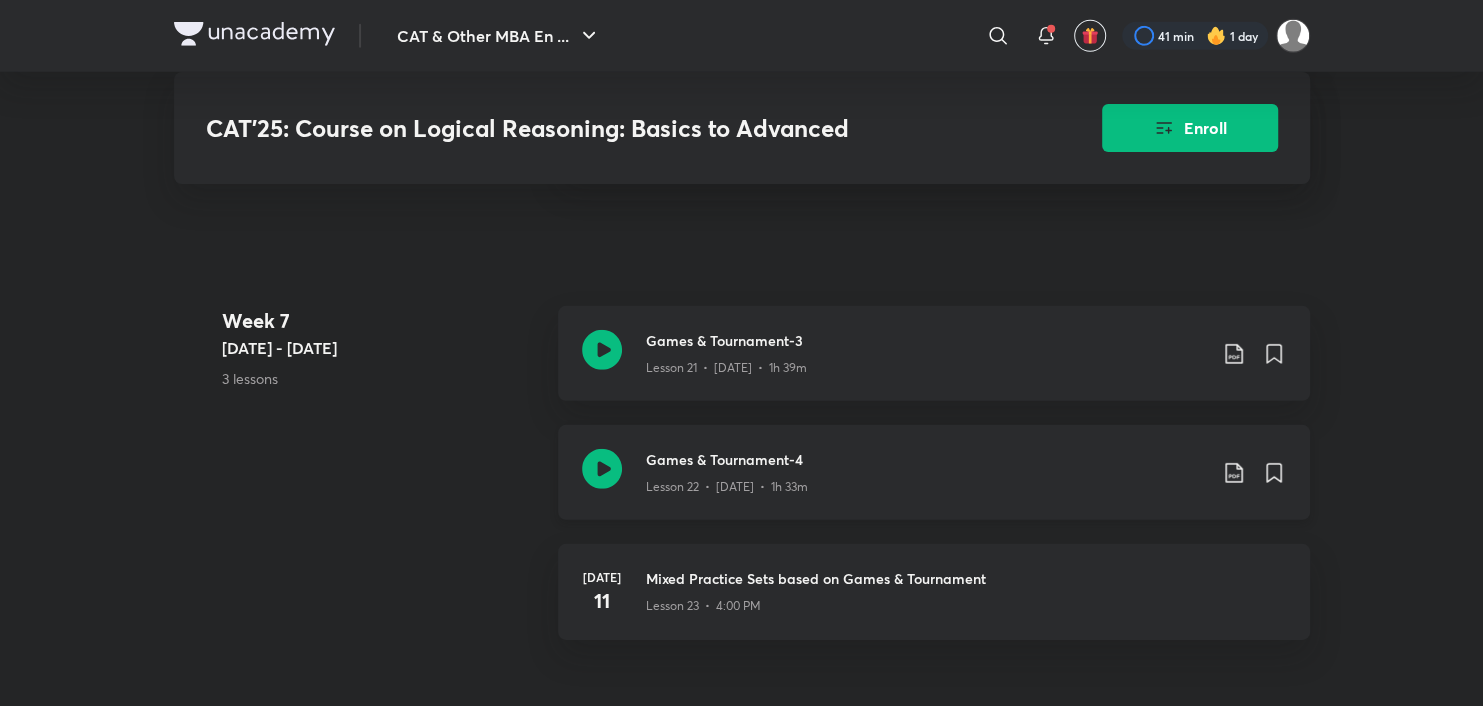 click 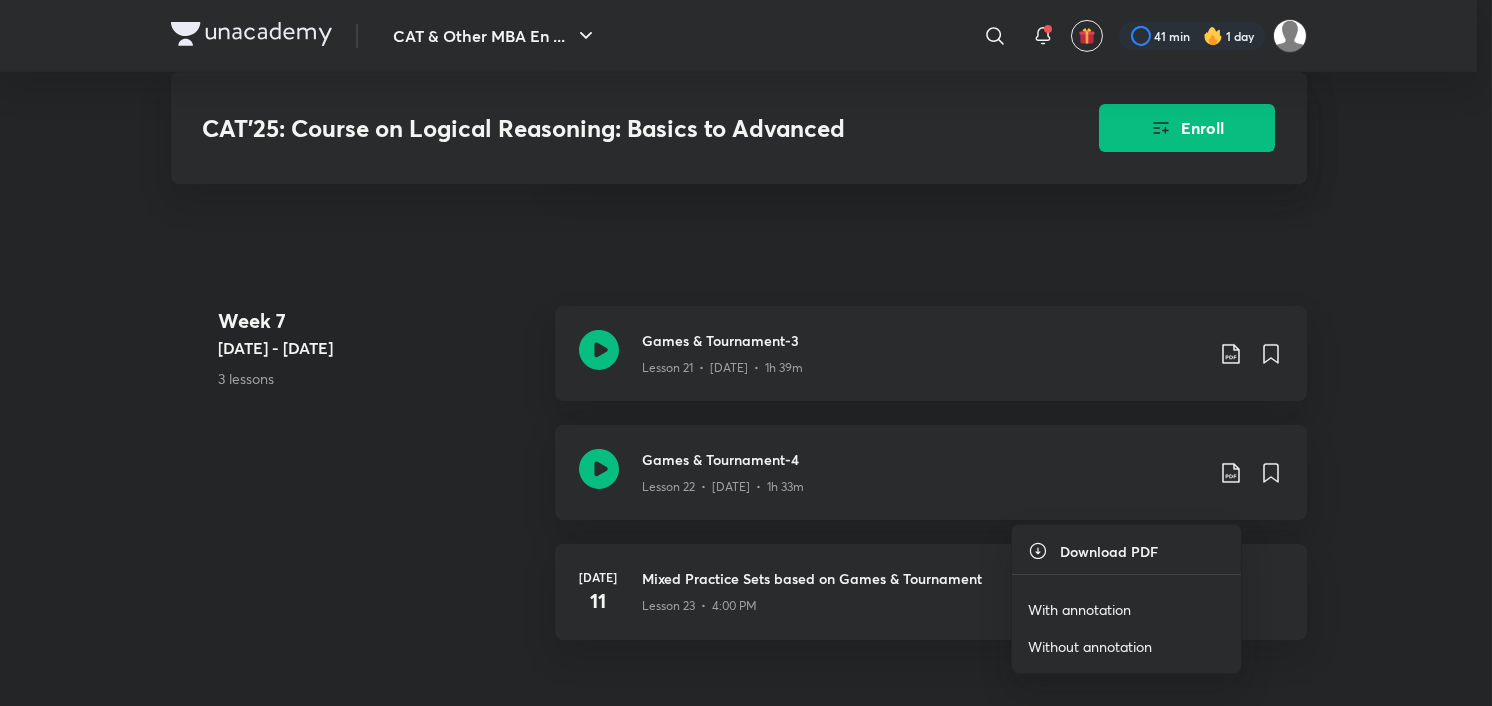 click on "Without annotation" at bounding box center (1090, 646) 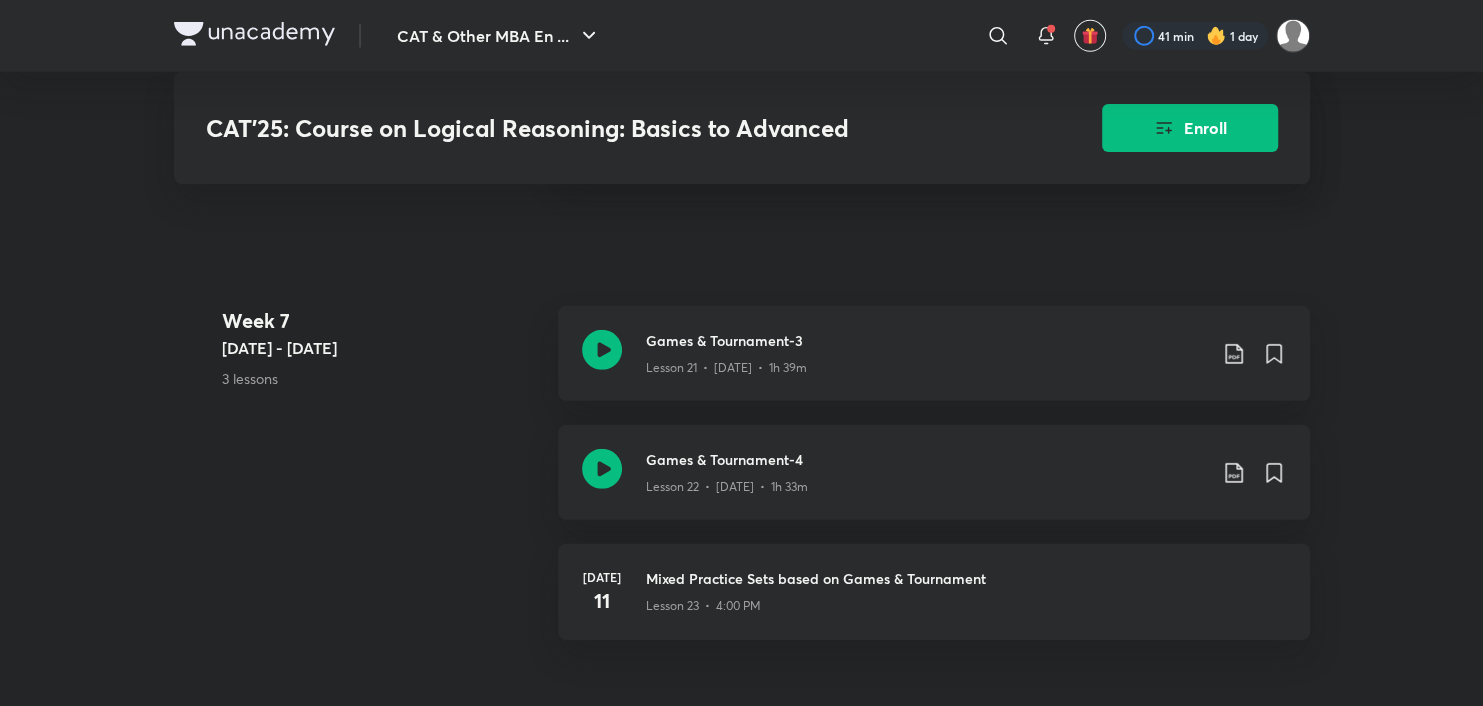 click on "CAT'25: Course on Logical Reasoning: Basics to Advanced Enroll CAT & Other MBA Entrance Tests Plus Syllabus DI and LR Hinglish CAT'25: Course on Logical Reasoning: Basics to Advanced [PERSON_NAME] In this course [PERSON_NAME] will cover all the important topics of logical Reasoning for CAT'25. Learners at any stage of their preparation will benefit from the course. The session will be taught in English/H...  Read more Started on May [DATE] - [DATE] 23 lessons 0 practices 0  questions by educators Enroll Demo classes   Watch free classes by the educators of this batch   777 Hinglish Quantitative Aptitude CAT'25: Percentage basics and Practice-Part I [PERSON_NAME] [DATE] • 2h    384 English Quantitative Aptitude CAT'25: Percentage & Profit & Loss Quiz [PERSON_NAME] [DATE] • 2h    387 English Quantitative Aptitude CAT'25: Proportion DPP Doubts & Partnership Topic in Detail [PERSON_NAME] [DATE] • 2h    249 English Quantitative Aptitude [PERSON_NAME] [DATE] • 1h 30m Resume Week [DATE]" at bounding box center (742, -1376) 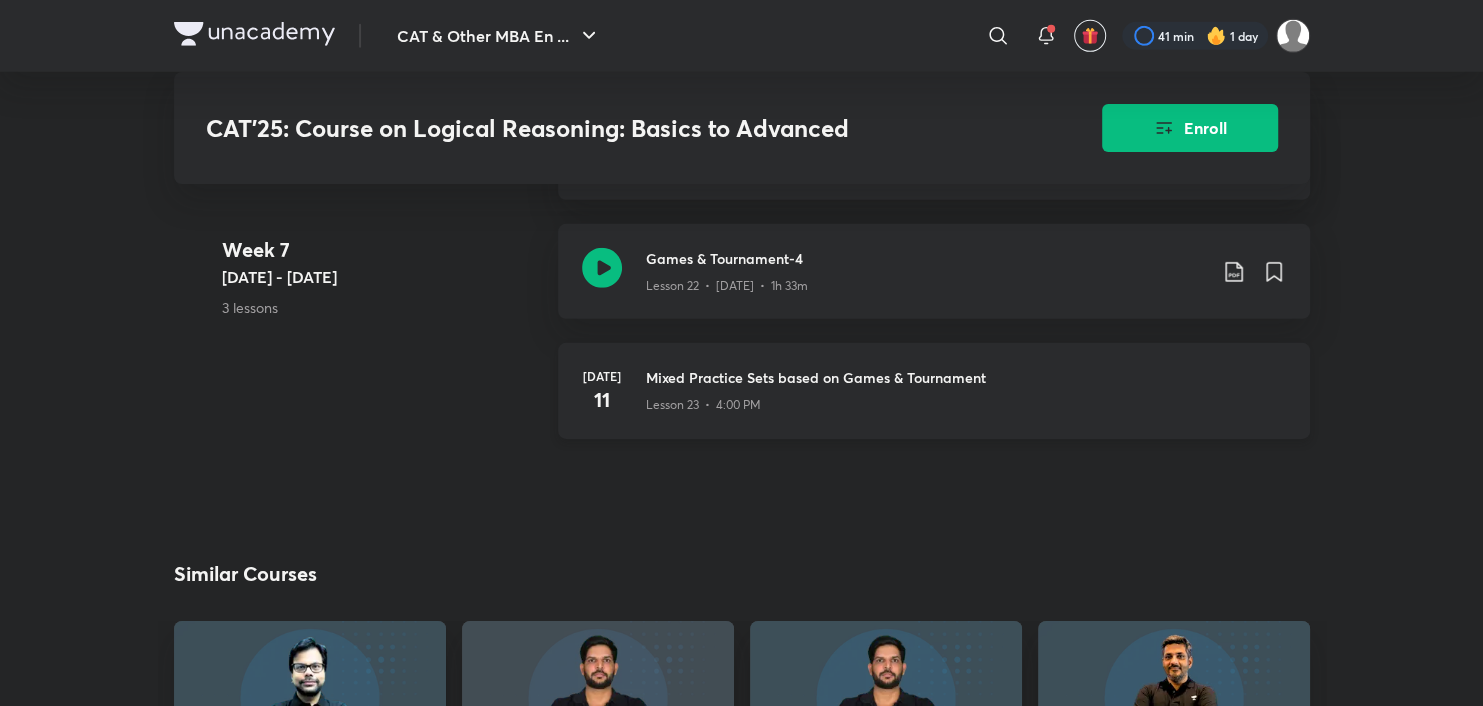 scroll, scrollTop: 4234, scrollLeft: 0, axis: vertical 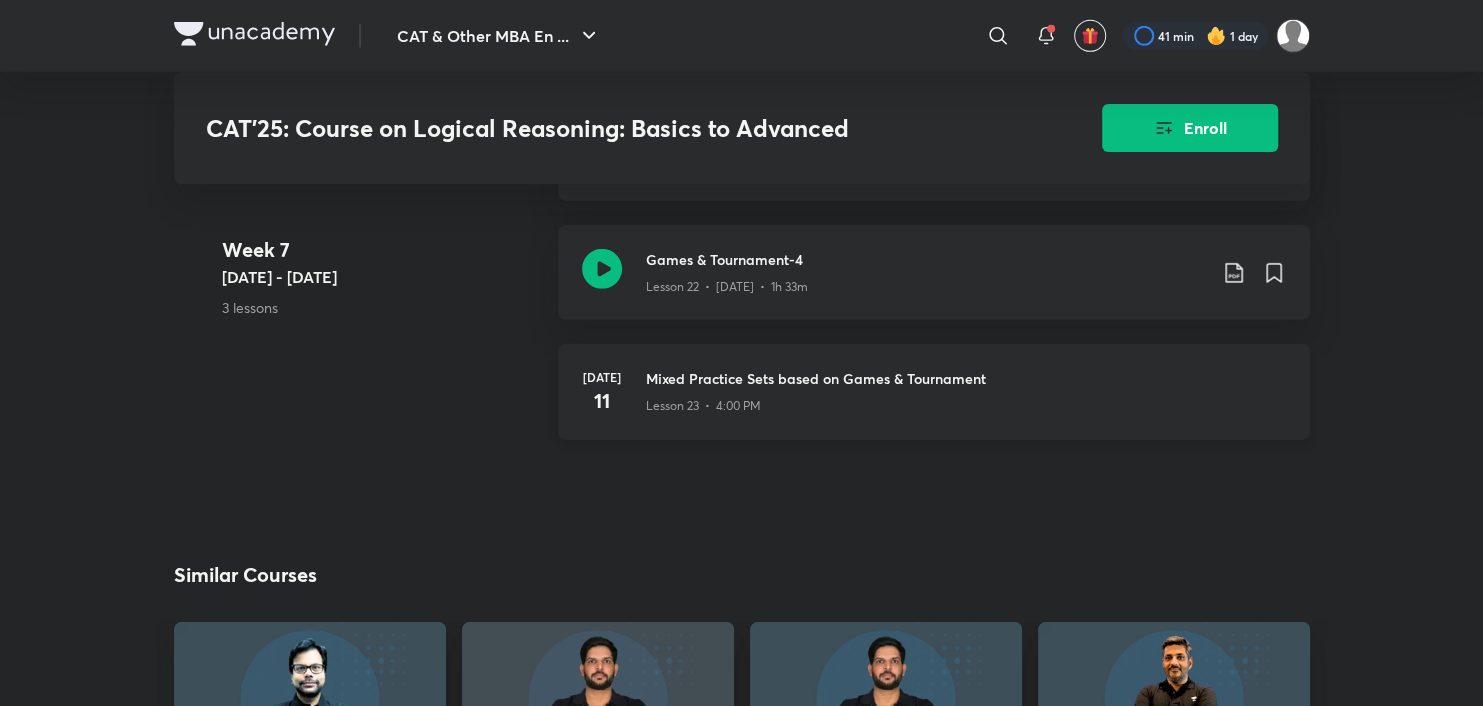 click on "Mixed Practice Sets based on Games & Tournament" at bounding box center (966, 378) 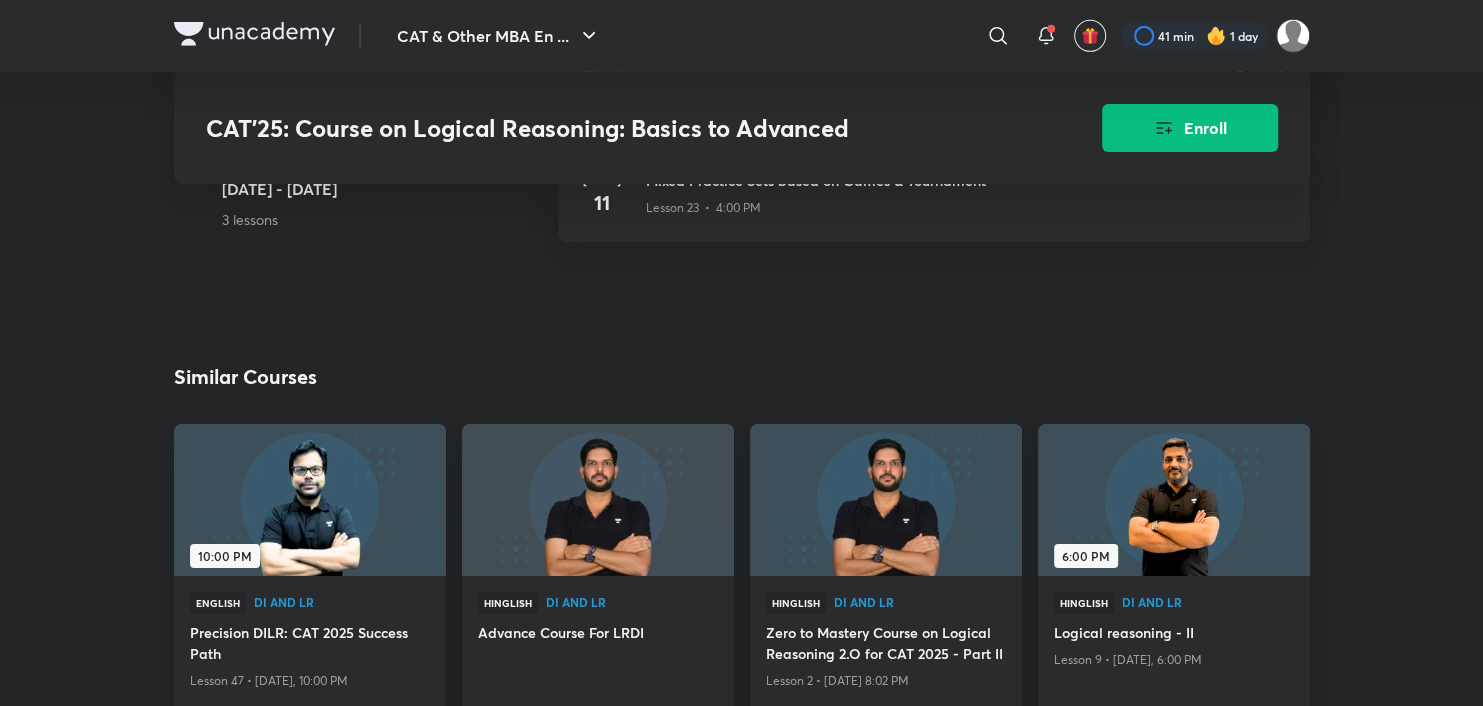scroll, scrollTop: 4132, scrollLeft: 0, axis: vertical 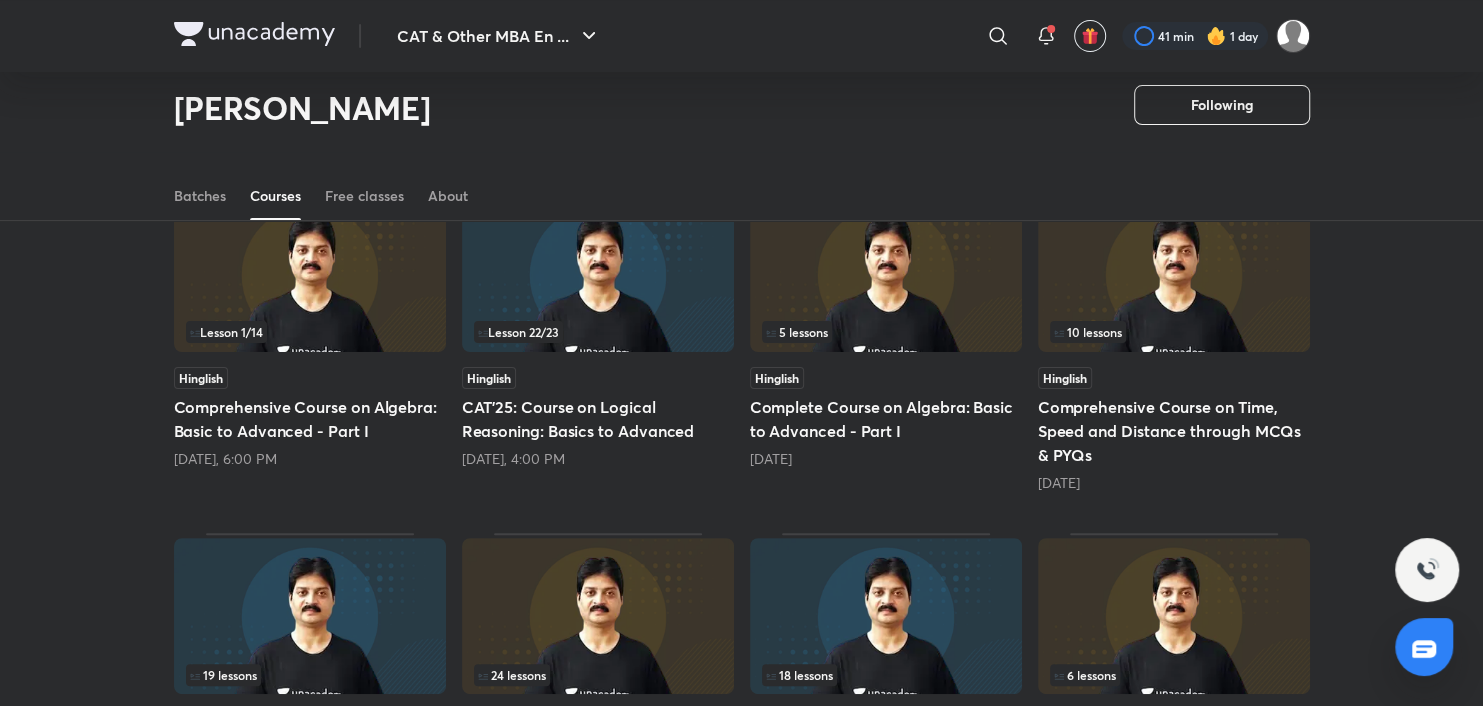 click at bounding box center [598, 274] 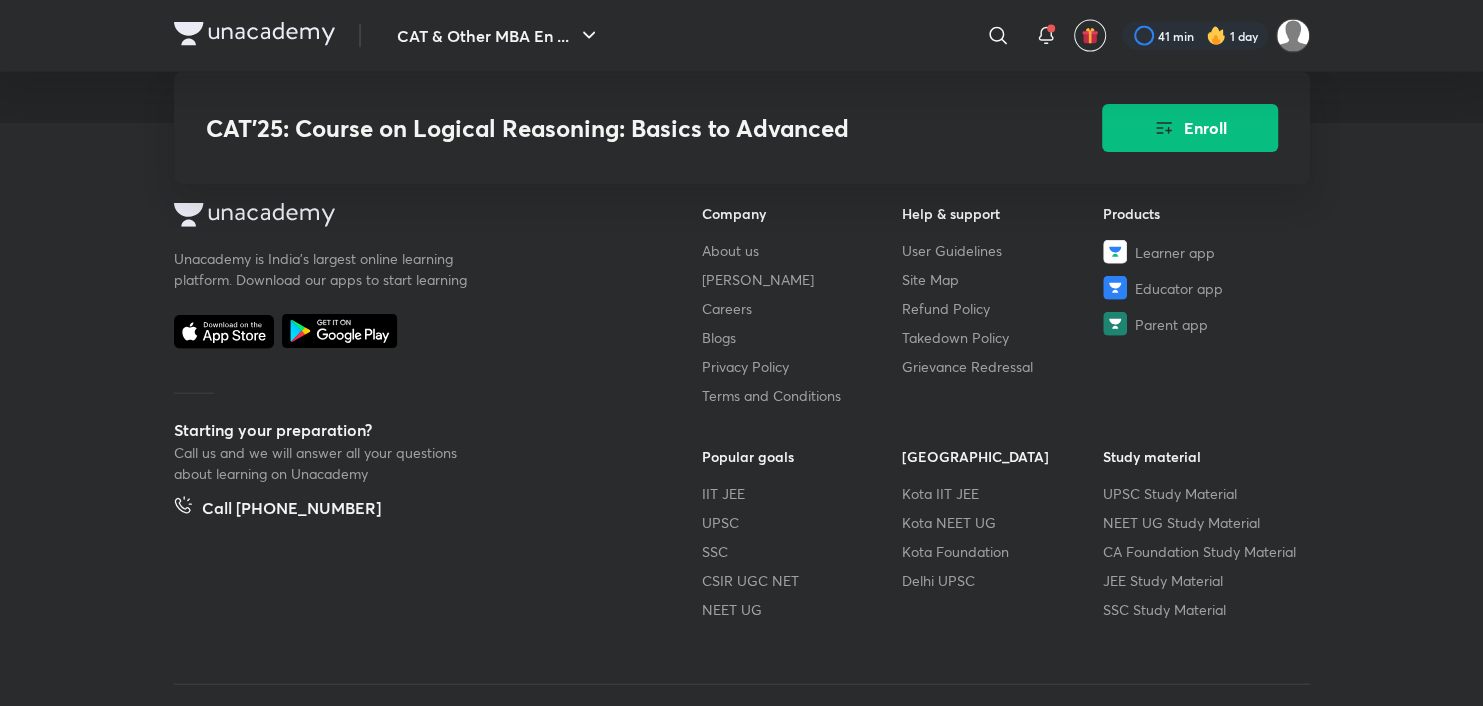 scroll, scrollTop: 3339, scrollLeft: 0, axis: vertical 